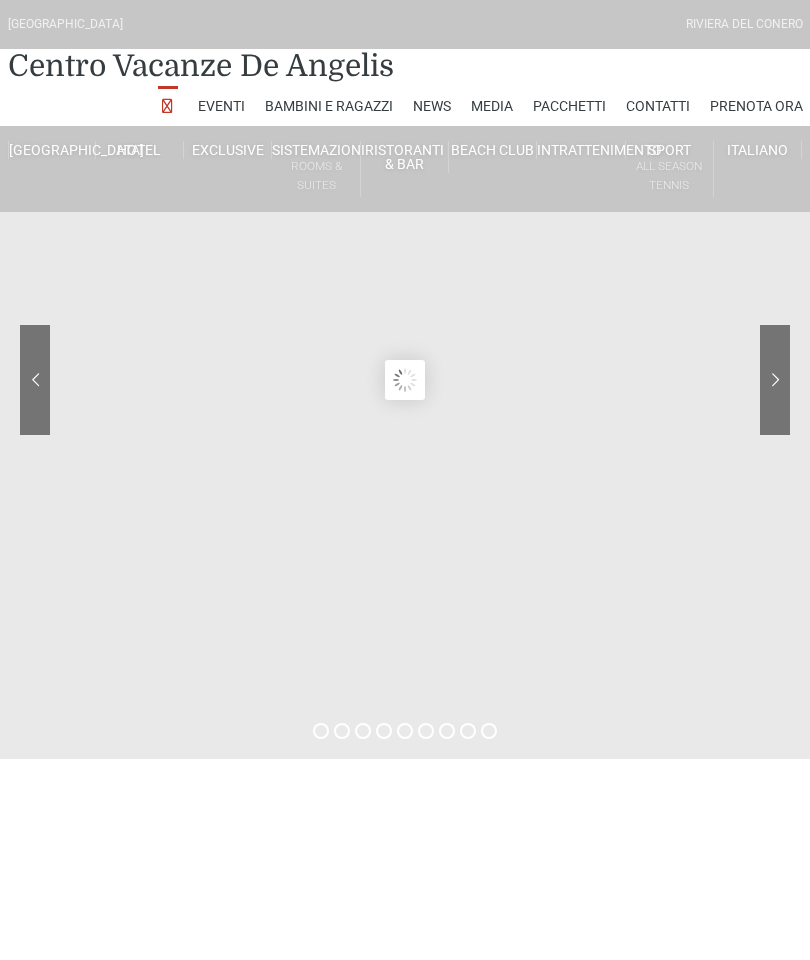 scroll, scrollTop: 484, scrollLeft: 0, axis: vertical 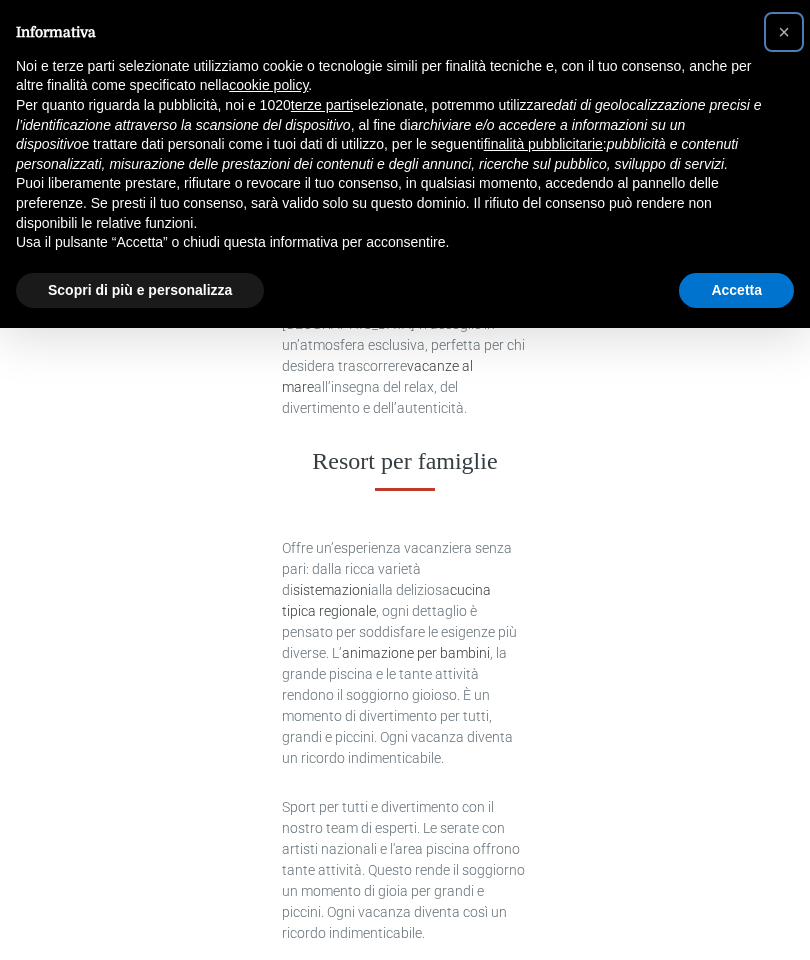 click on "×" at bounding box center (784, 32) 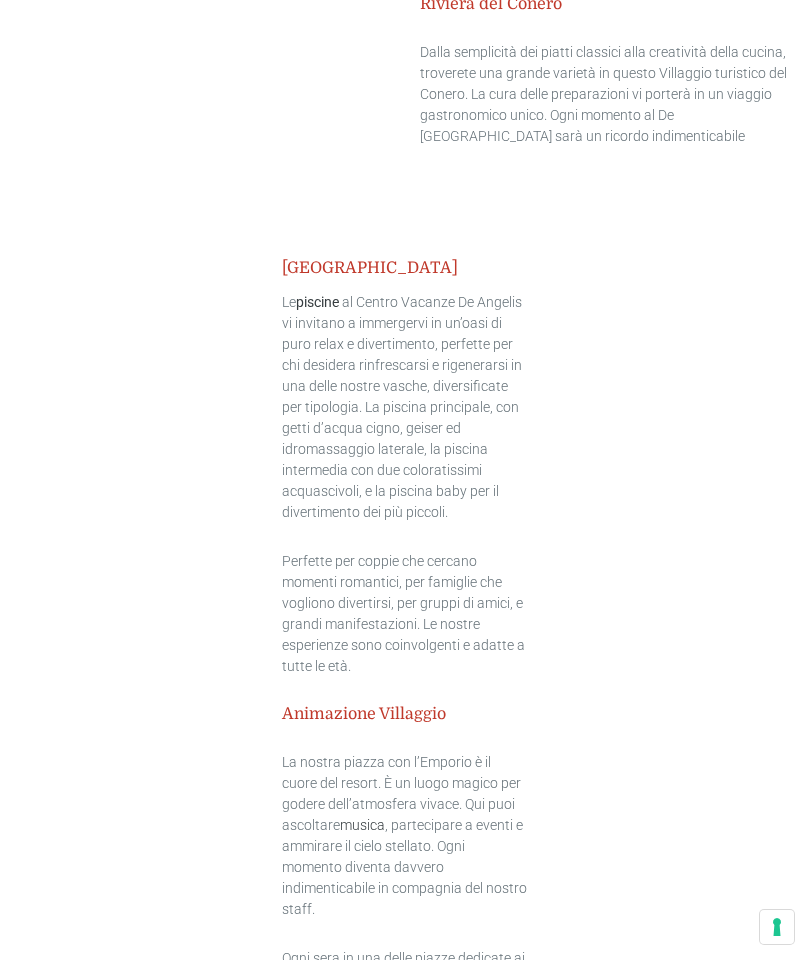 scroll, scrollTop: 3146, scrollLeft: 0, axis: vertical 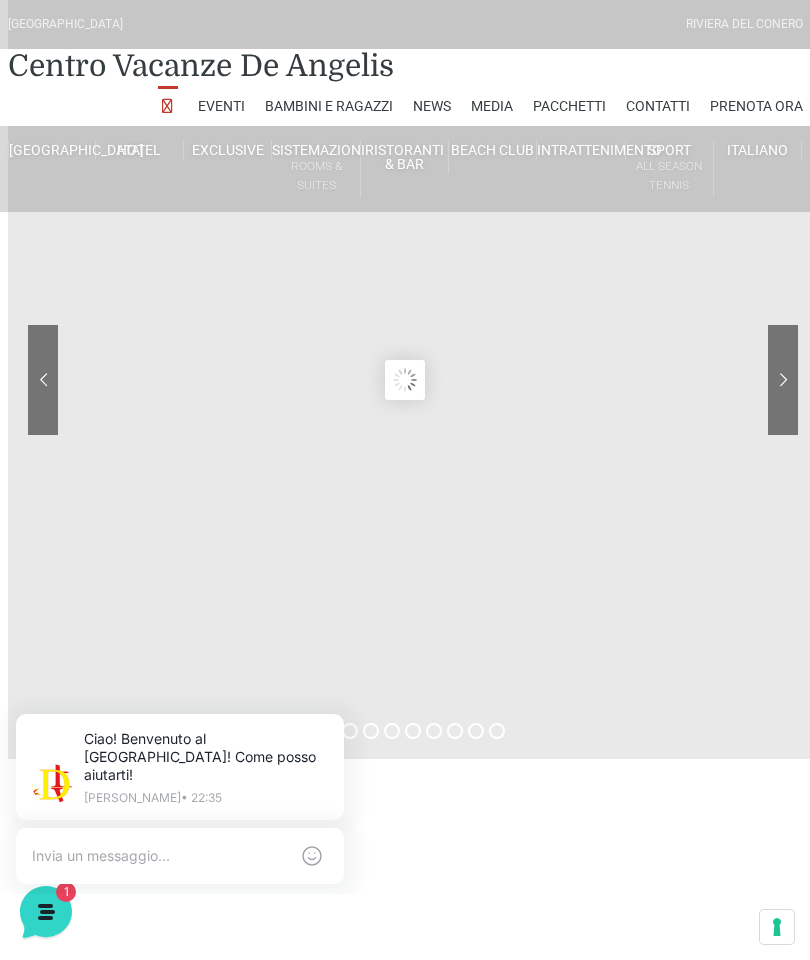 click on "[GEOGRAPHIC_DATA]" at bounding box center [52, 150] 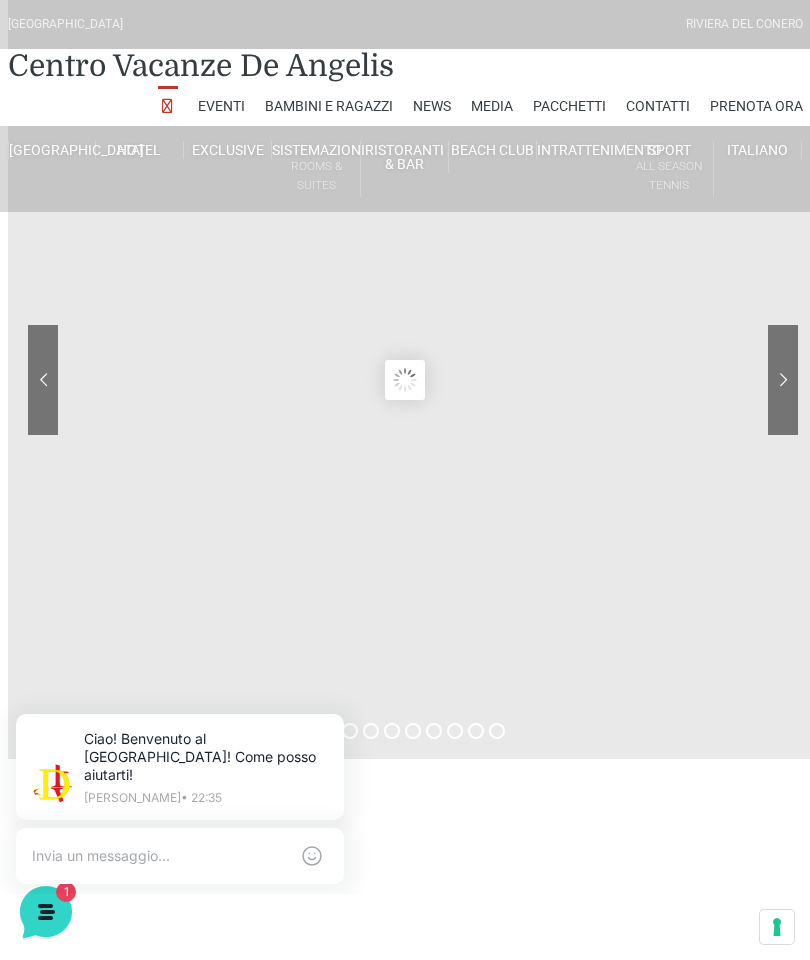 click on "Appartamento Bilocale Garden H" at bounding box center (385, 453) 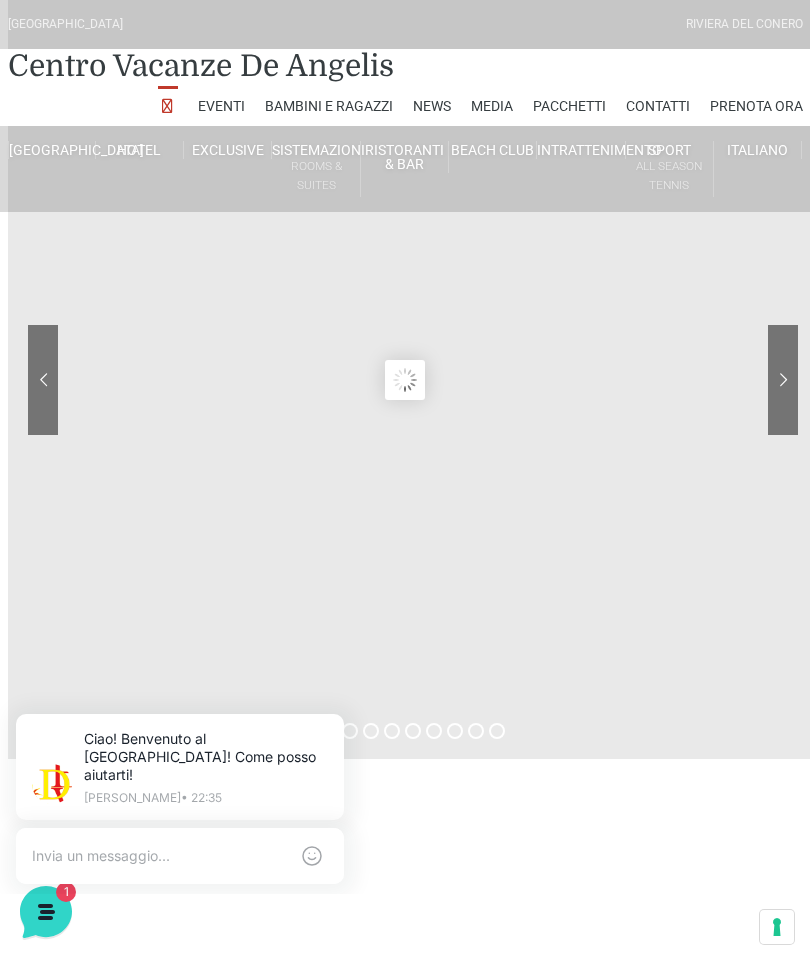 click on "Appartamento Bilocale Garden H" at bounding box center [385, 453] 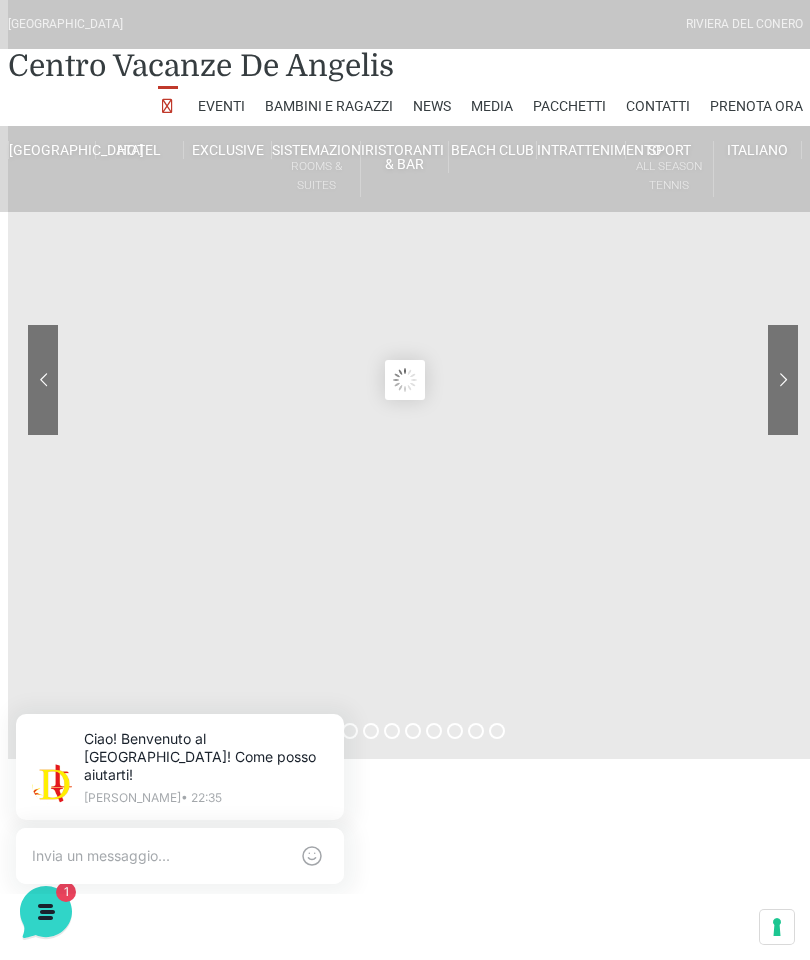 click on "Appartamento Bilocale Garden H" at bounding box center [385, 453] 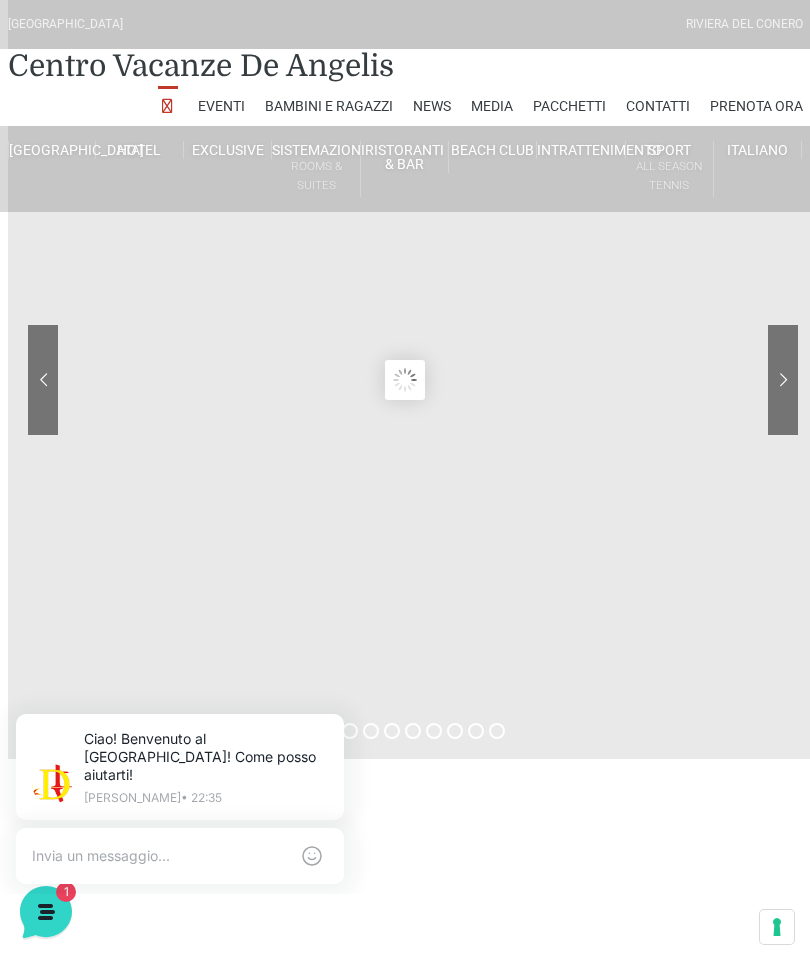 click on "Villa Trilocale Deluxe Numana
Villa Trilocale Deluxe Private Garden
Villa Bilocale Deluxe
Appartamento Trilocale Garden
Appartamento Trilocale Terrace
Appartamento Bilocale Garden
Appartamento Bilocale Garden H
Appartamento Bilocale Terrace
Villino trilocale in legno
Villino in Legno Trilocale H
Monolocale Piano 1
Monolocale Piano terra" at bounding box center (525, 442) 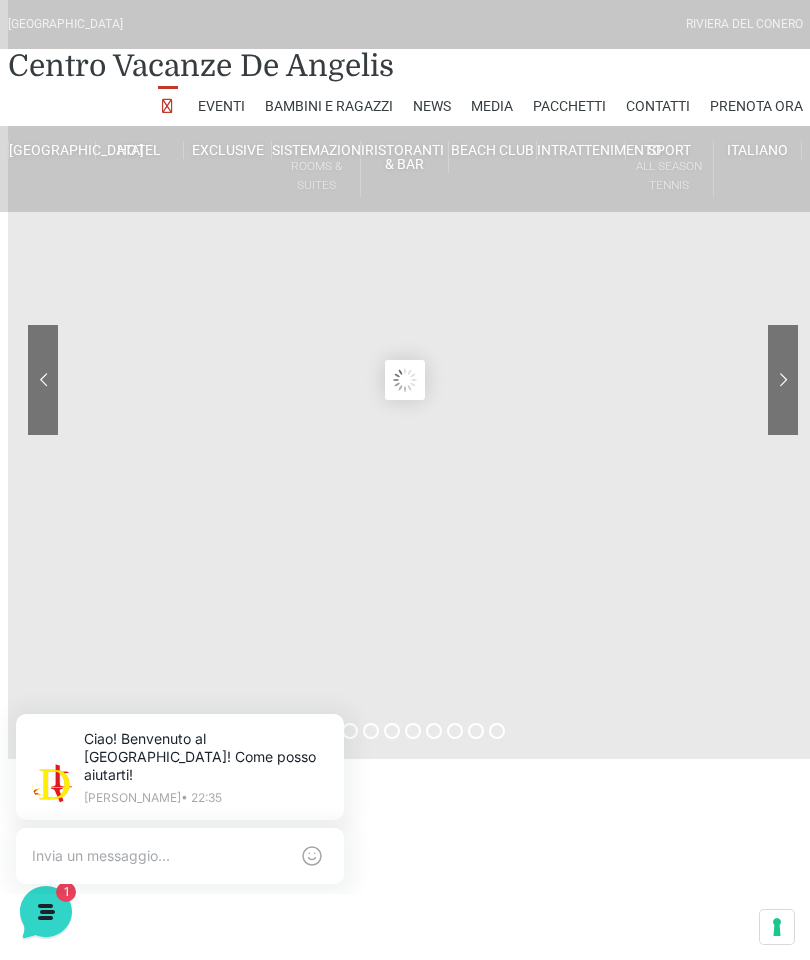 click on "Appartamento Trilocale Terrace" at bounding box center (385, 384) 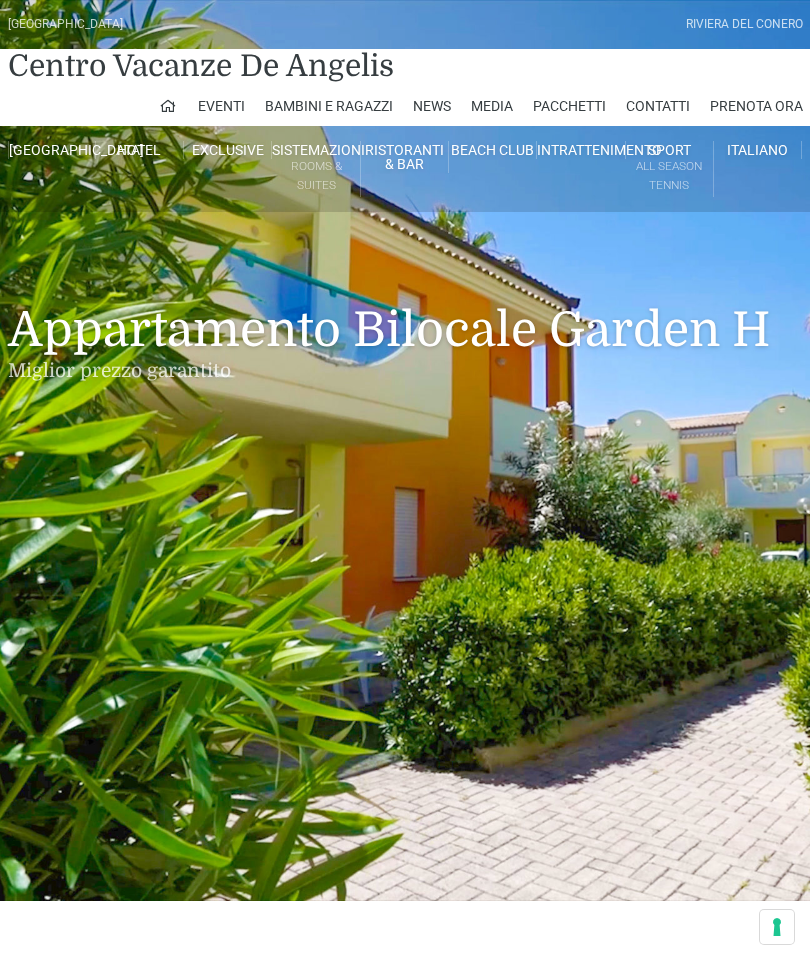 scroll, scrollTop: 0, scrollLeft: 0, axis: both 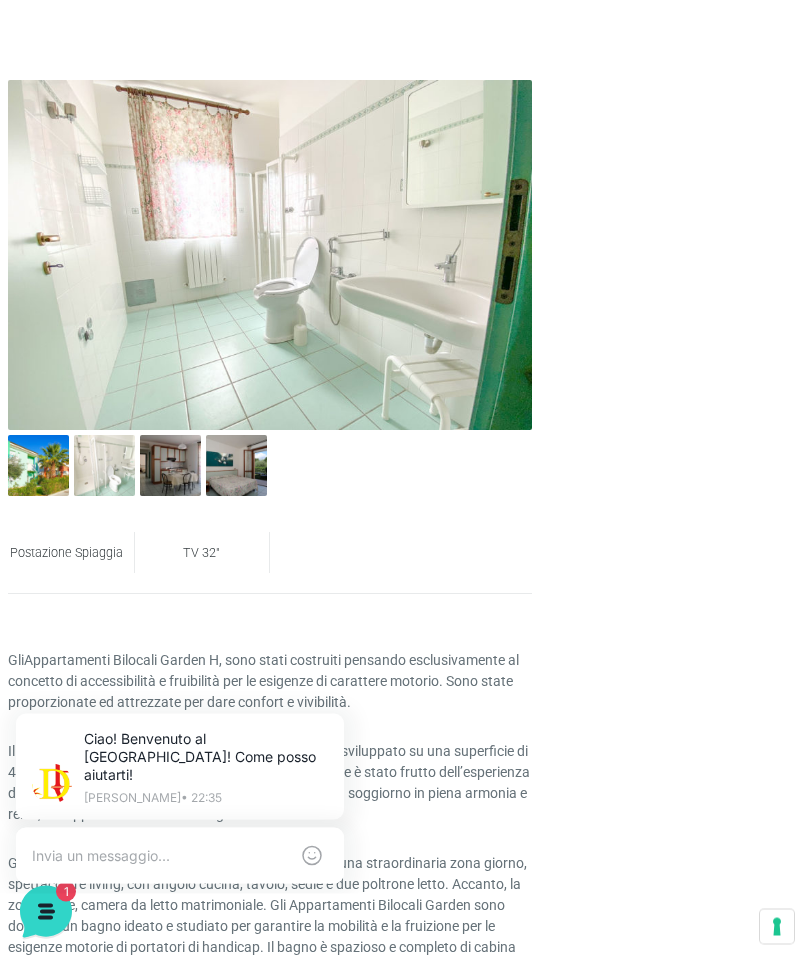 click at bounding box center (170, 466) 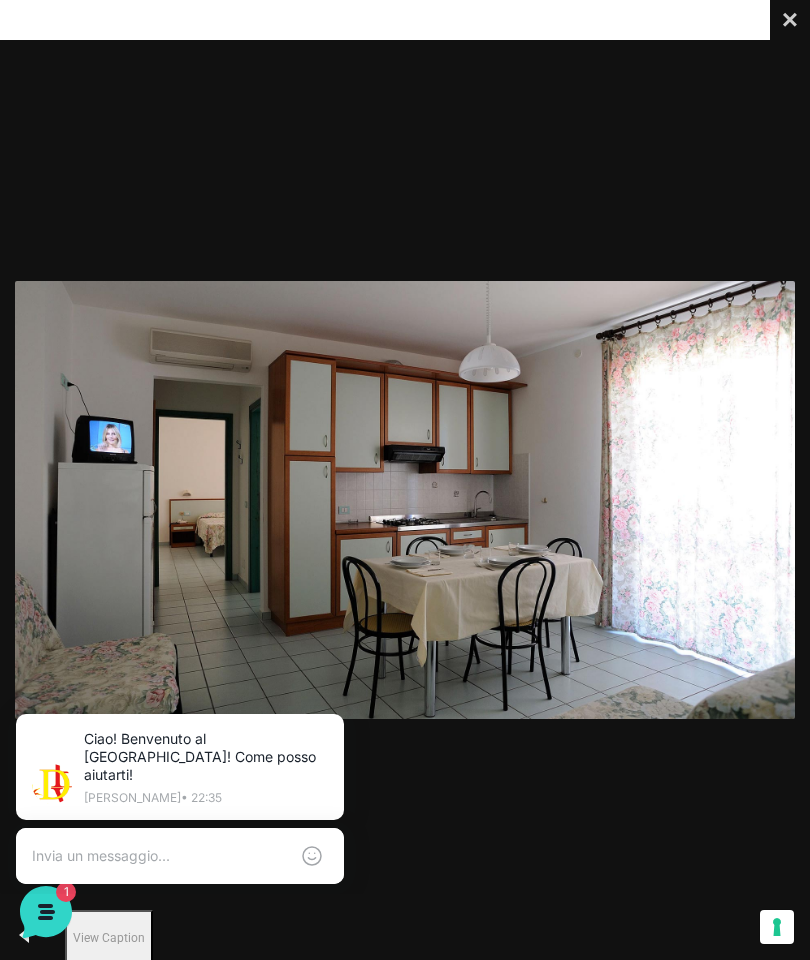 scroll, scrollTop: 0, scrollLeft: 0, axis: both 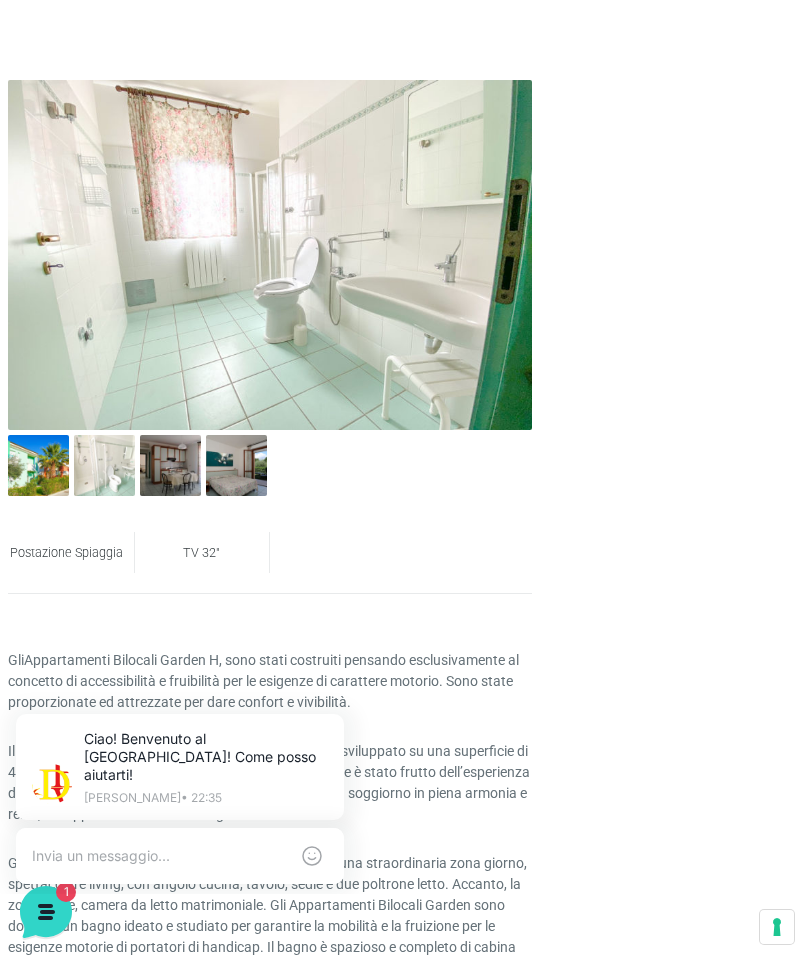 click at bounding box center [236, 465] 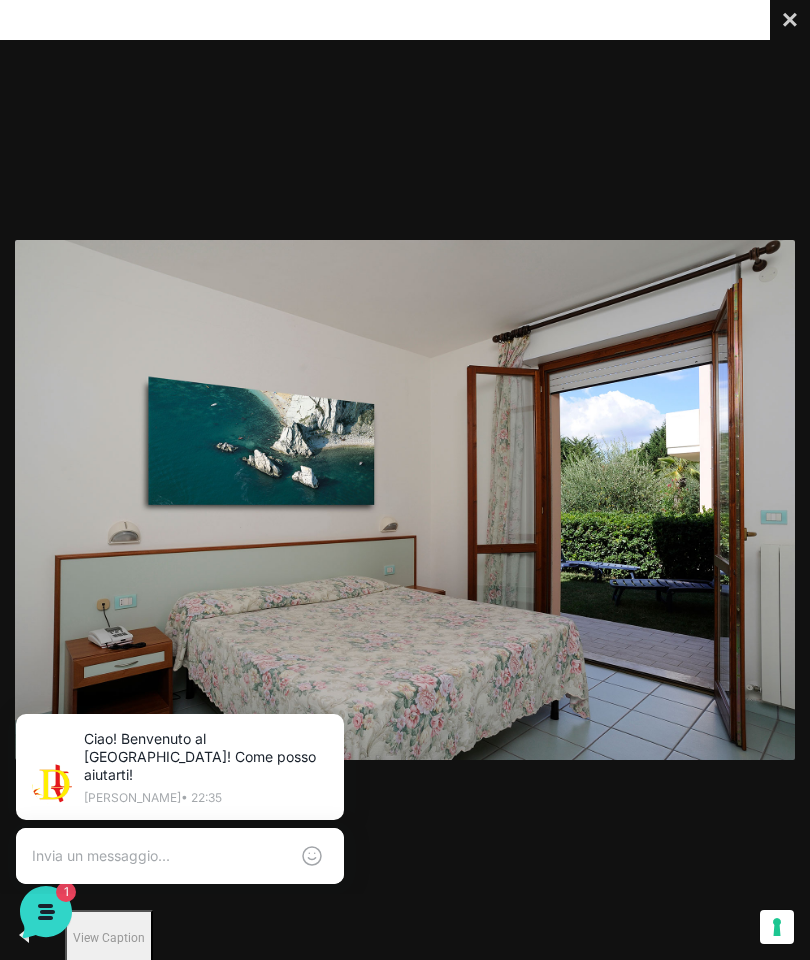 click on "Close" at bounding box center (790, 20) 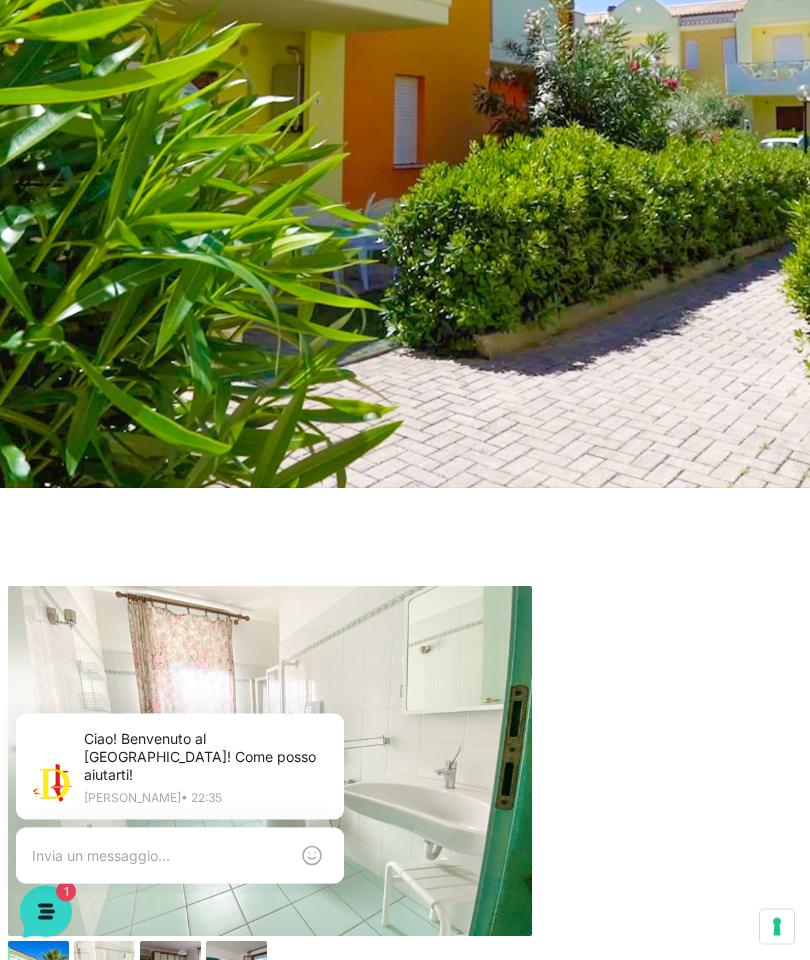 scroll, scrollTop: 411, scrollLeft: 0, axis: vertical 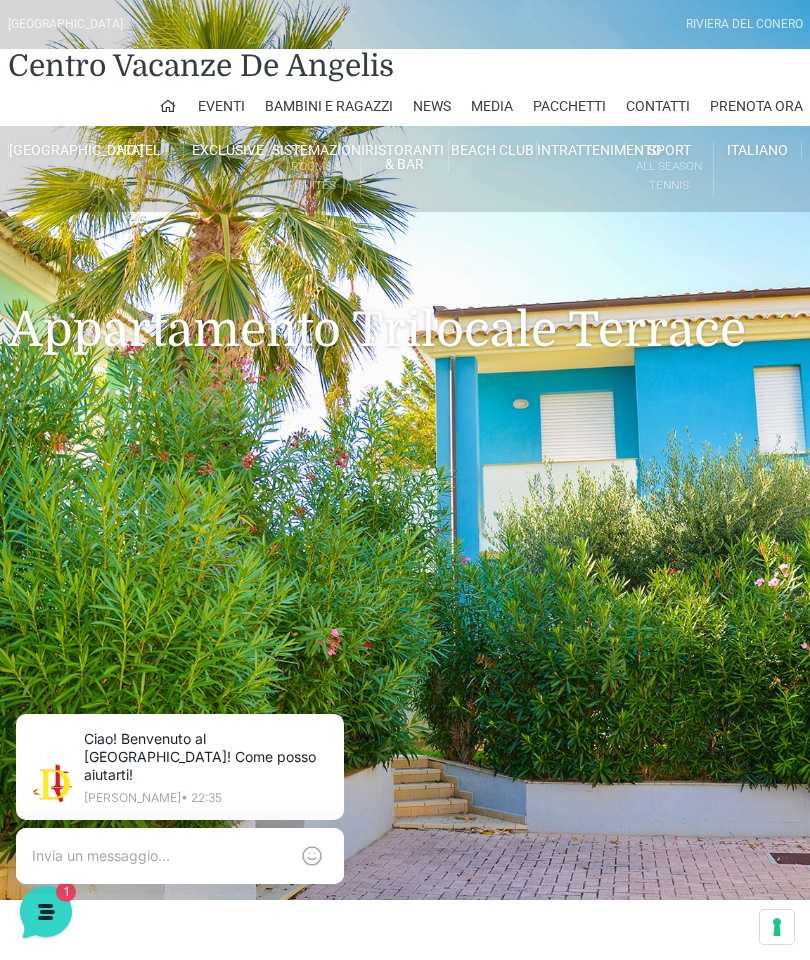 click at bounding box center [160, 856] 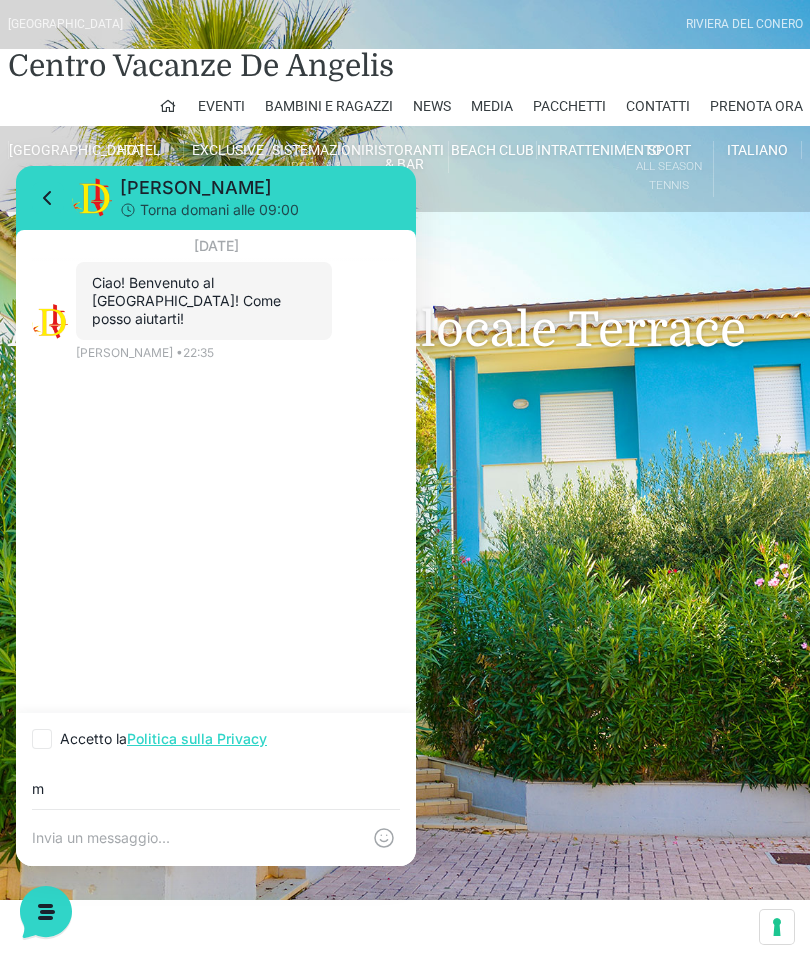 scroll, scrollTop: 126, scrollLeft: 0, axis: vertical 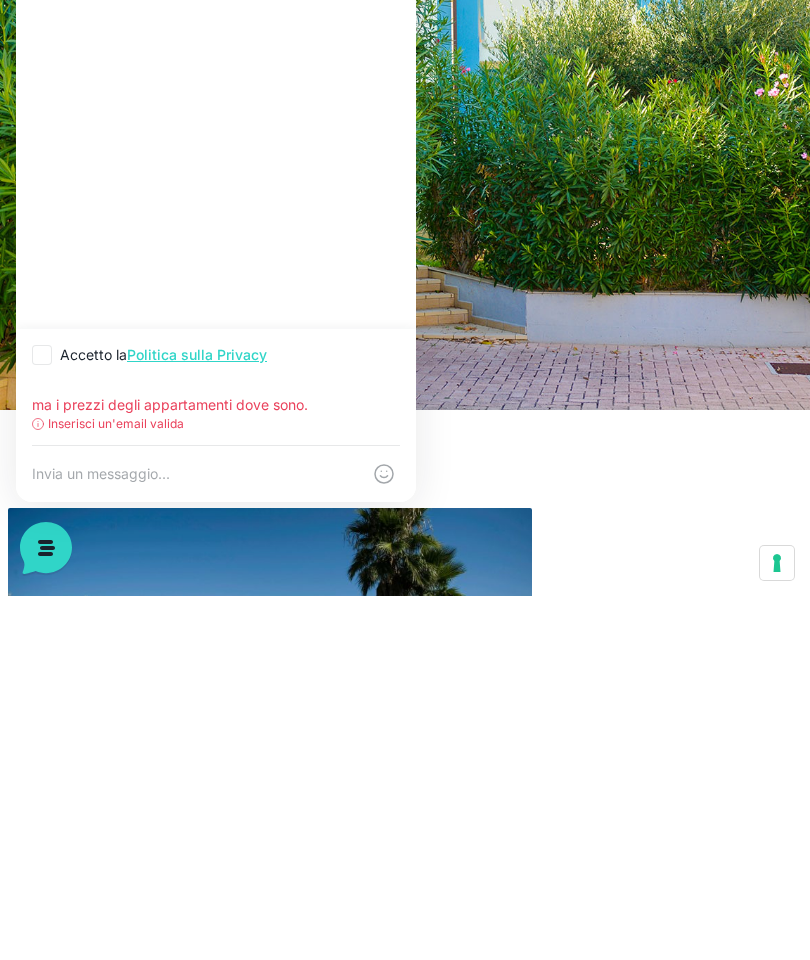 type on "ma i prezzi degli appartamenti dove sono." 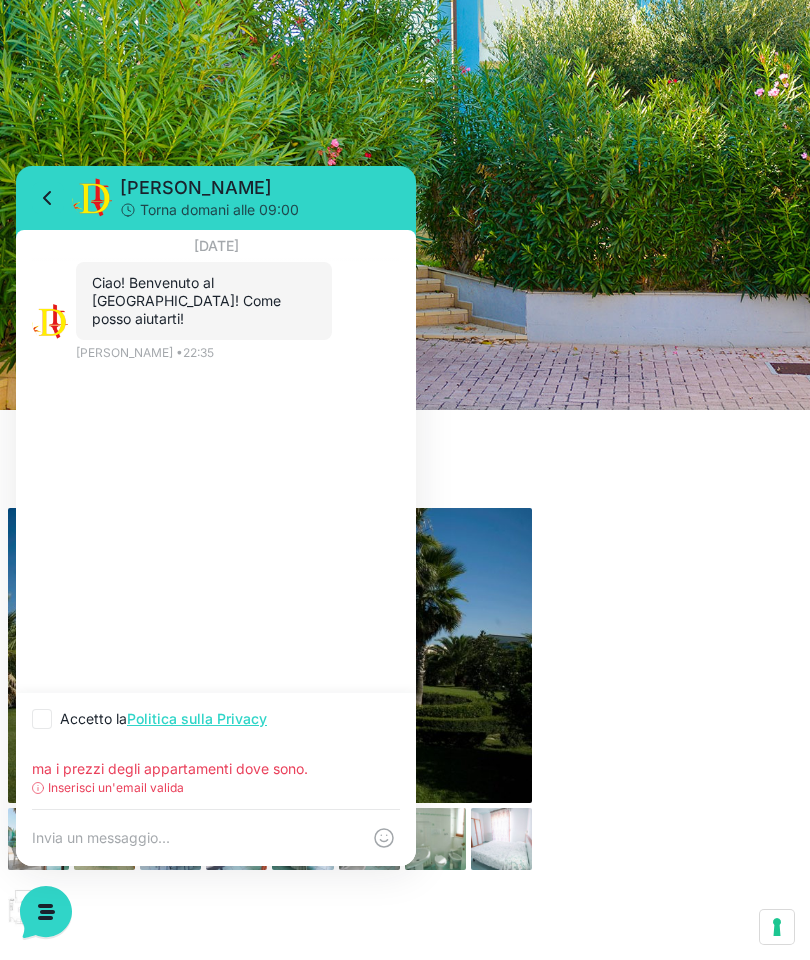 click on "[PERSON_NAME]" at bounding box center (260, 188) 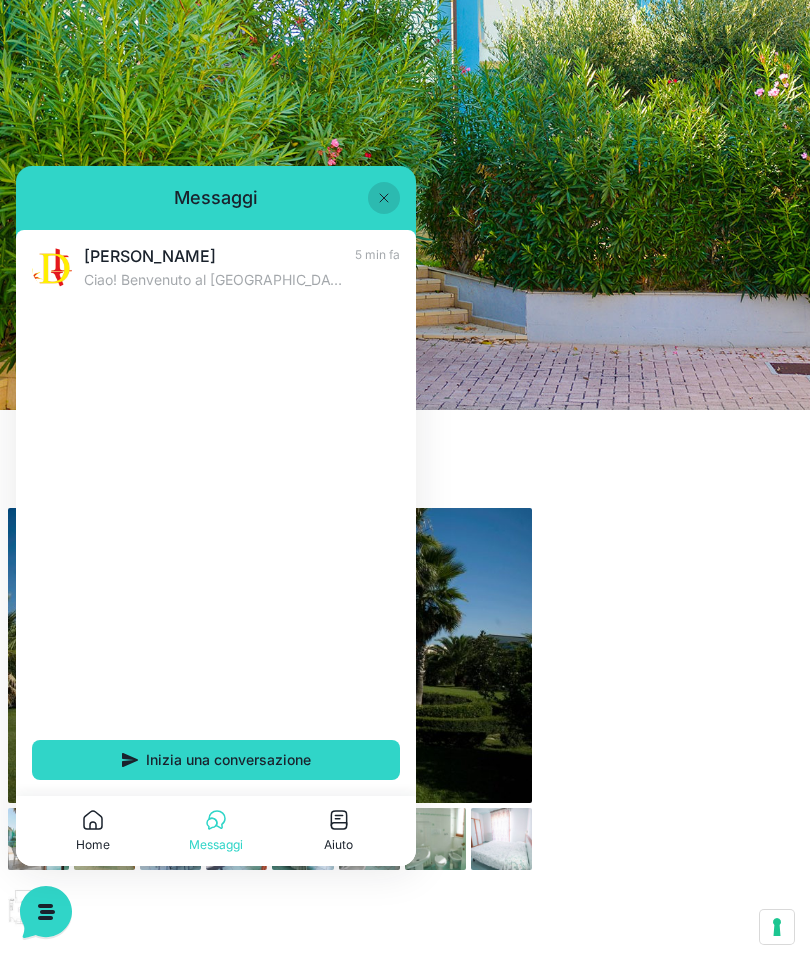 click 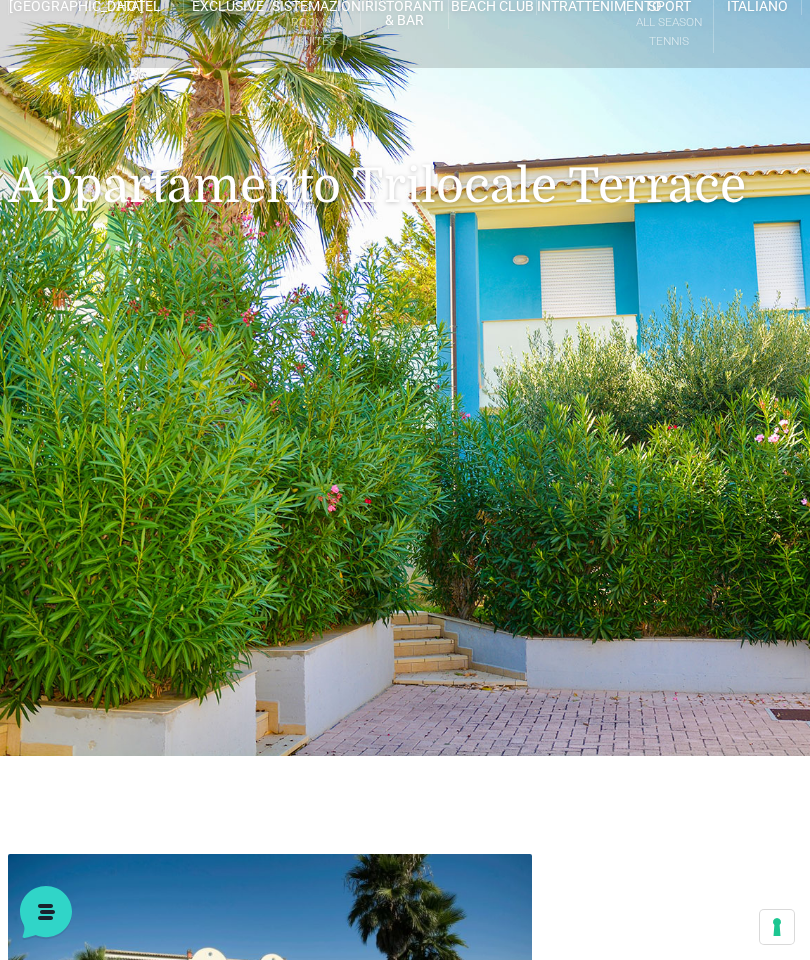 scroll, scrollTop: 0, scrollLeft: 0, axis: both 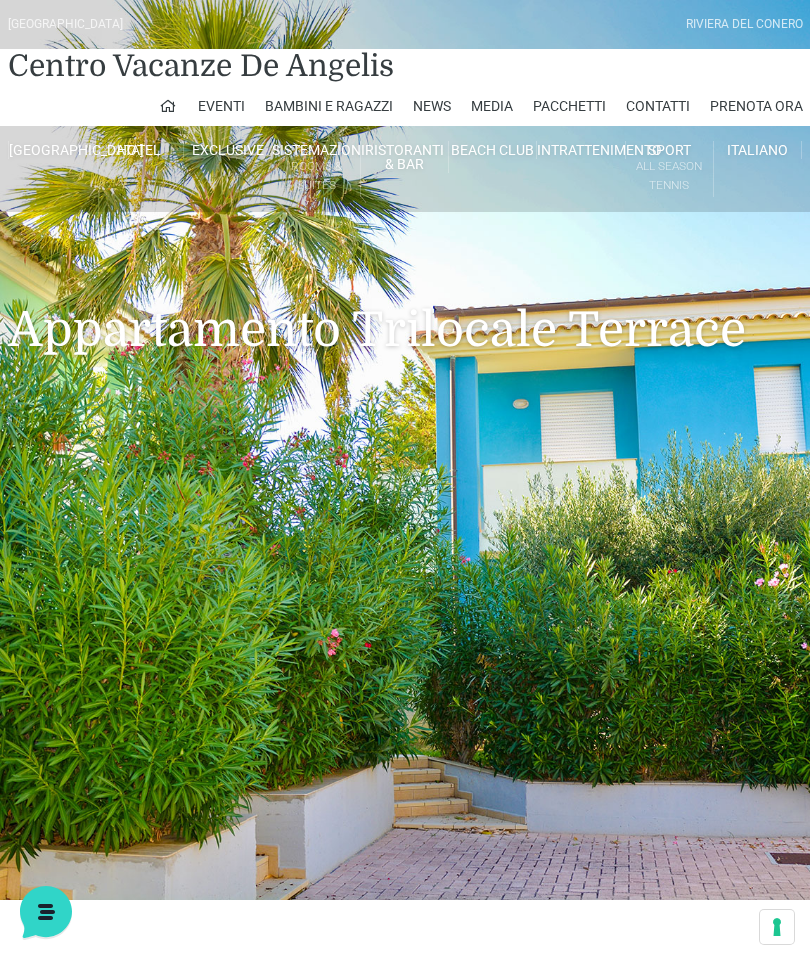 click on "Appartamento Trilocale Garden" at bounding box center (385, 349) 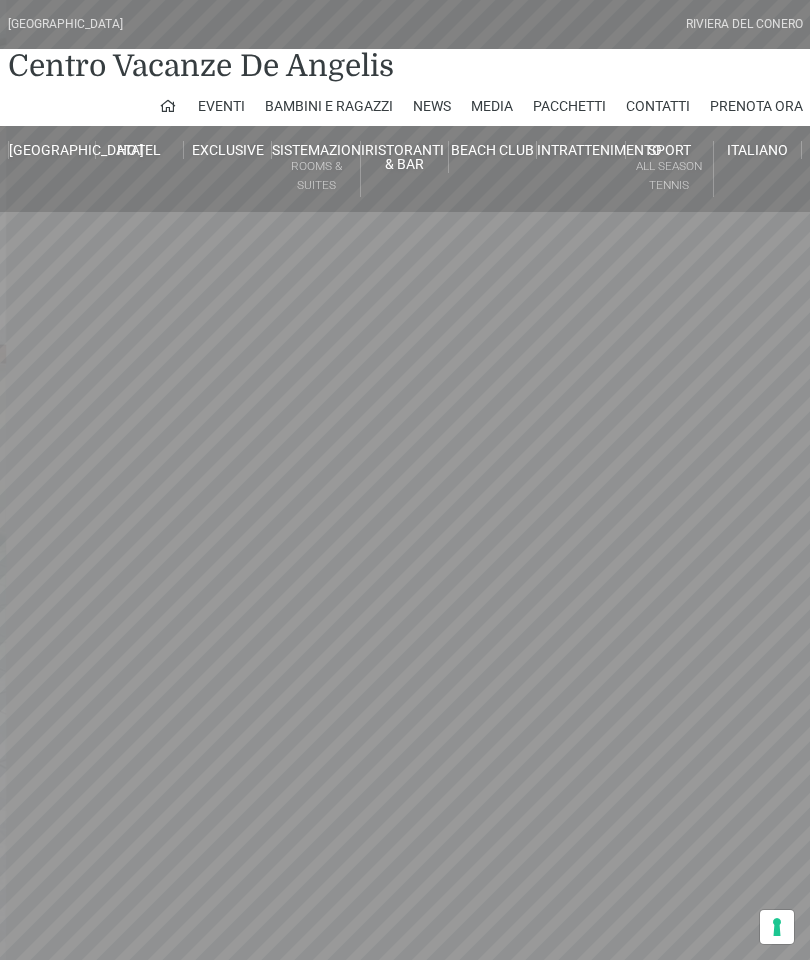 scroll, scrollTop: 0, scrollLeft: 0, axis: both 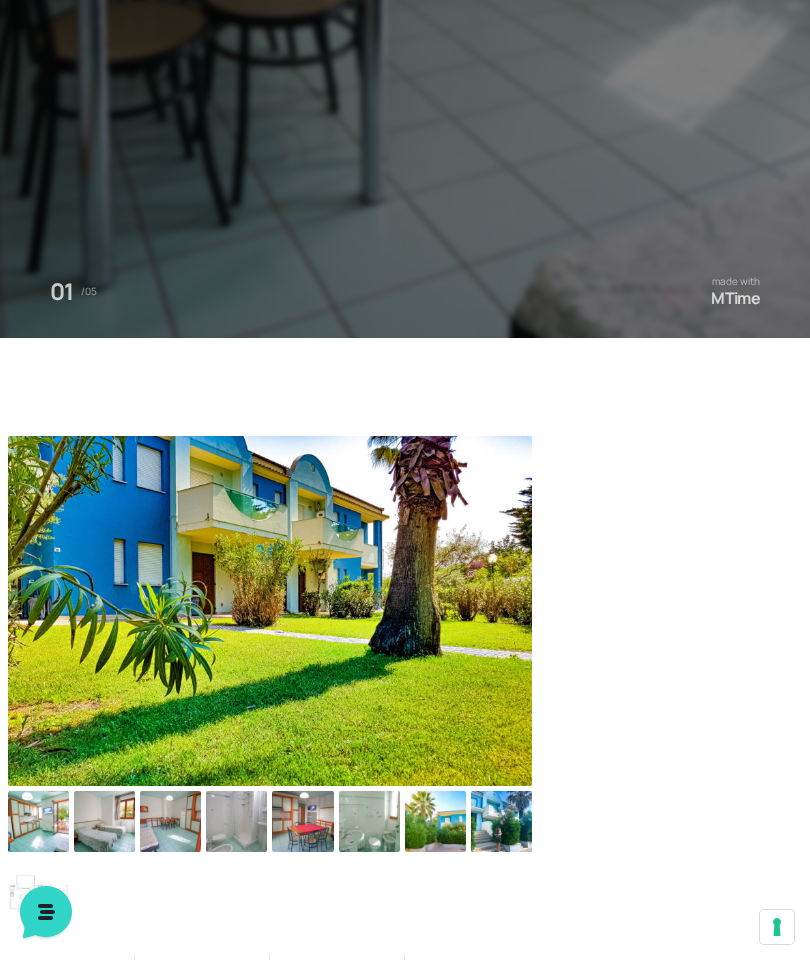 click at bounding box center [38, 821] 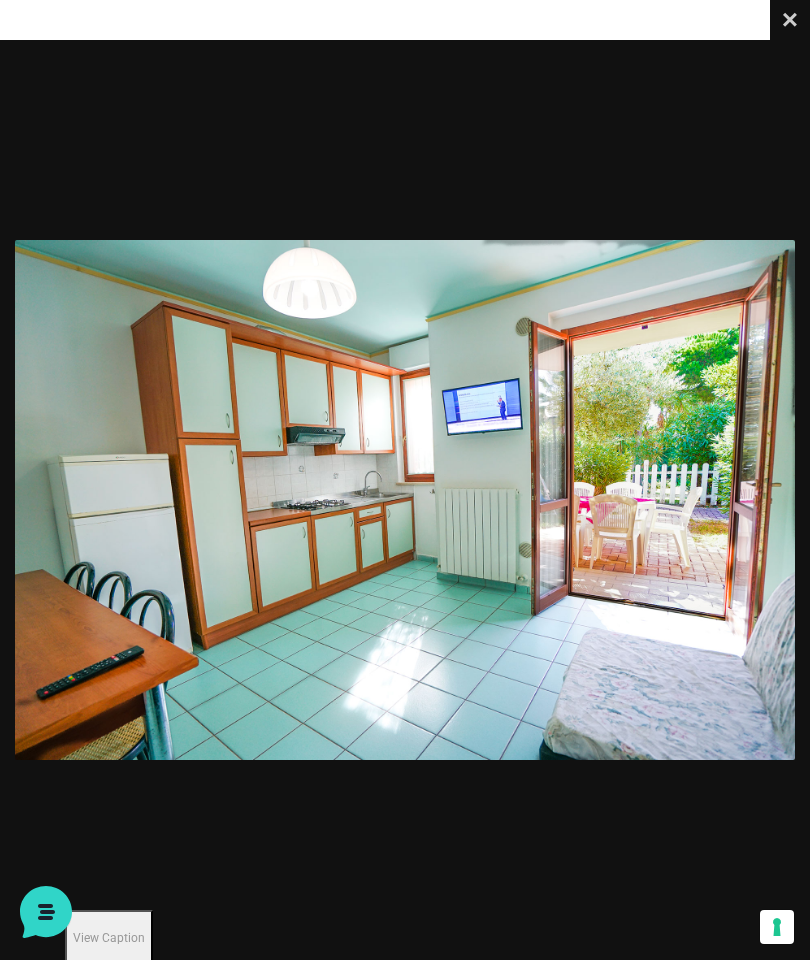 click on "Close" at bounding box center (790, 20) 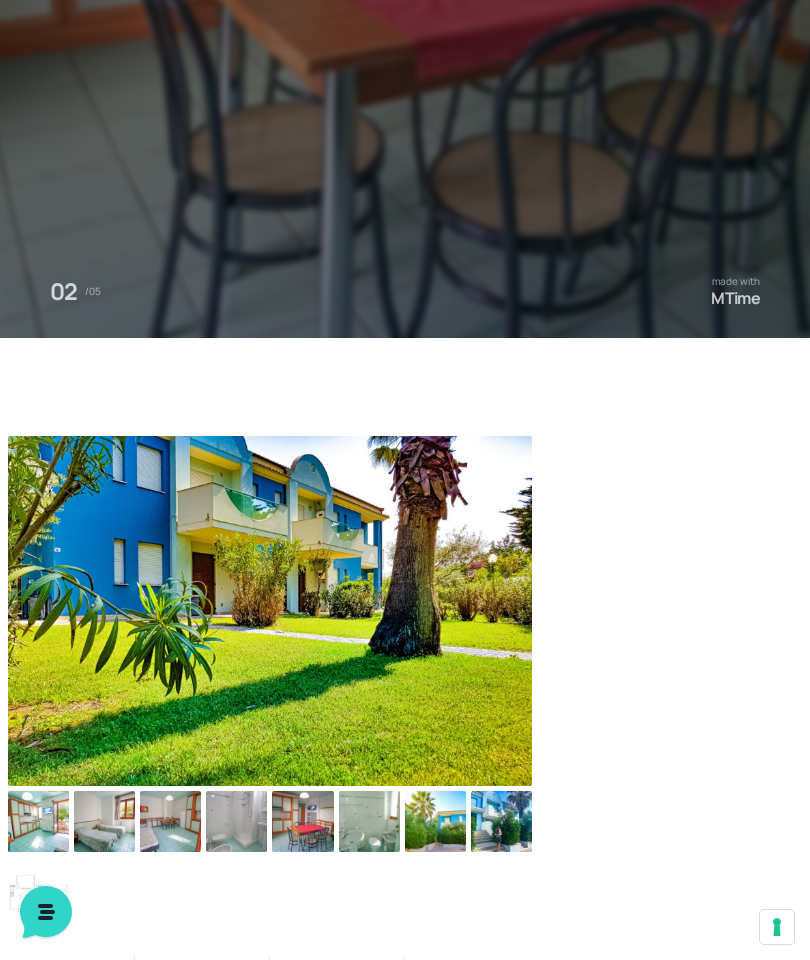 click at bounding box center [104, 821] 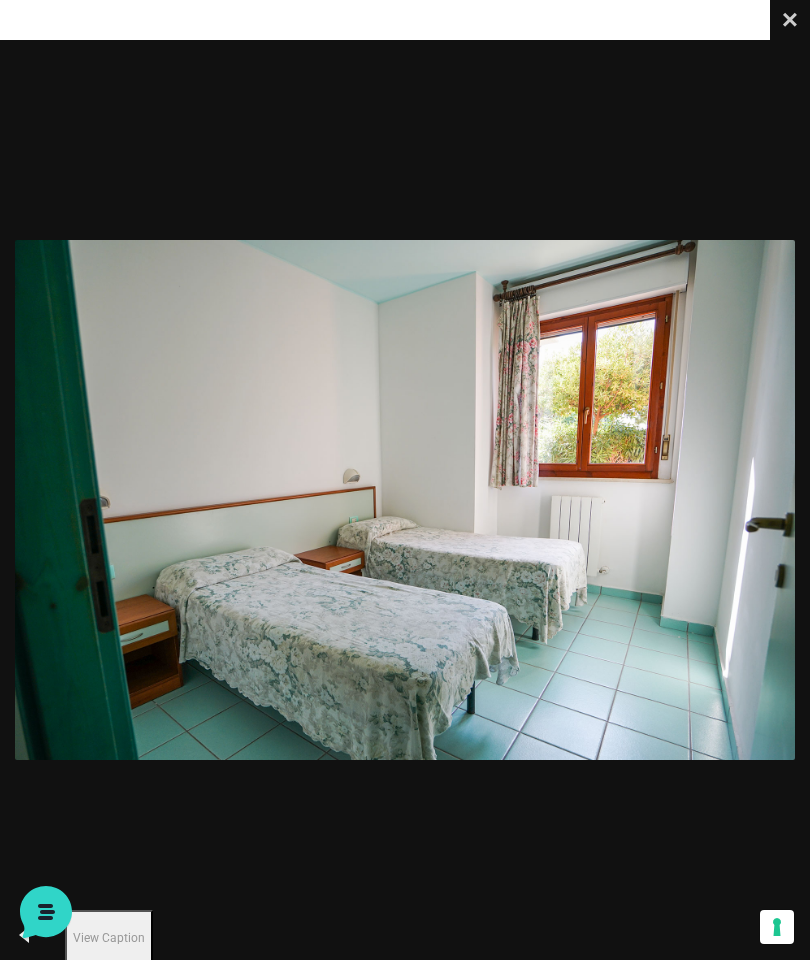 click on "Close" at bounding box center (790, 20) 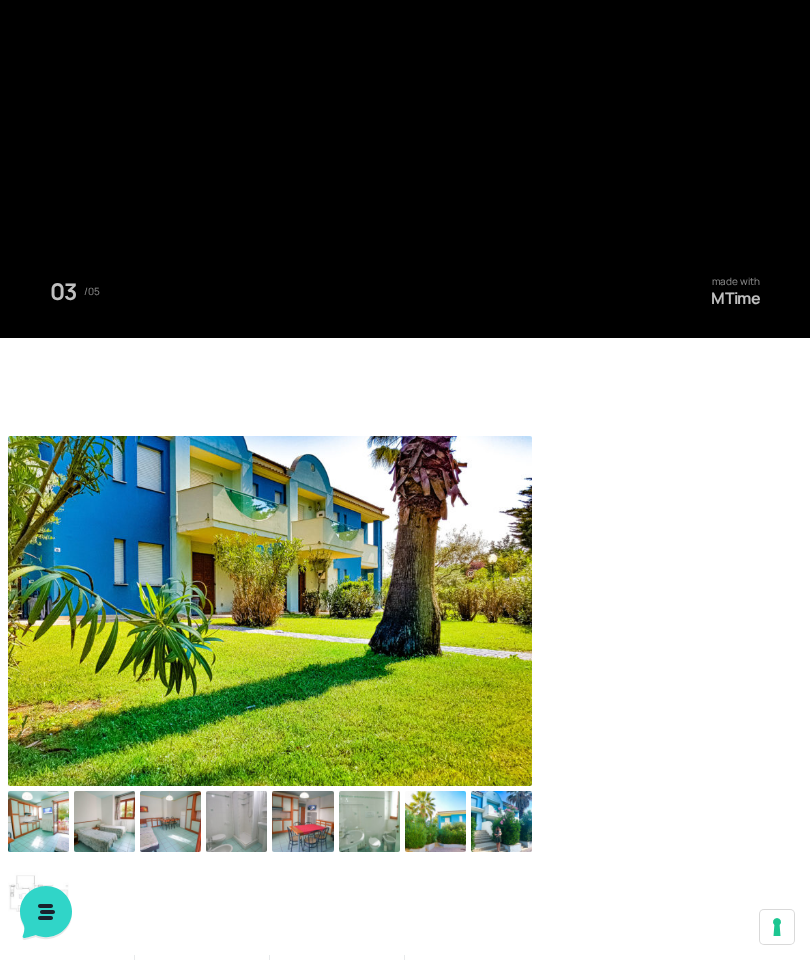 click at bounding box center (170, 821) 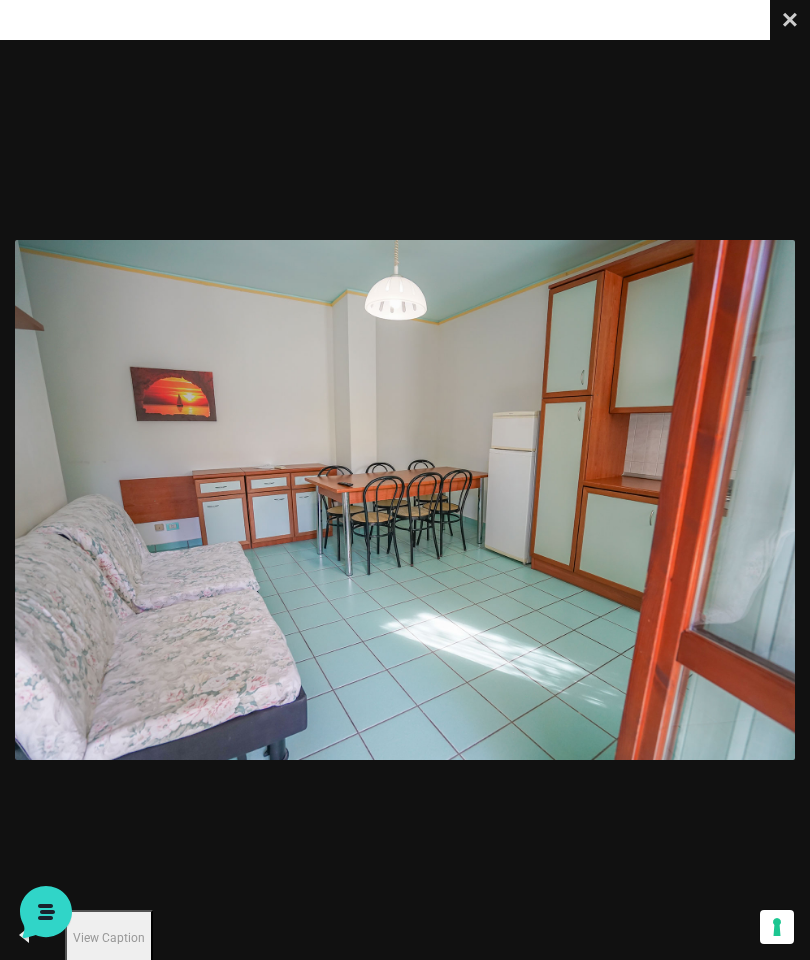 scroll, scrollTop: 0, scrollLeft: 0, axis: both 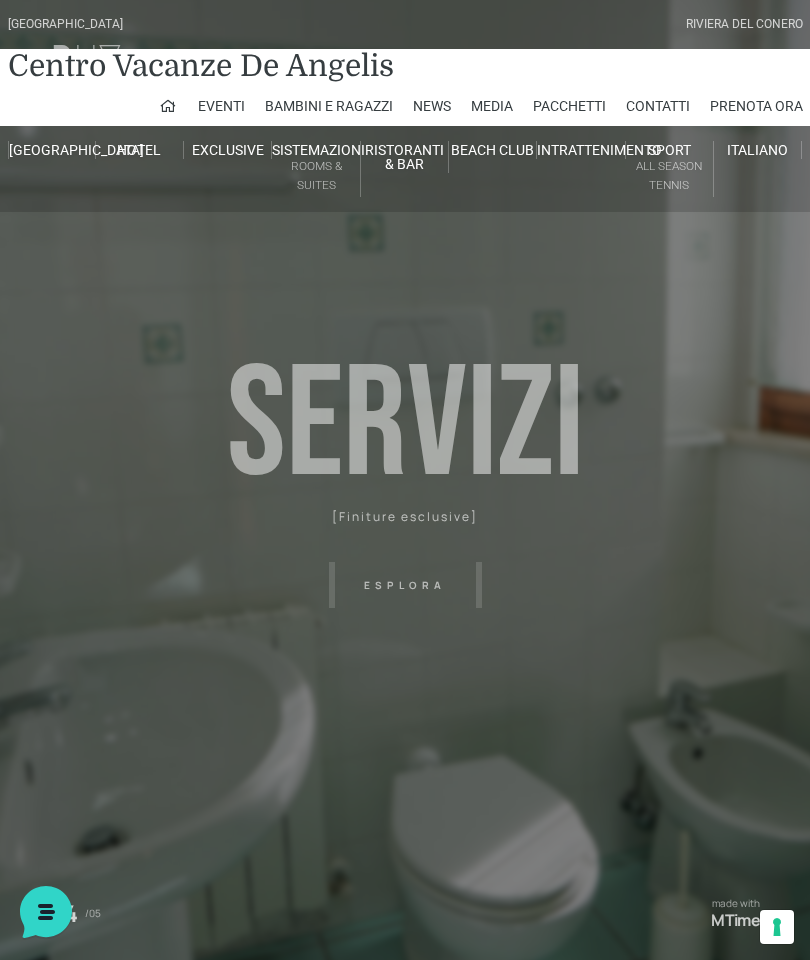 click on "Pacchetti" at bounding box center [569, 106] 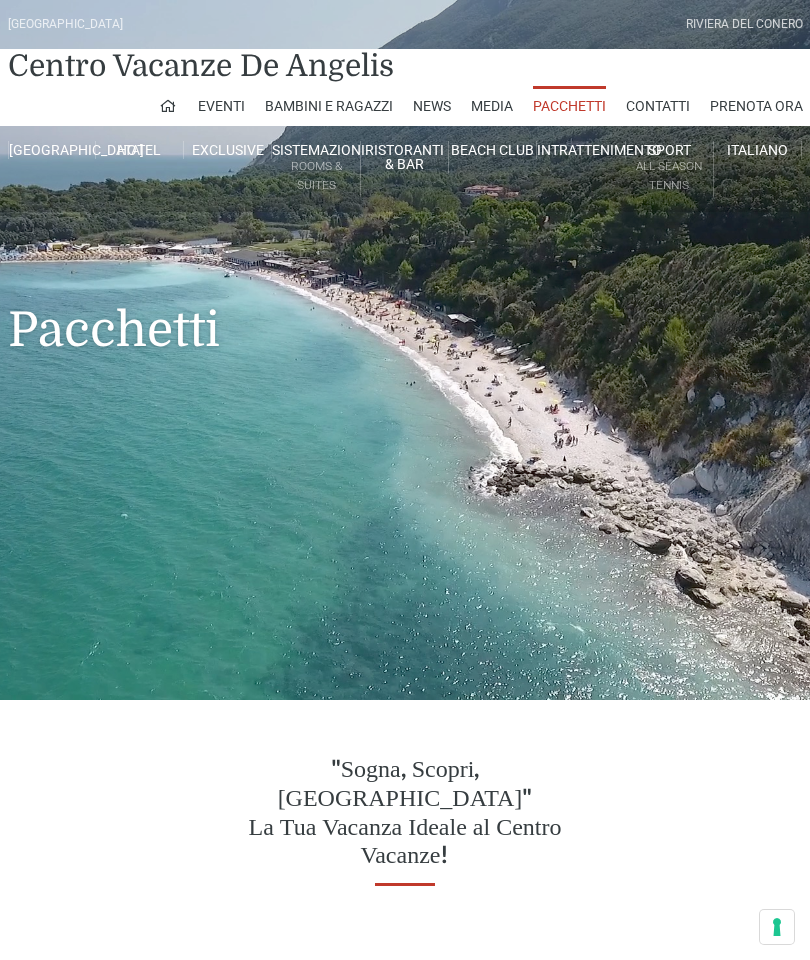 scroll, scrollTop: 0, scrollLeft: 0, axis: both 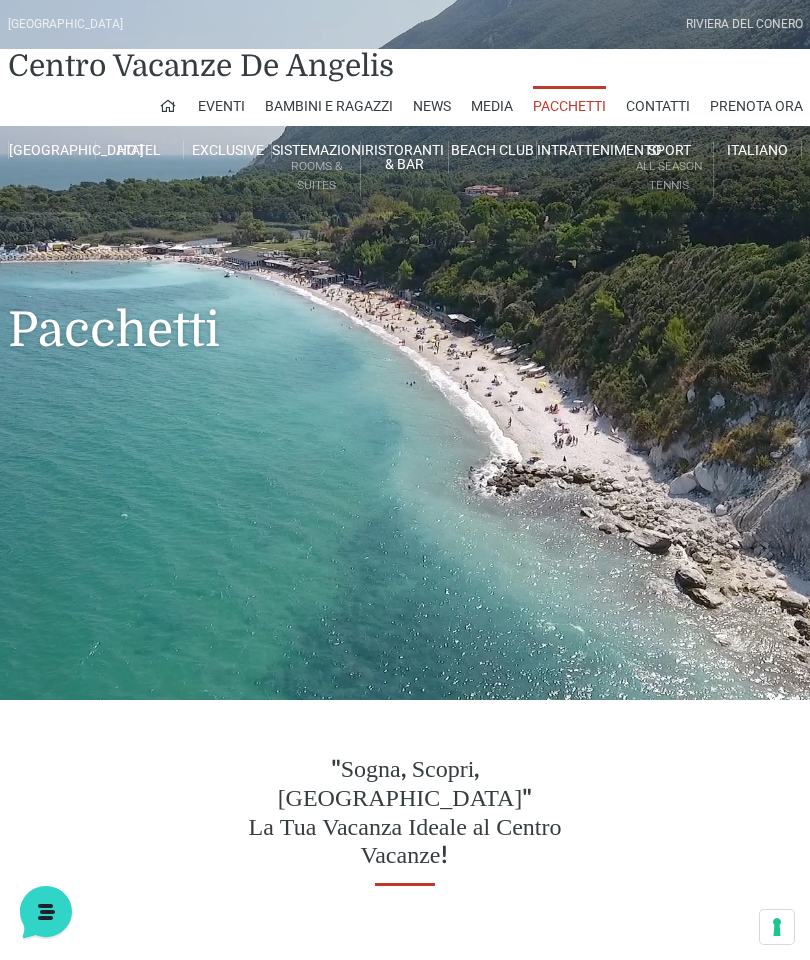 click on "Prenota Ora" at bounding box center [756, 106] 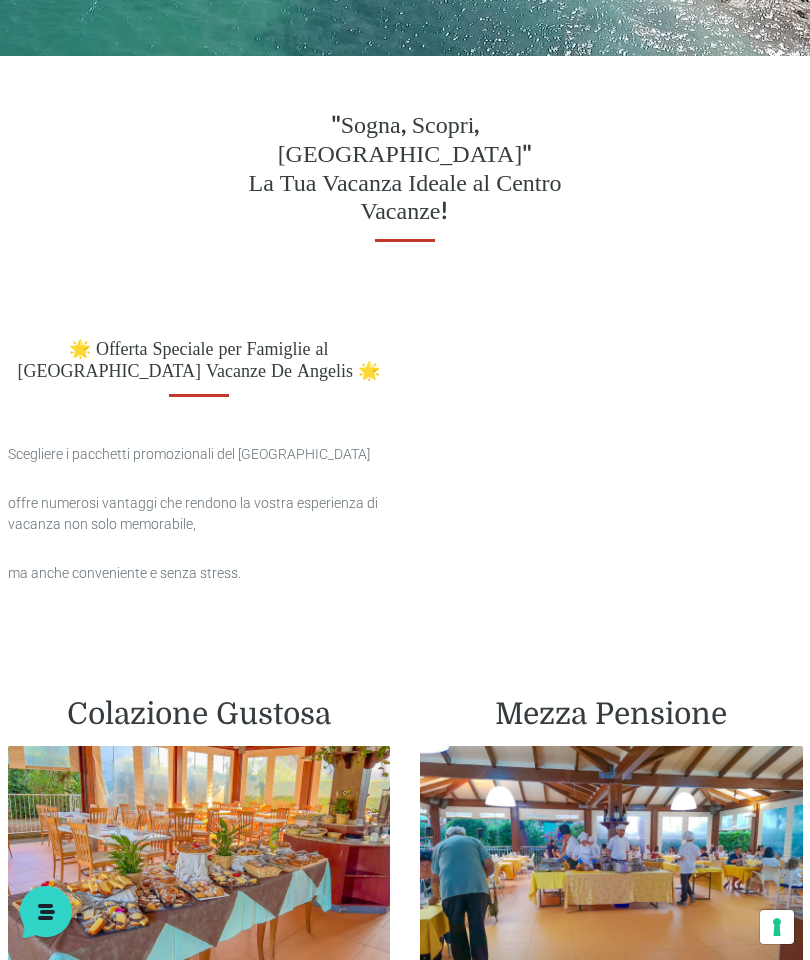 scroll, scrollTop: 643, scrollLeft: 0, axis: vertical 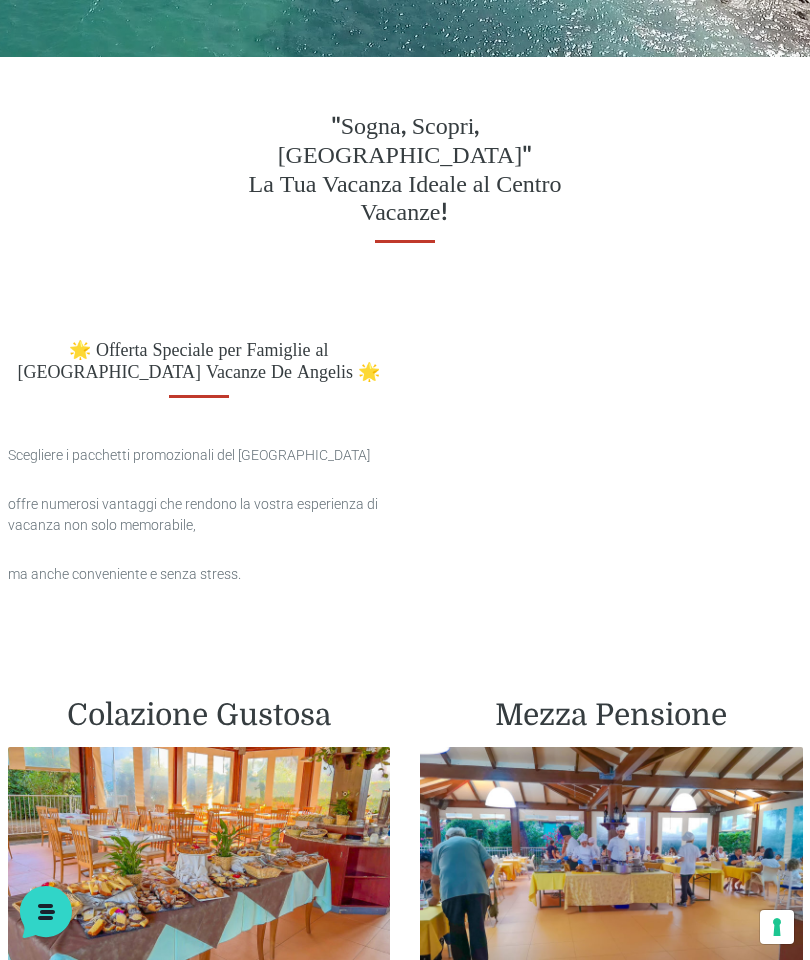 click on "🌟 Offerta Speciale per Famiglie al Villaggio Centro Vacanze De Angelis 🌟" at bounding box center (199, 361) 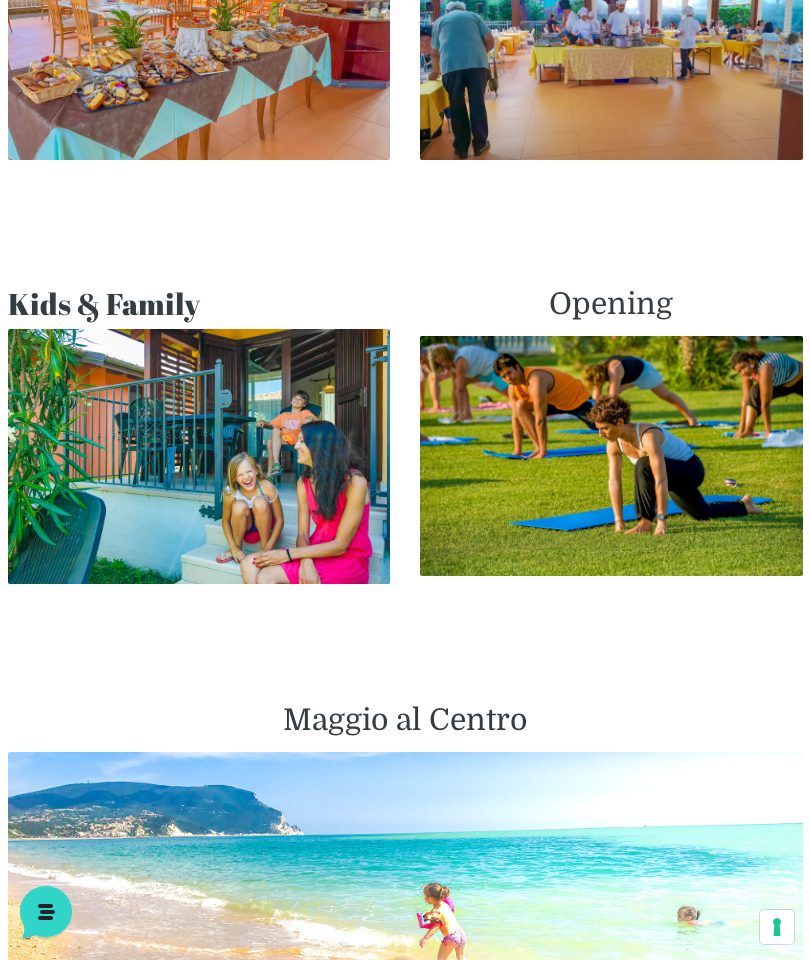 scroll, scrollTop: 1462, scrollLeft: 0, axis: vertical 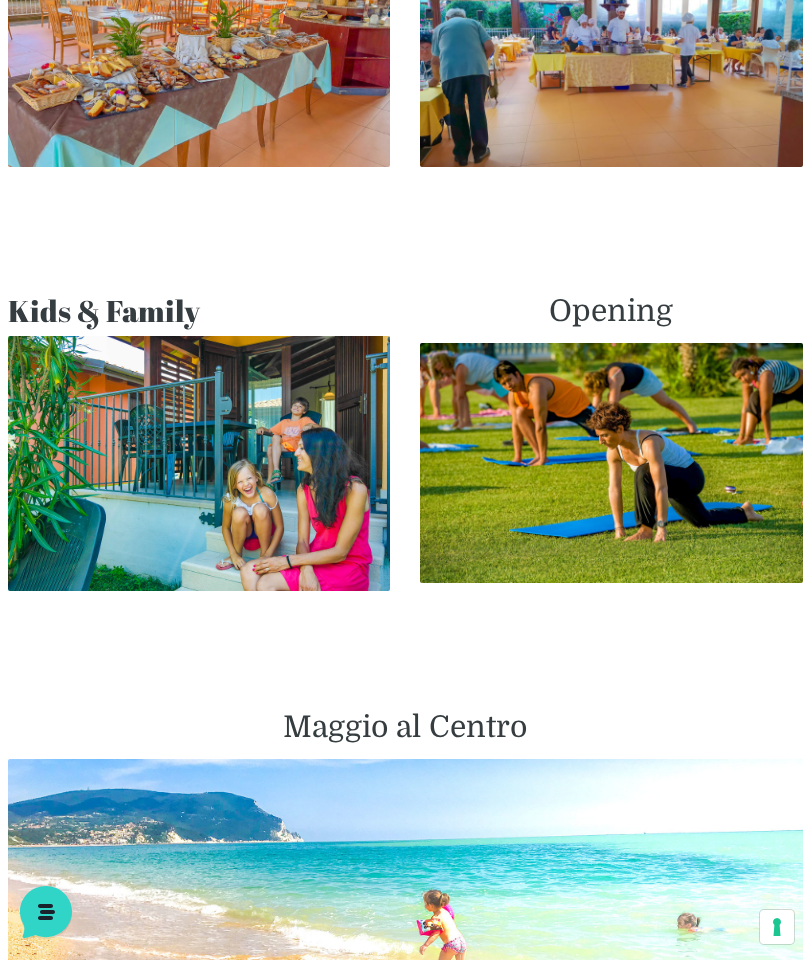 click on "Kids & Family" at bounding box center (199, 311) 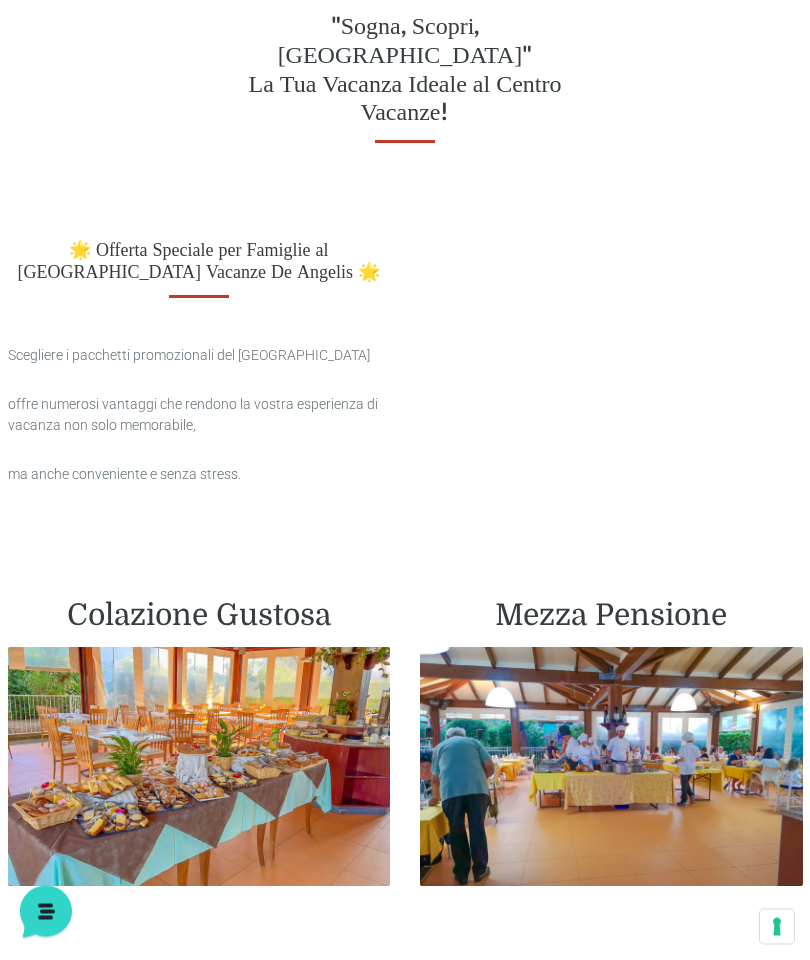 click on "🌟 Offerta Speciale per Famiglie al [GEOGRAPHIC_DATA] Vacanze De Angelis 🌟" at bounding box center (199, 262) 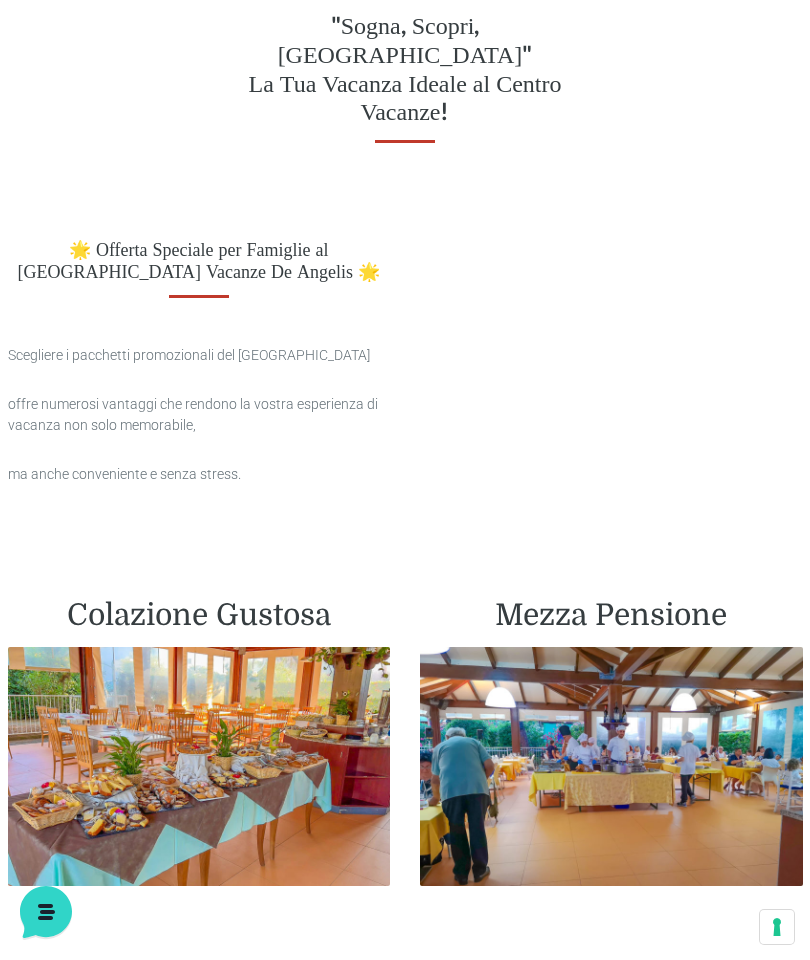 click on "🌟 Offerta Speciale per Famiglie al [GEOGRAPHIC_DATA] Vacanze De Angelis 🌟" at bounding box center [199, 261] 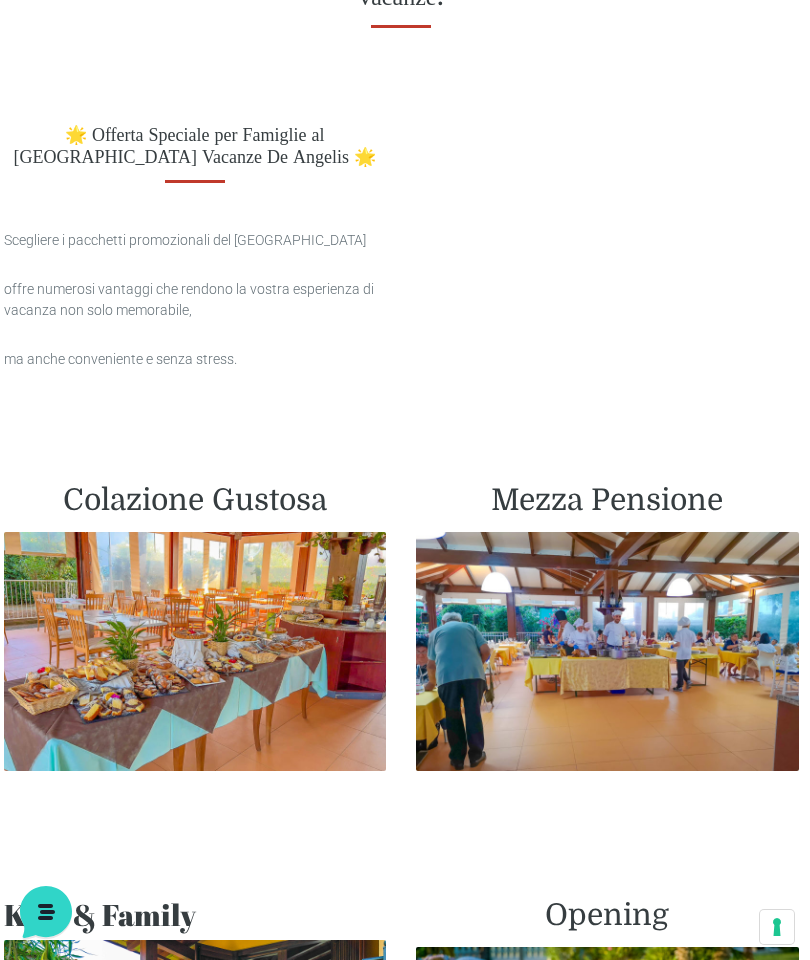 scroll, scrollTop: 848, scrollLeft: 4, axis: both 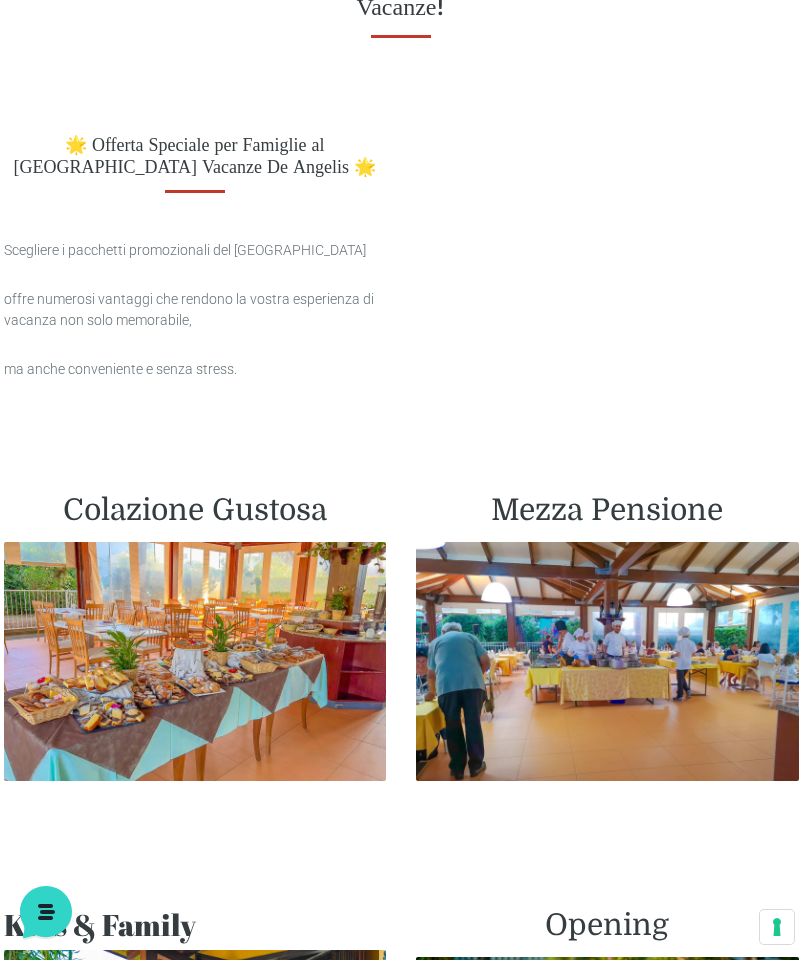 click at bounding box center [195, 661] 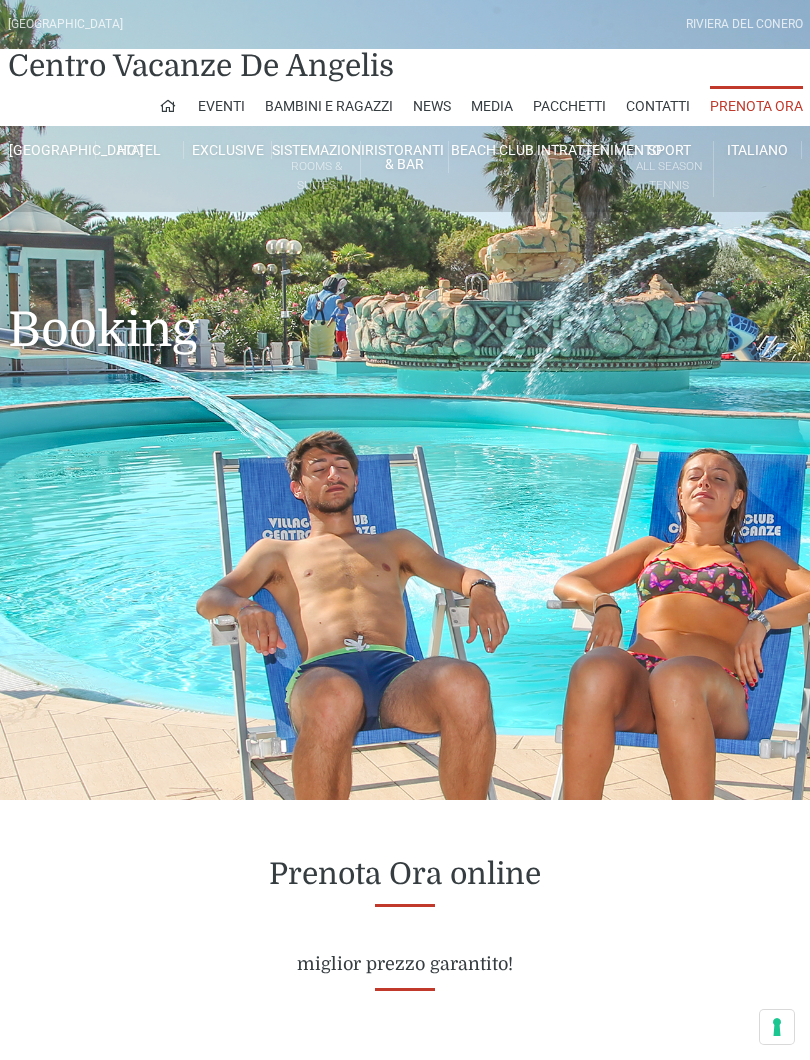 scroll, scrollTop: 0, scrollLeft: 0, axis: both 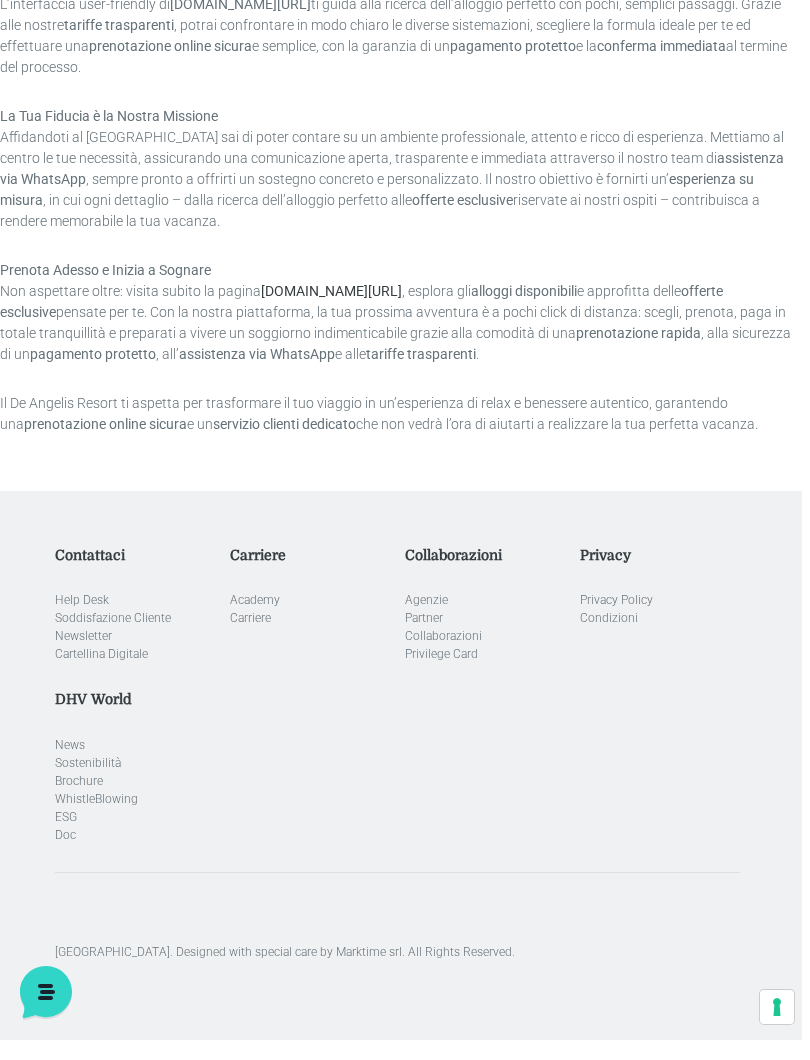 click on "[DOMAIN_NAME][URL]" at bounding box center (331, 311) 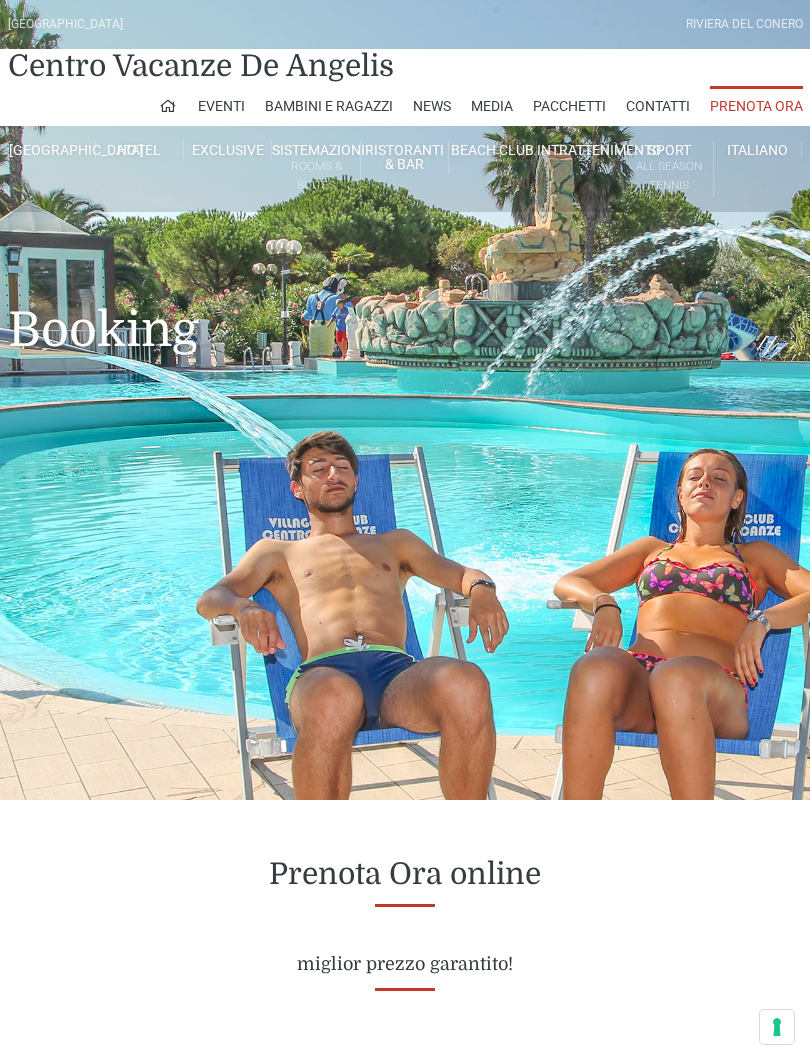 scroll, scrollTop: 0, scrollLeft: 0, axis: both 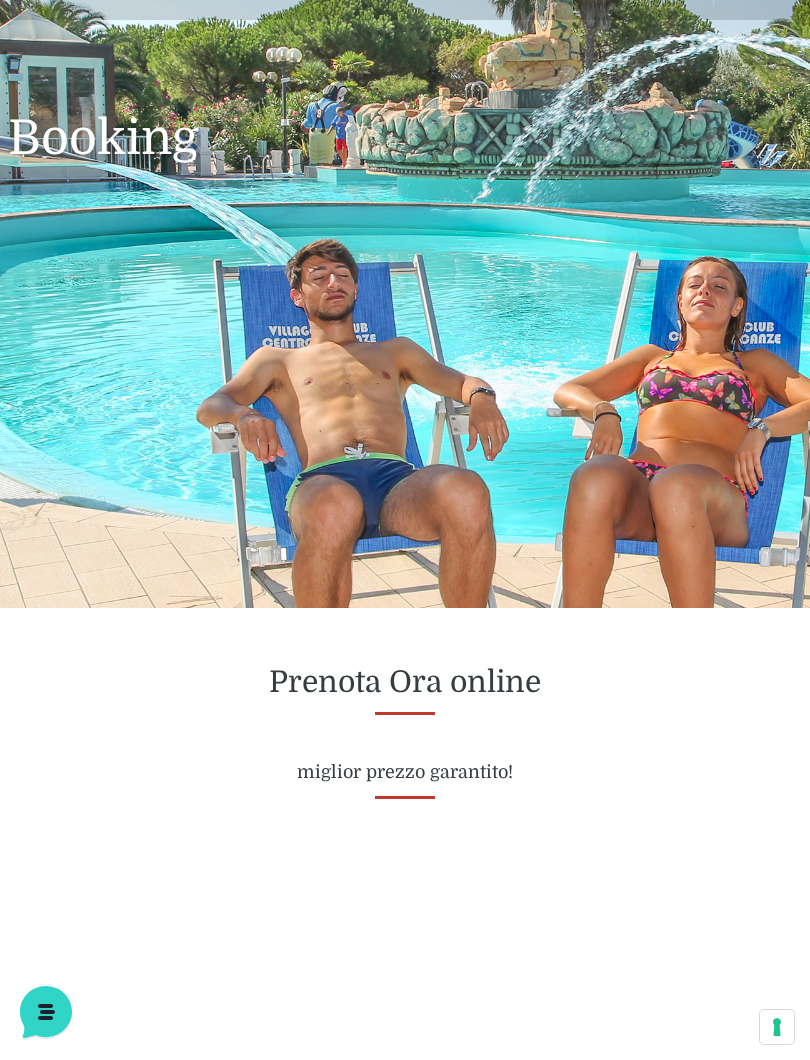 click on "Prenota Ora online" at bounding box center [405, 682] 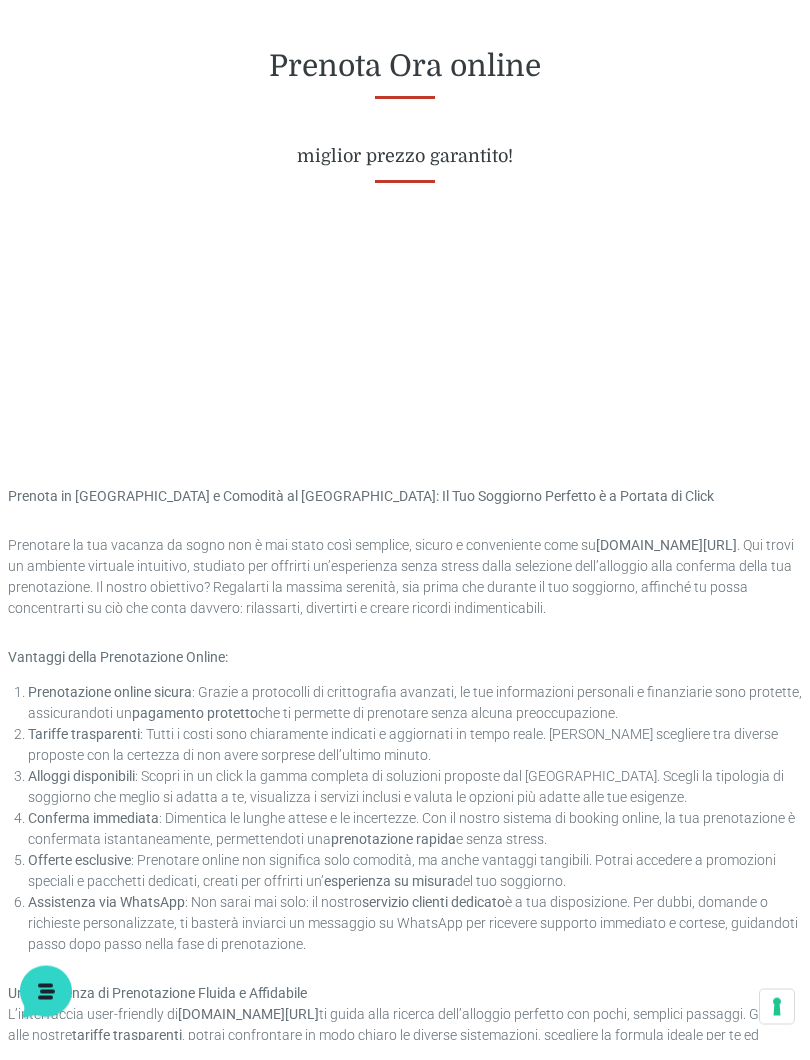 scroll, scrollTop: 804, scrollLeft: 0, axis: vertical 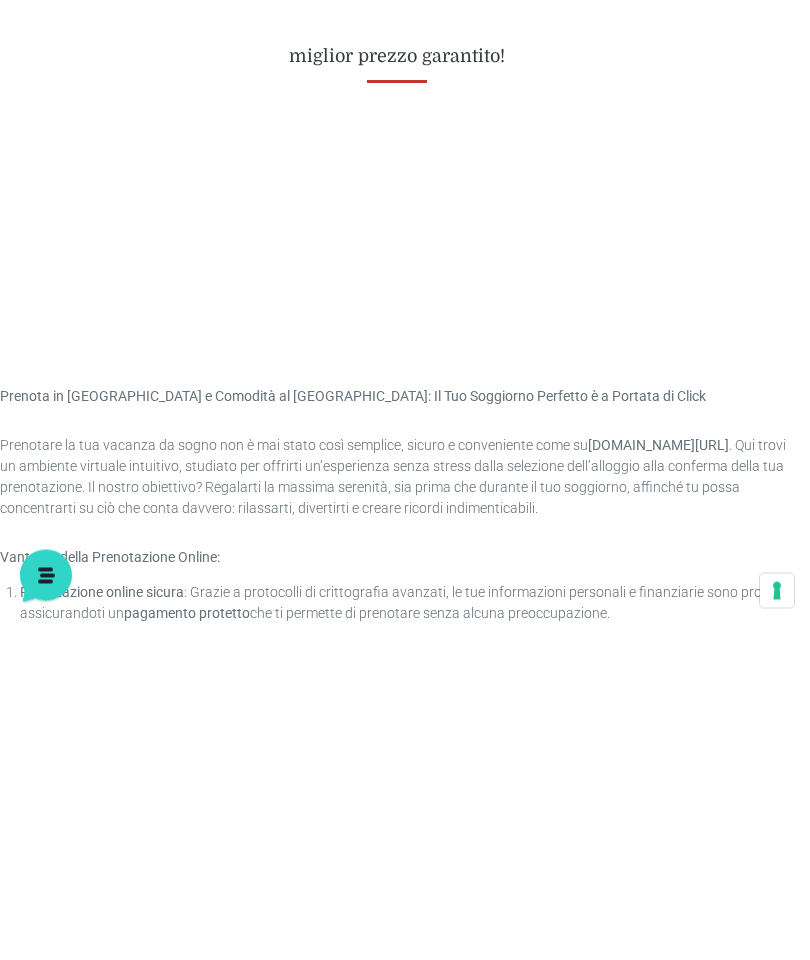 click at bounding box center (397, 564) 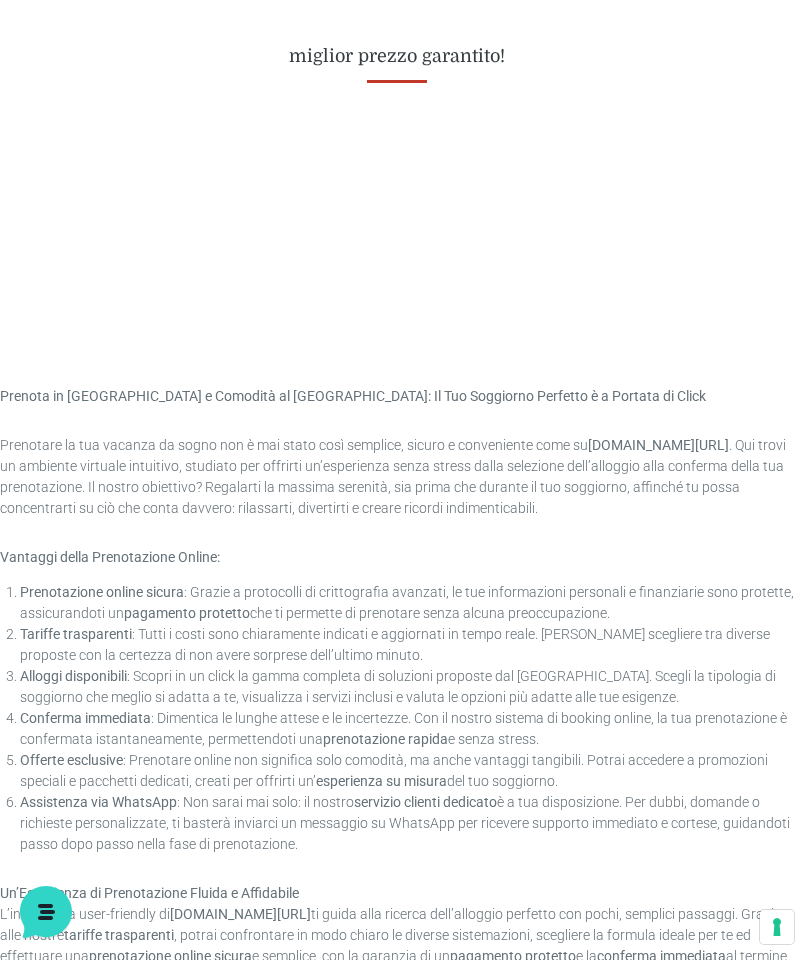 click at bounding box center (397, 227) 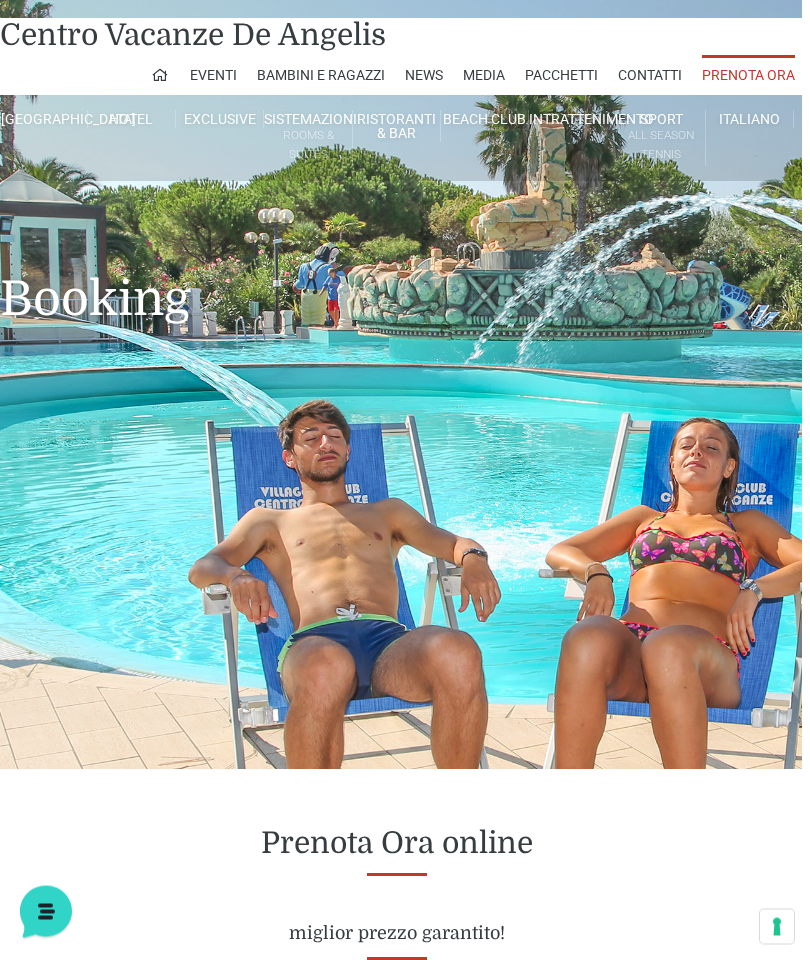 scroll, scrollTop: 0, scrollLeft: 8, axis: horizontal 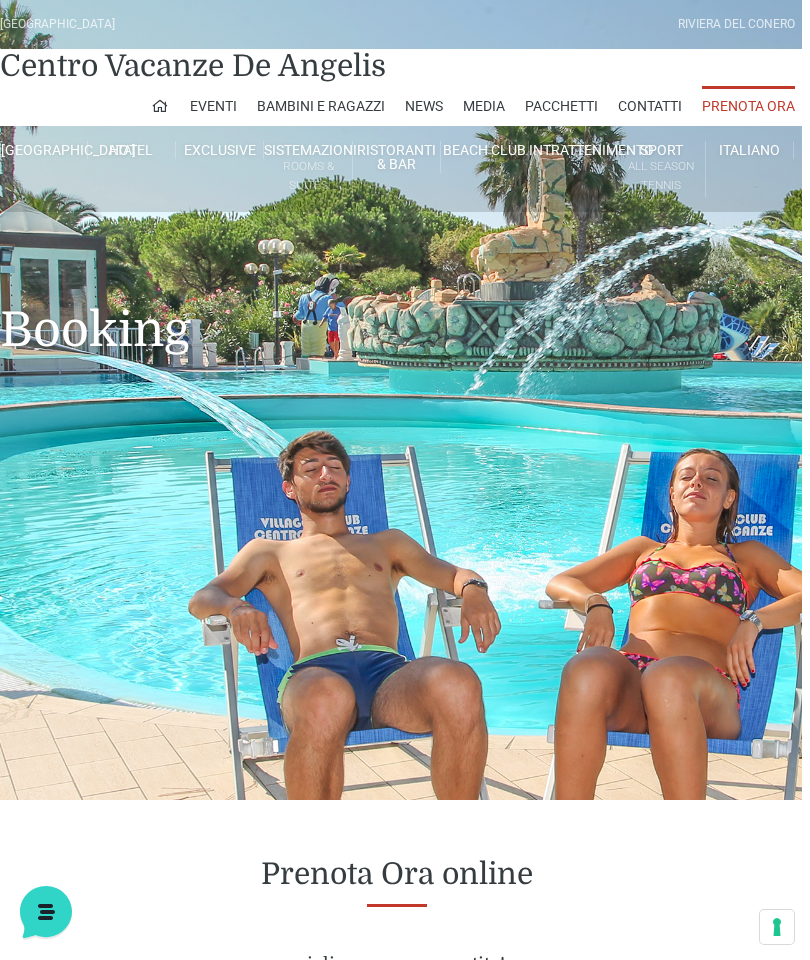 click on "Pacchetti" at bounding box center [561, 106] 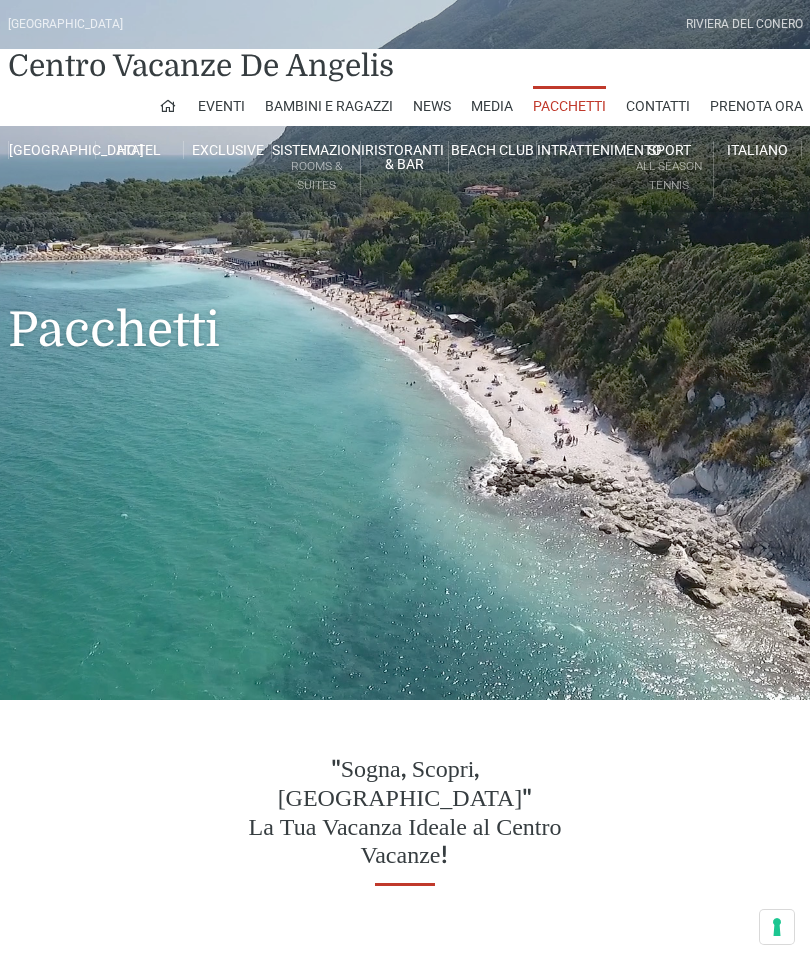 scroll, scrollTop: 448, scrollLeft: 0, axis: vertical 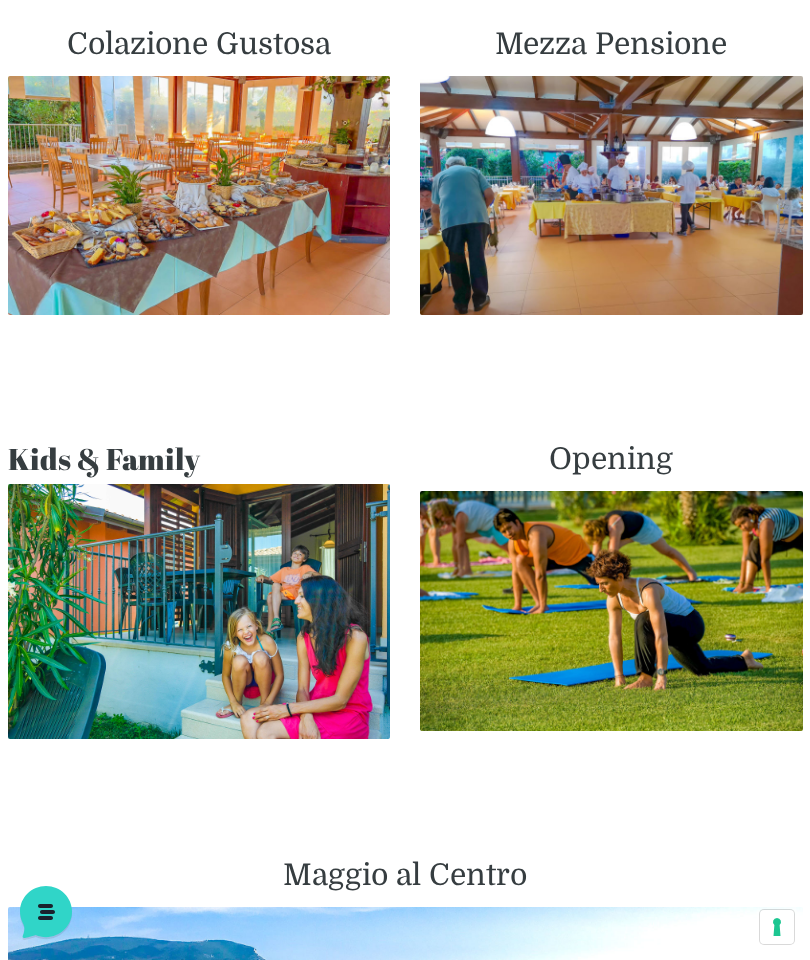 click at bounding box center [199, 611] 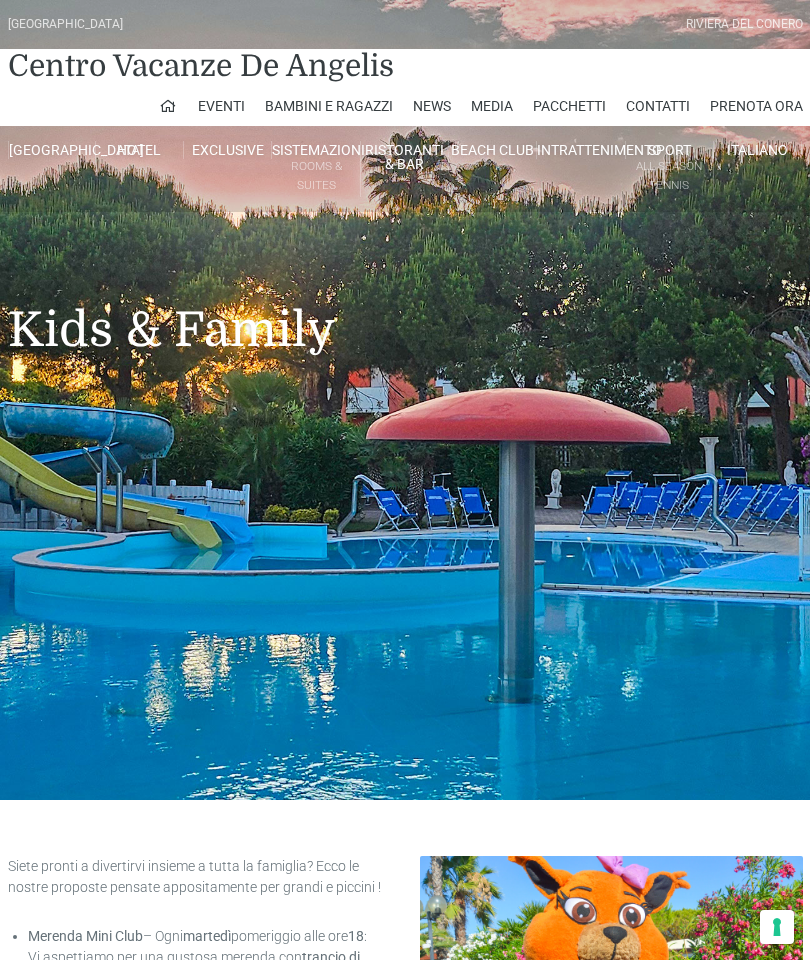 scroll, scrollTop: 0, scrollLeft: 0, axis: both 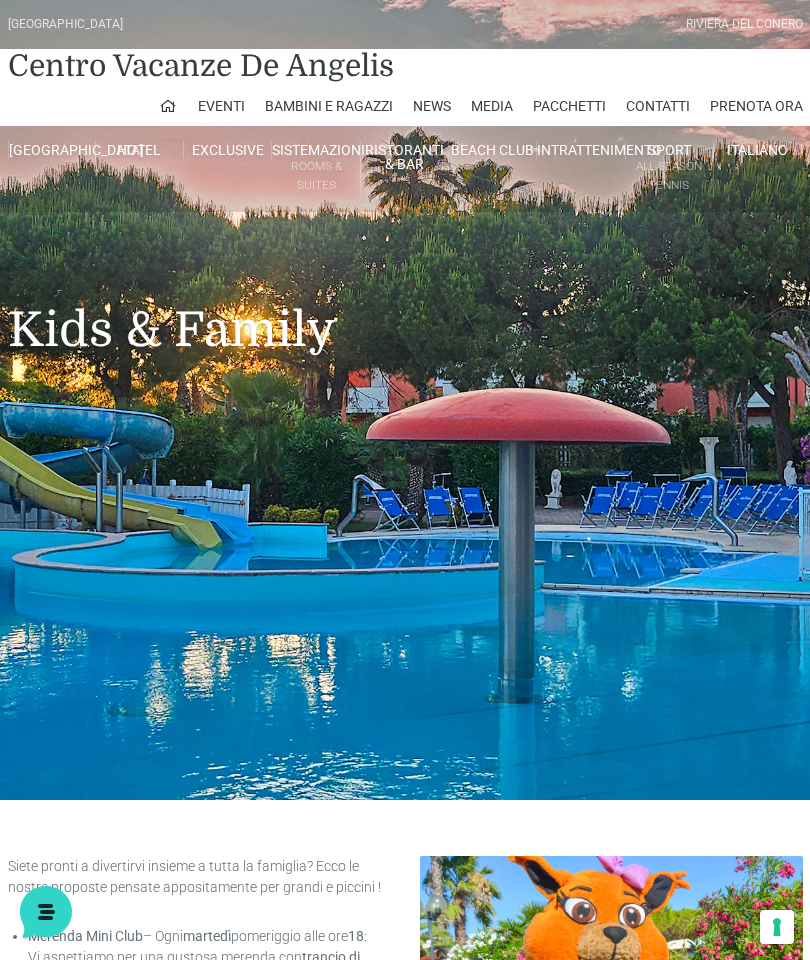 click on "Villino trilocale in legno" at bounding box center (385, 523) 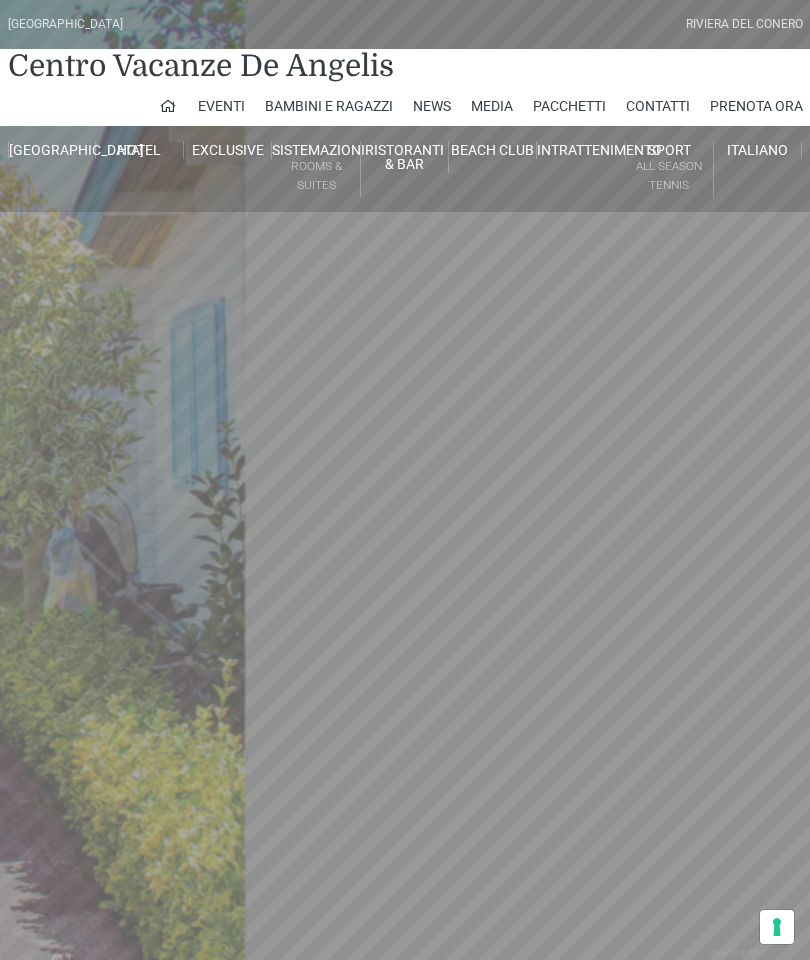 scroll, scrollTop: 0, scrollLeft: 0, axis: both 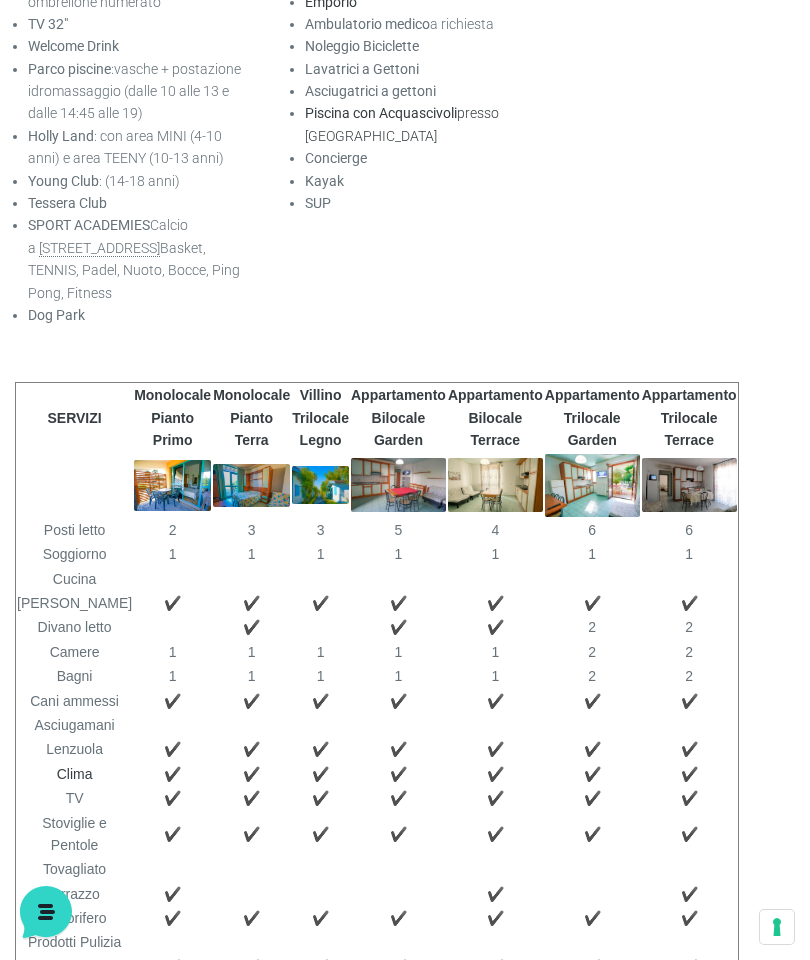 click at bounding box center (251, 485) 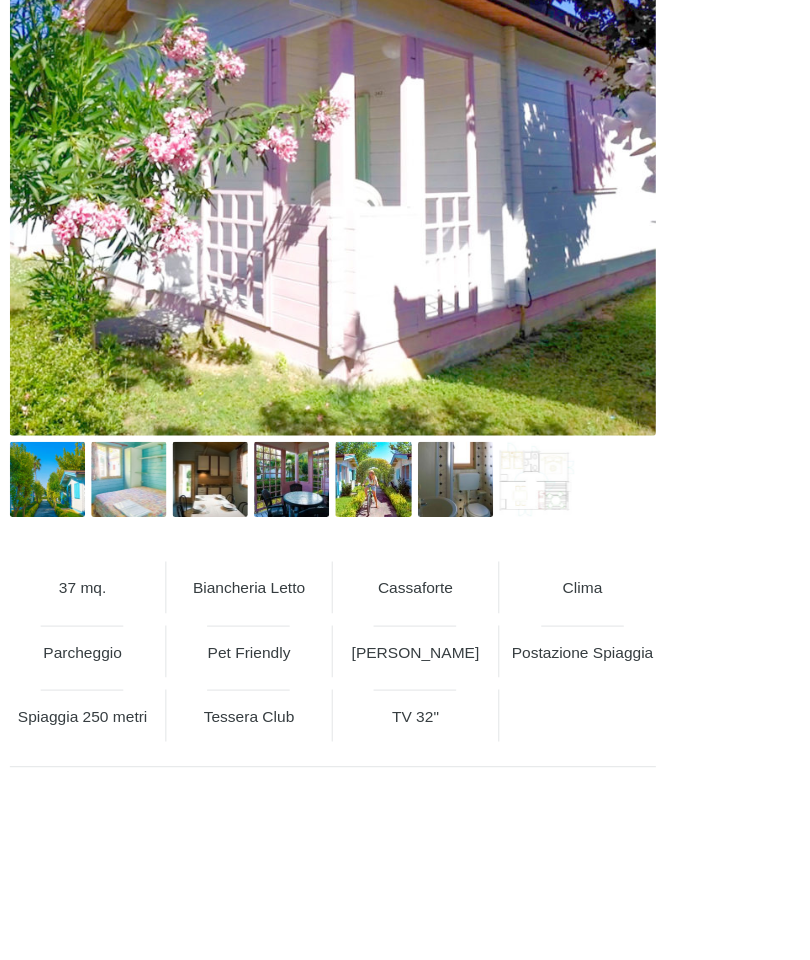 scroll, scrollTop: 1230, scrollLeft: 0, axis: vertical 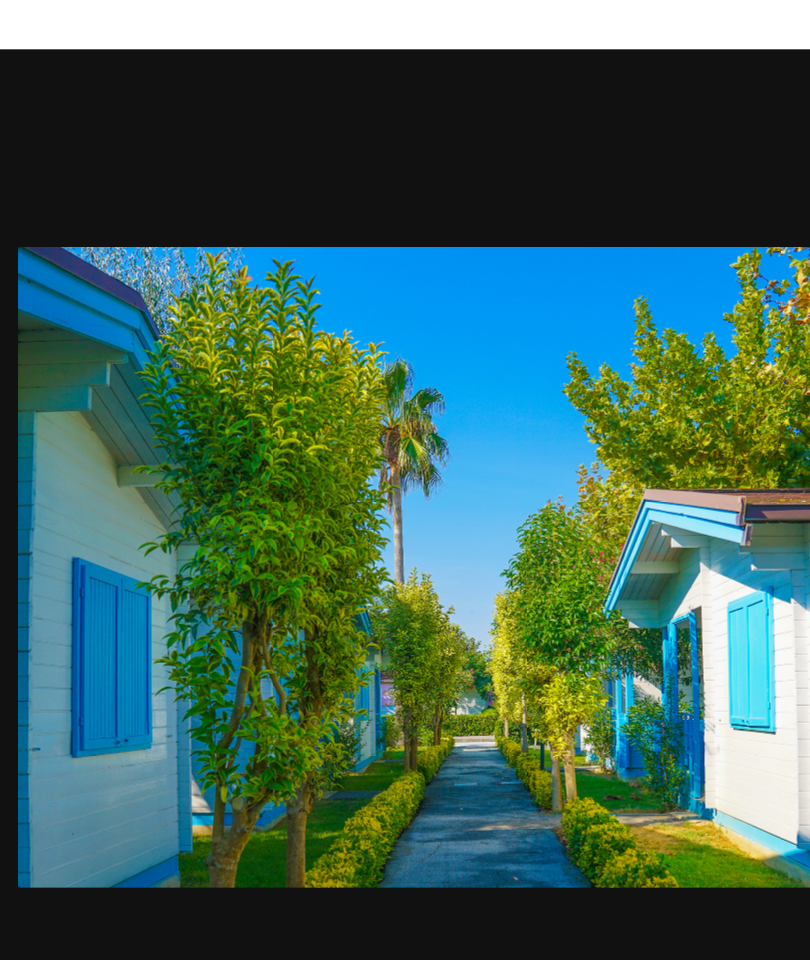 click on "Previous Next View Caption 1  of  7" at bounding box center [405, 500] 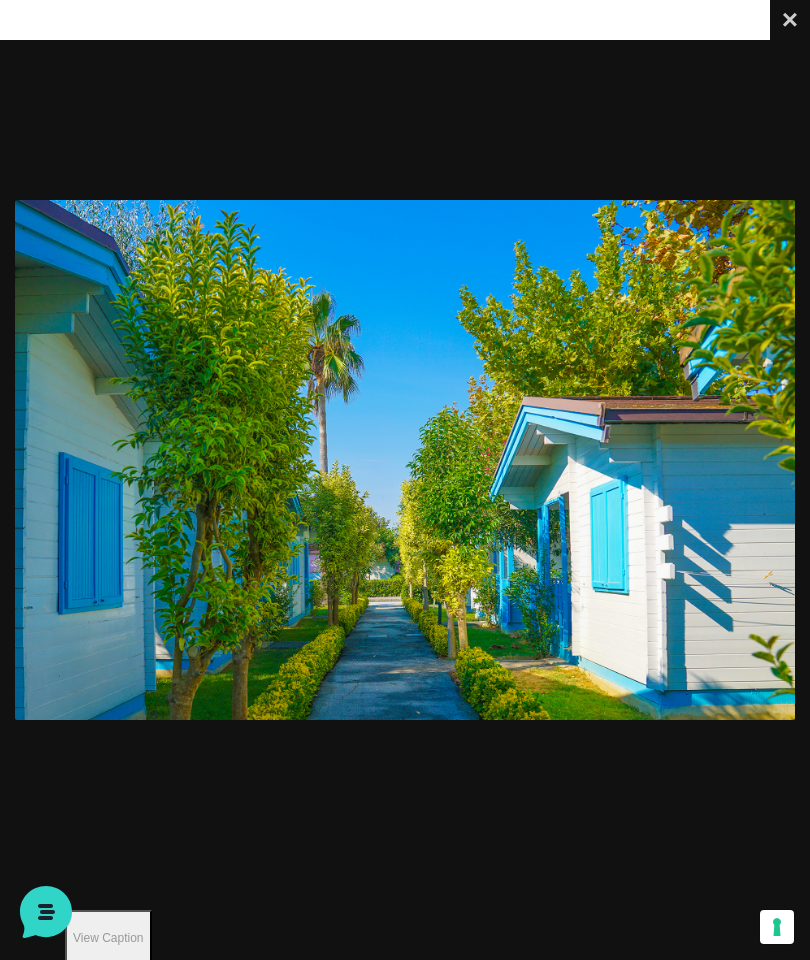 scroll, scrollTop: 1049, scrollLeft: 0, axis: vertical 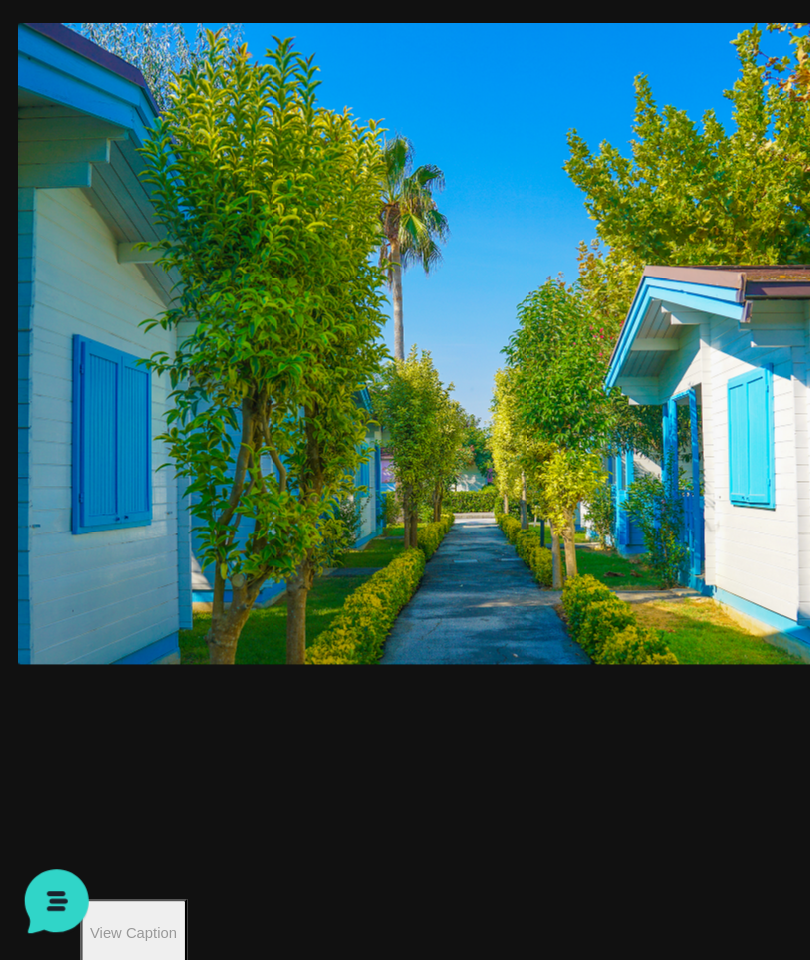 click at bounding box center [405, 460] 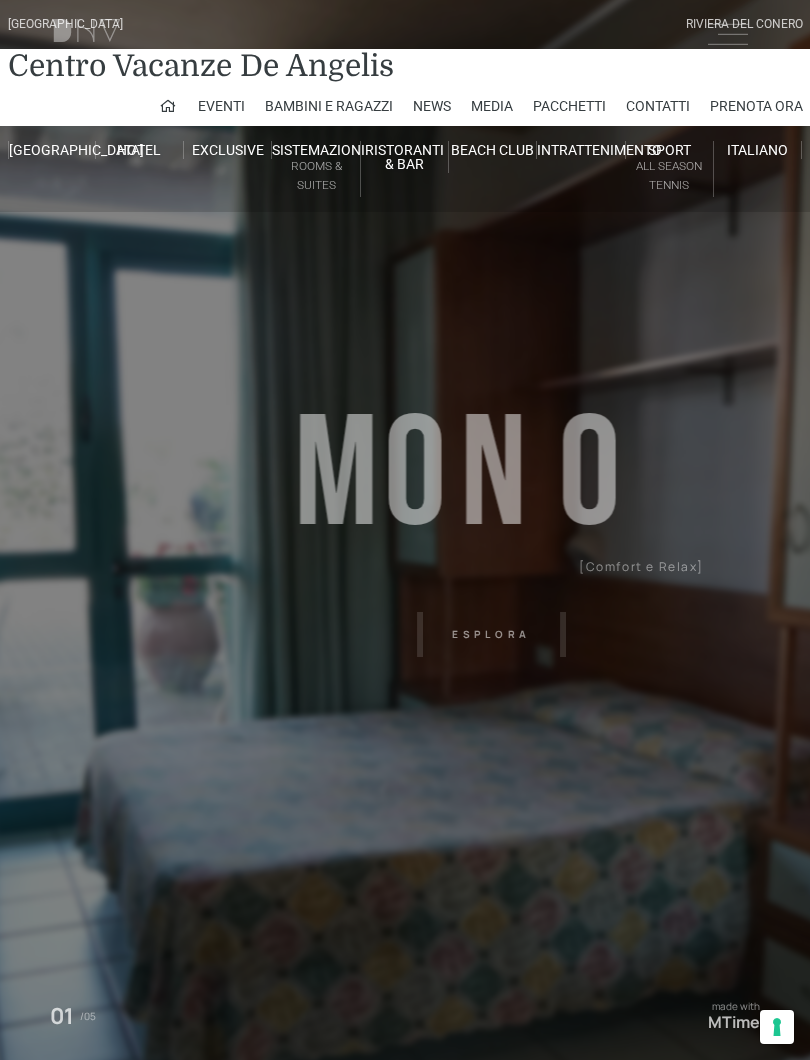 scroll, scrollTop: 0, scrollLeft: 0, axis: both 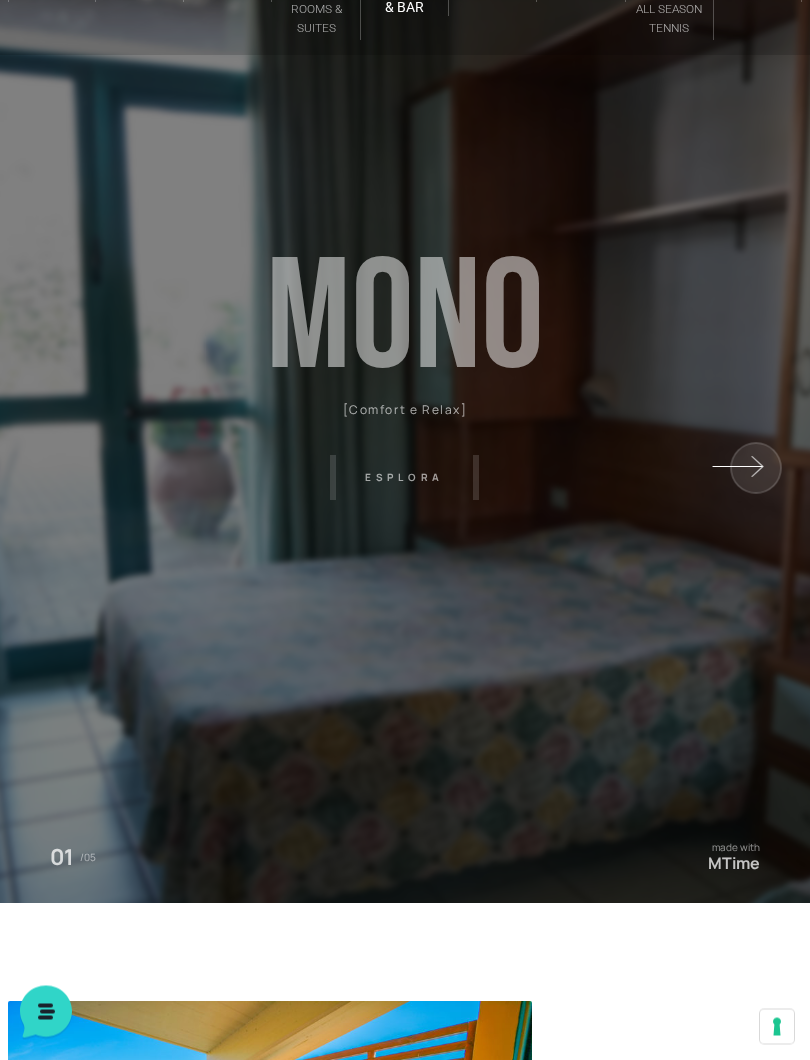 click at bounding box center (675, 374) 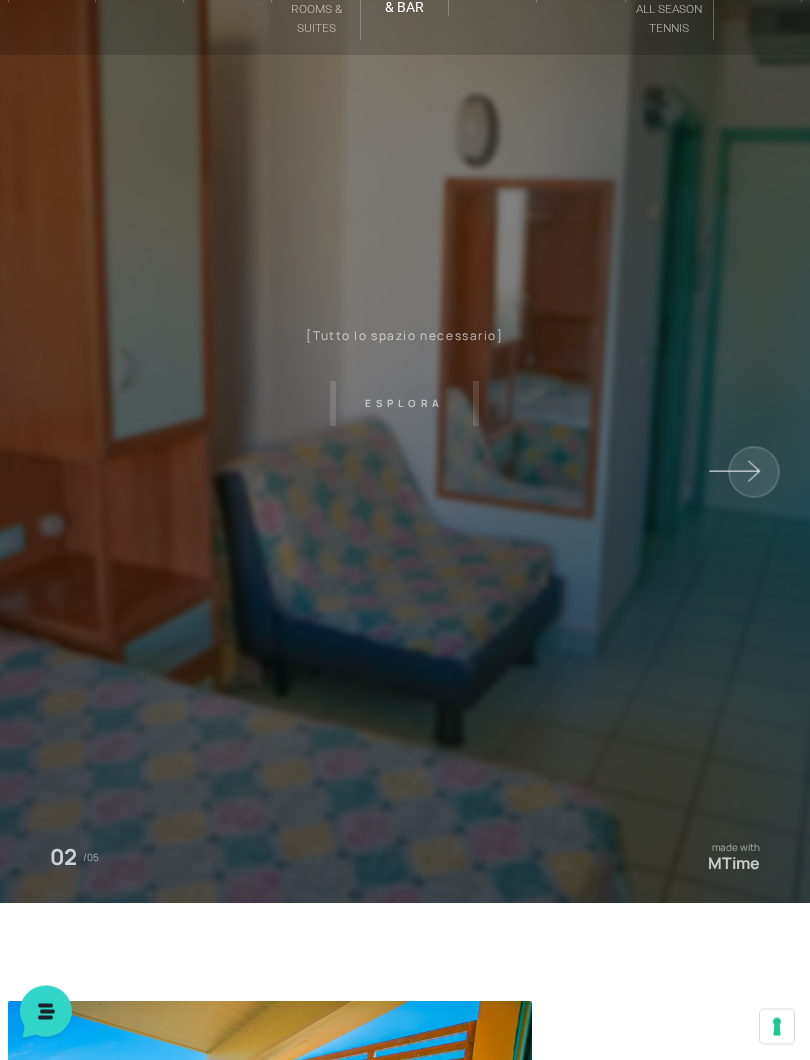 click at bounding box center [675, 374] 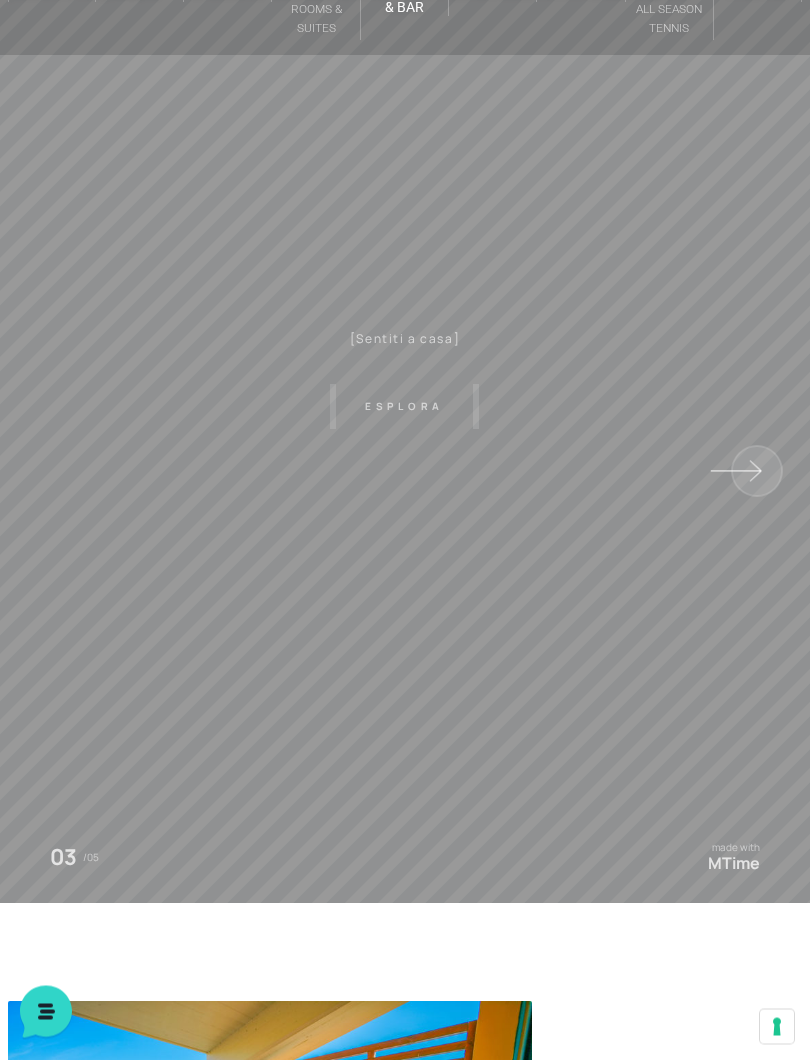 click at bounding box center [675, 374] 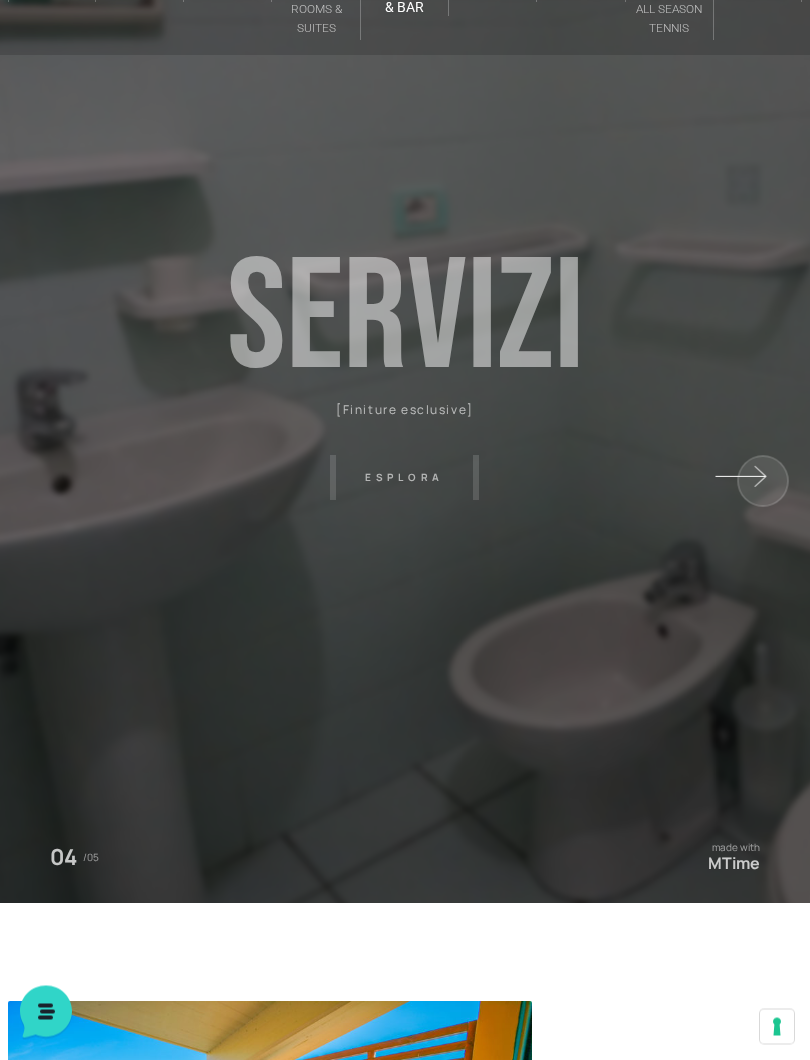click at bounding box center (675, 374) 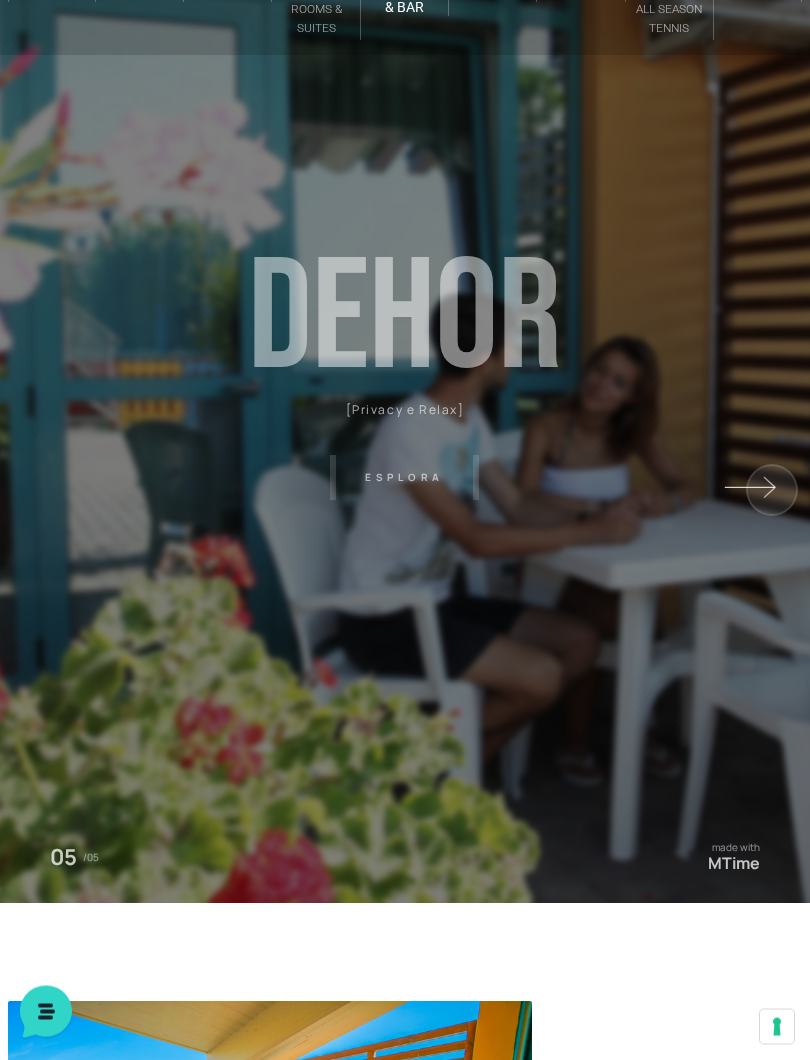 click at bounding box center (675, 374) 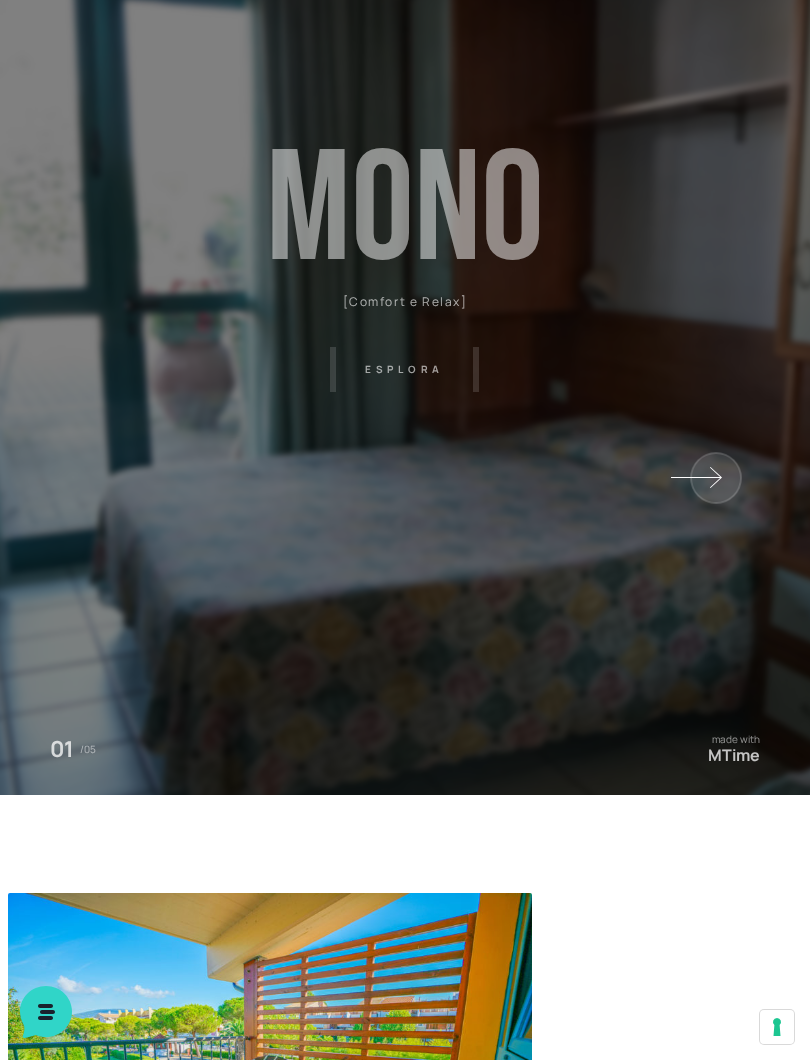 scroll, scrollTop: 0, scrollLeft: 0, axis: both 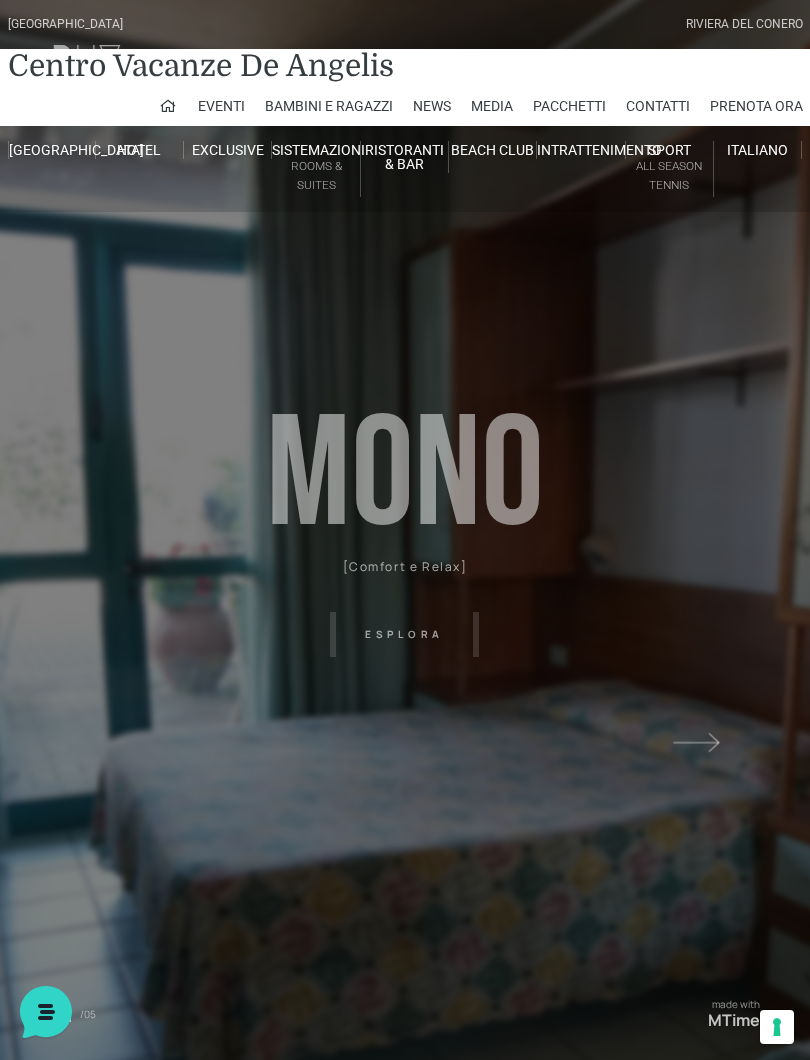 click on "Contatti" at bounding box center [658, 106] 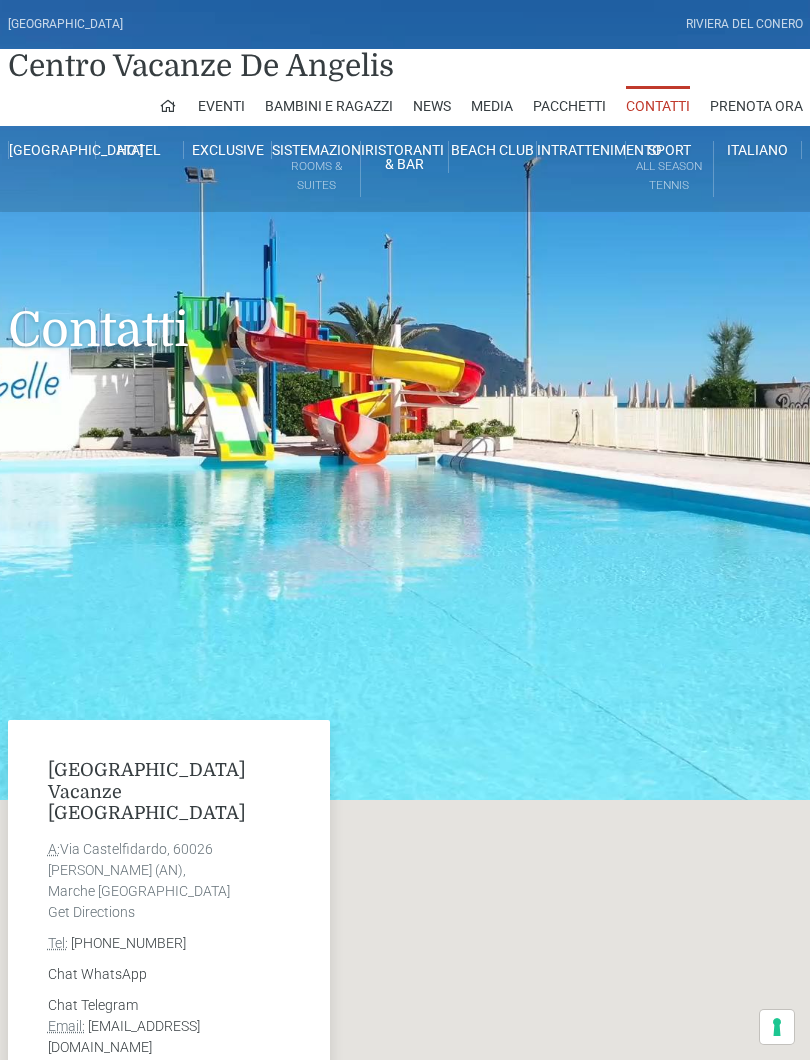 scroll, scrollTop: 0, scrollLeft: 0, axis: both 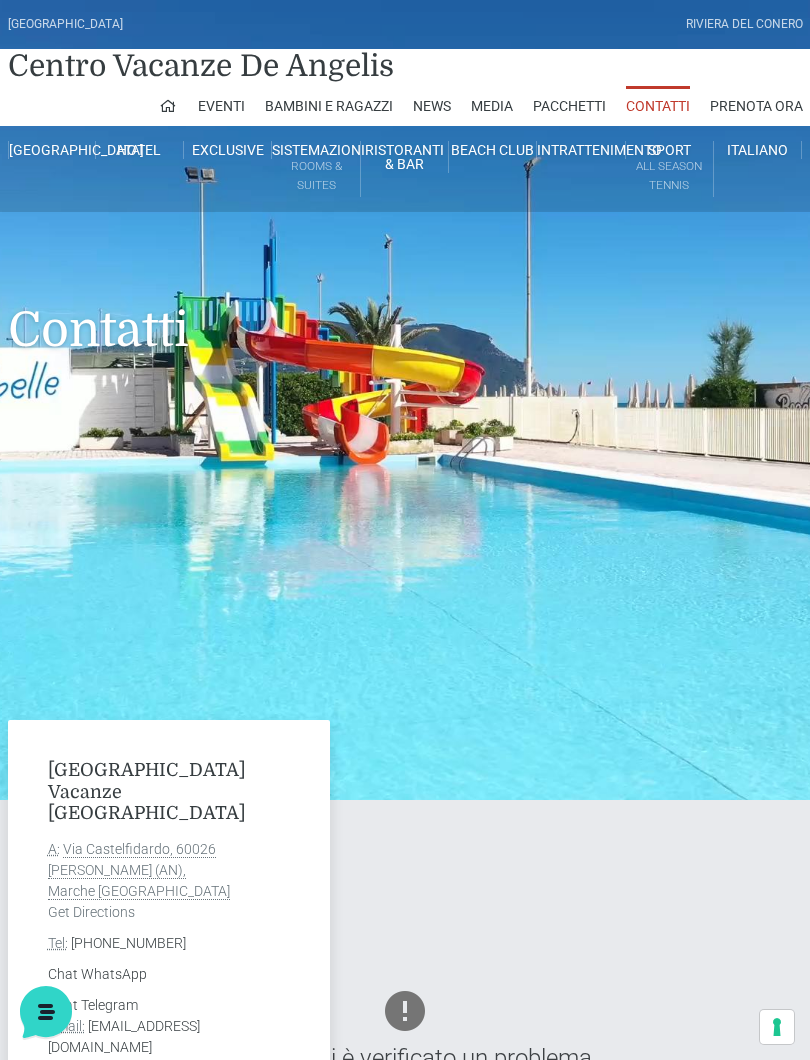 click on "[GEOGRAPHIC_DATA]" at bounding box center (52, 150) 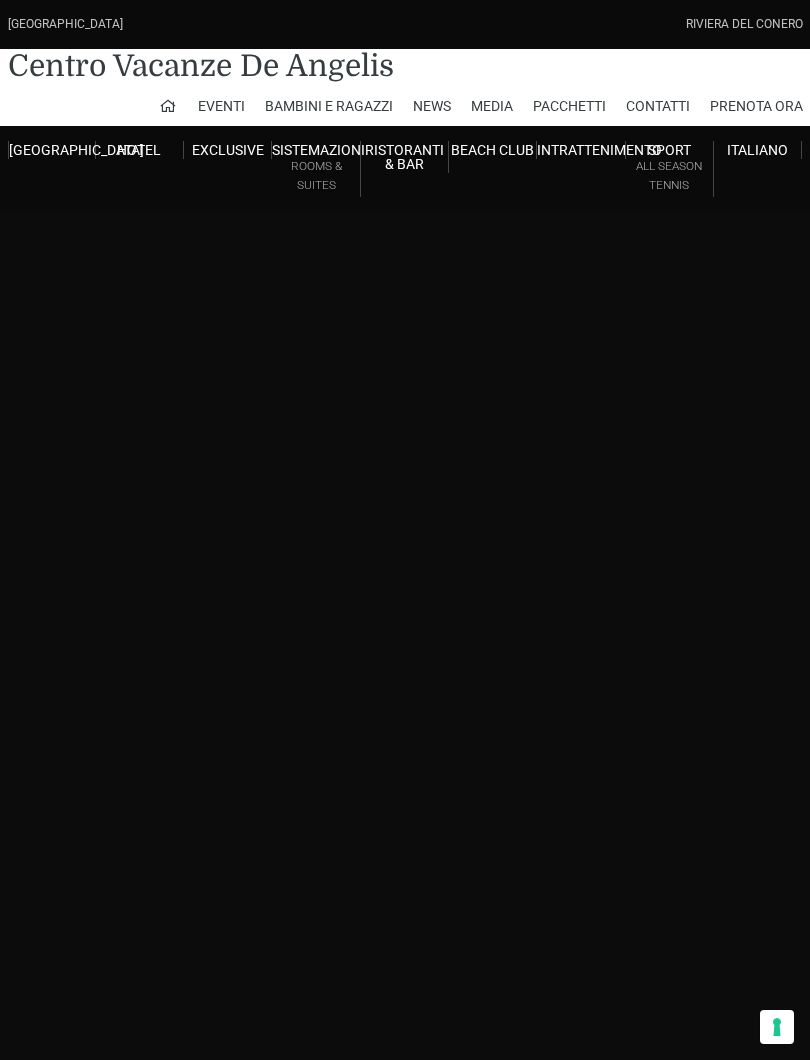scroll, scrollTop: 0, scrollLeft: 0, axis: both 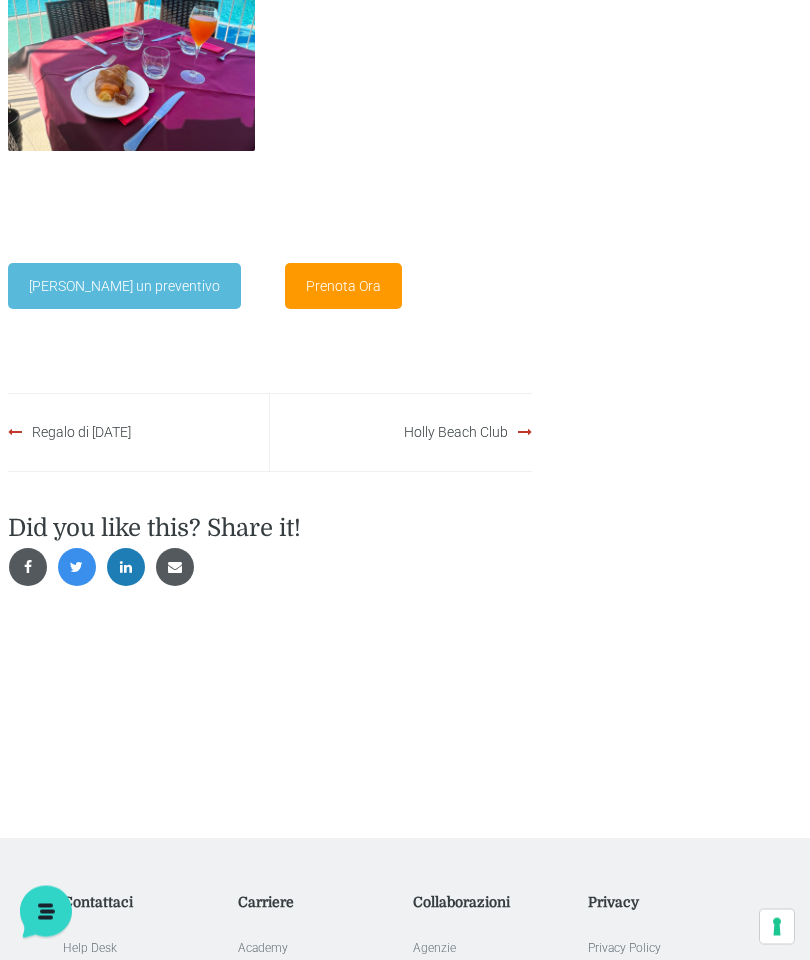 click on "[PERSON_NAME] un preventivo" at bounding box center (124, 287) 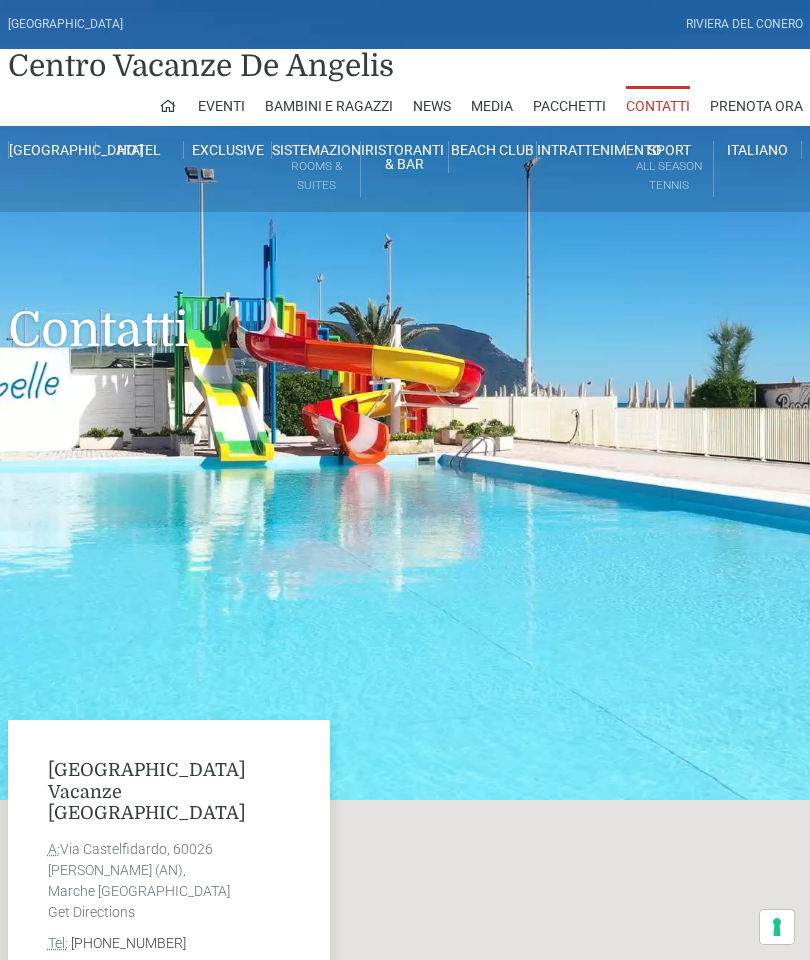 scroll, scrollTop: 63, scrollLeft: 0, axis: vertical 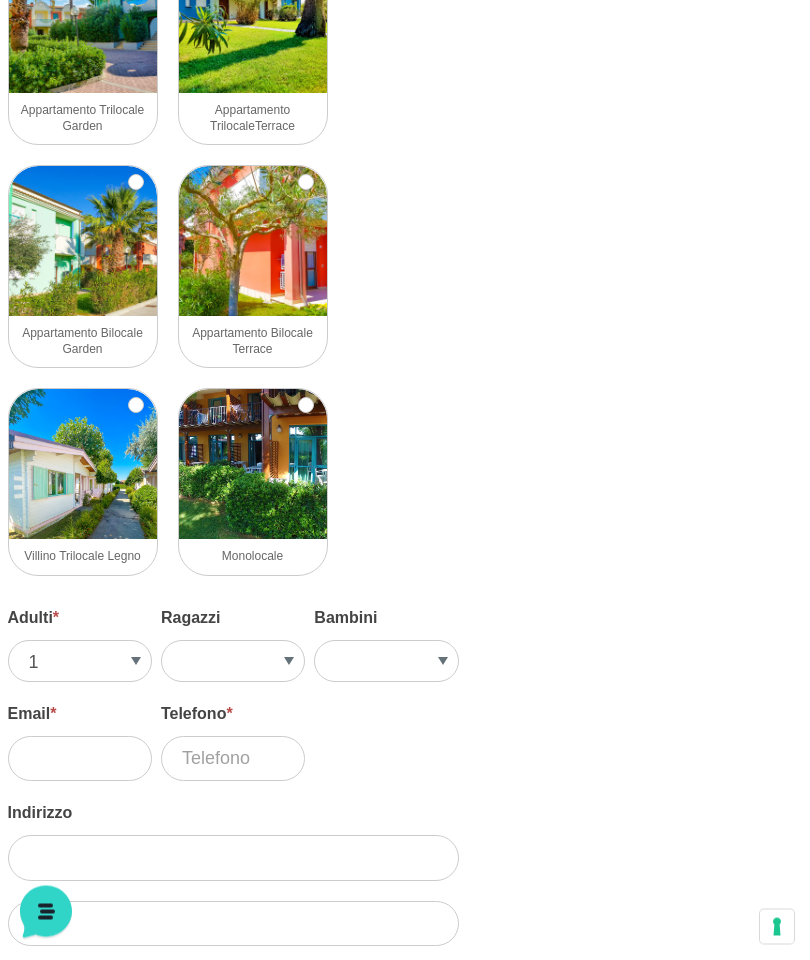 click at bounding box center (83, 465) 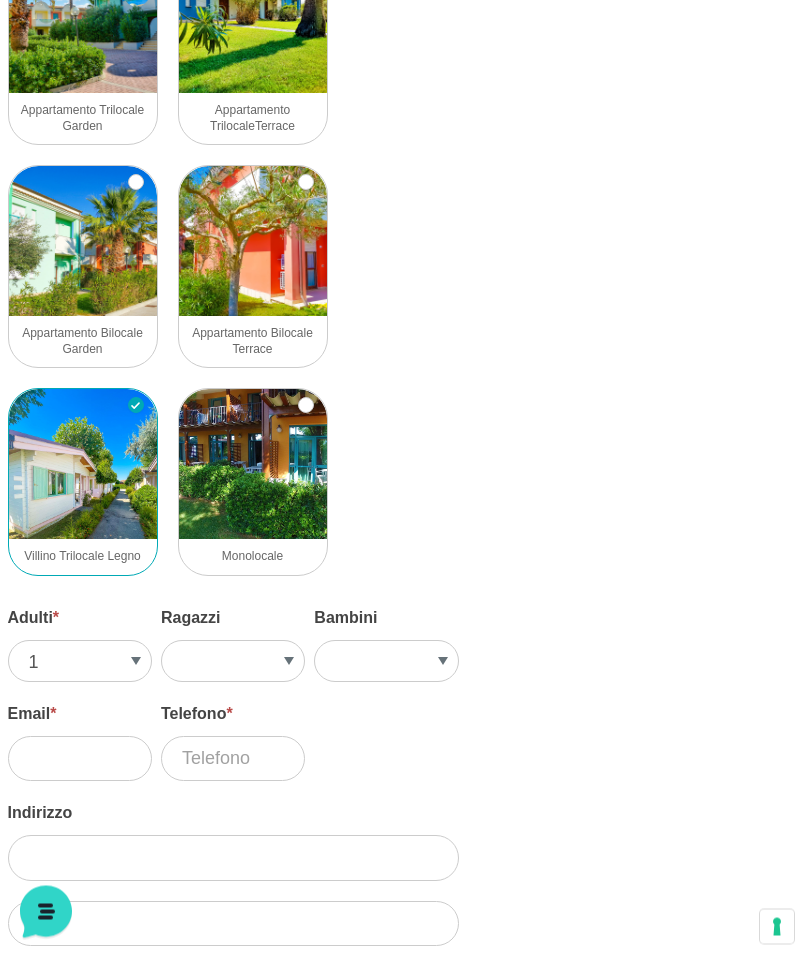 scroll, scrollTop: 2890, scrollLeft: 0, axis: vertical 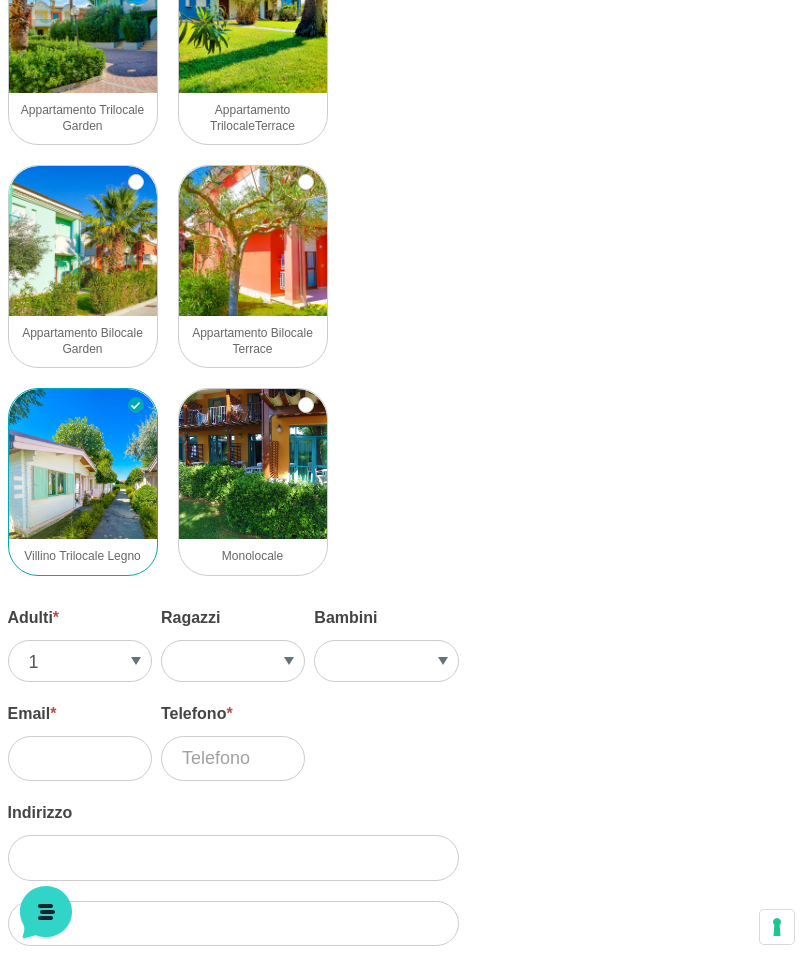 click at bounding box center [83, 464] 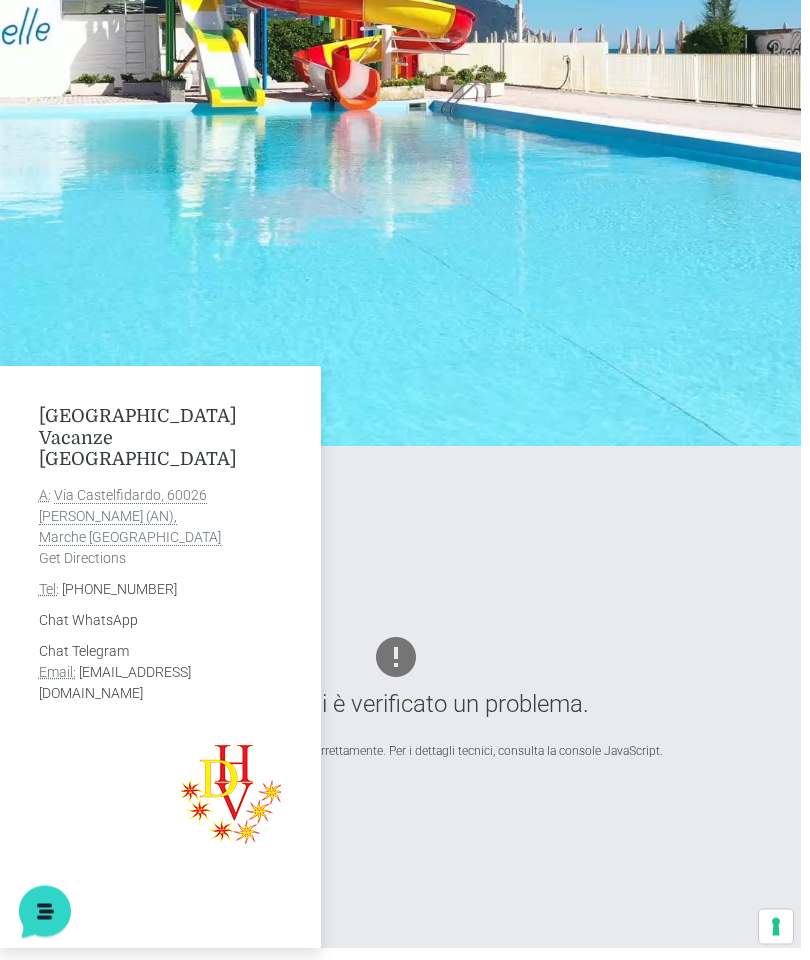 scroll, scrollTop: 352, scrollLeft: 103, axis: both 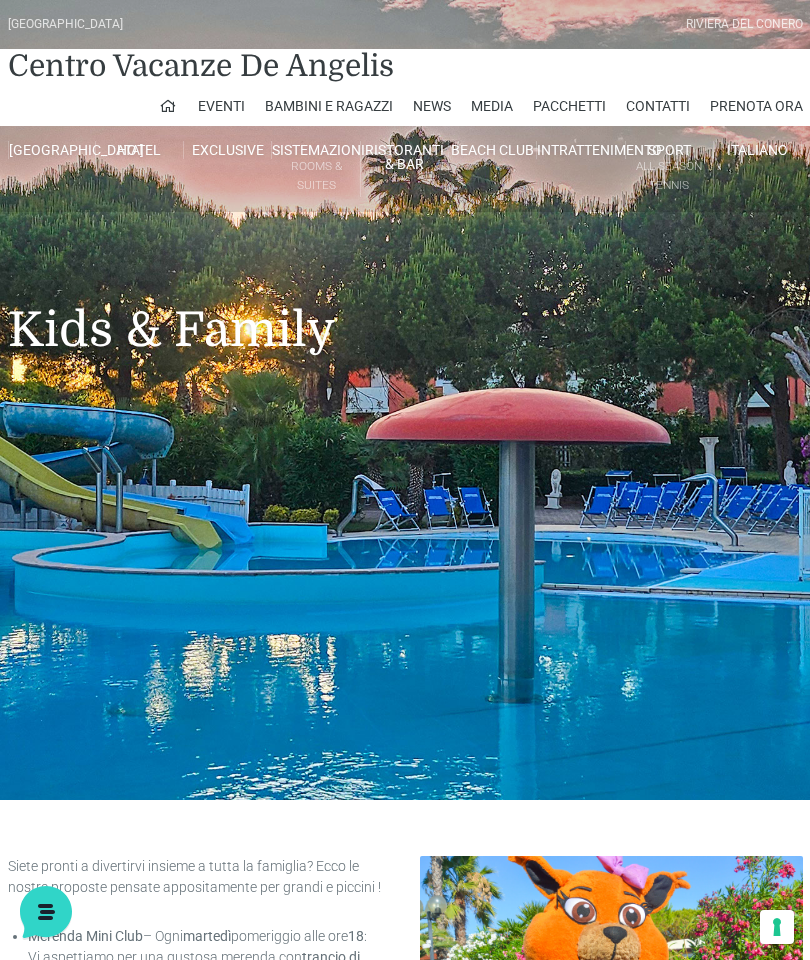 click on "Villino trilocale in legno" at bounding box center [385, 523] 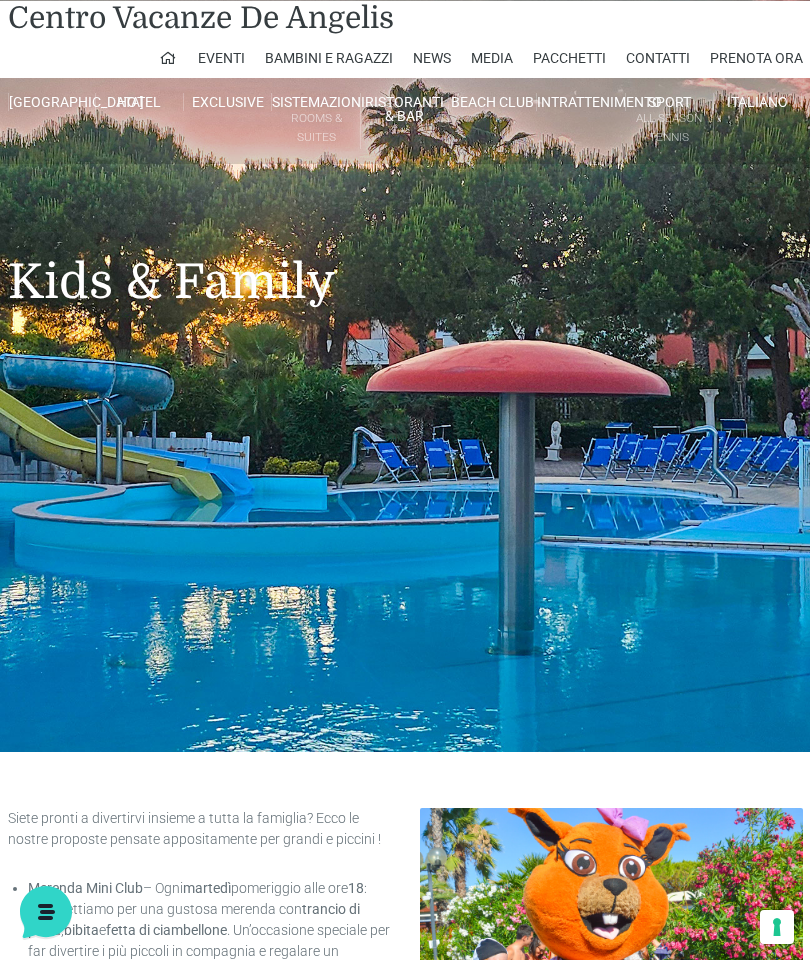 scroll, scrollTop: 0, scrollLeft: 0, axis: both 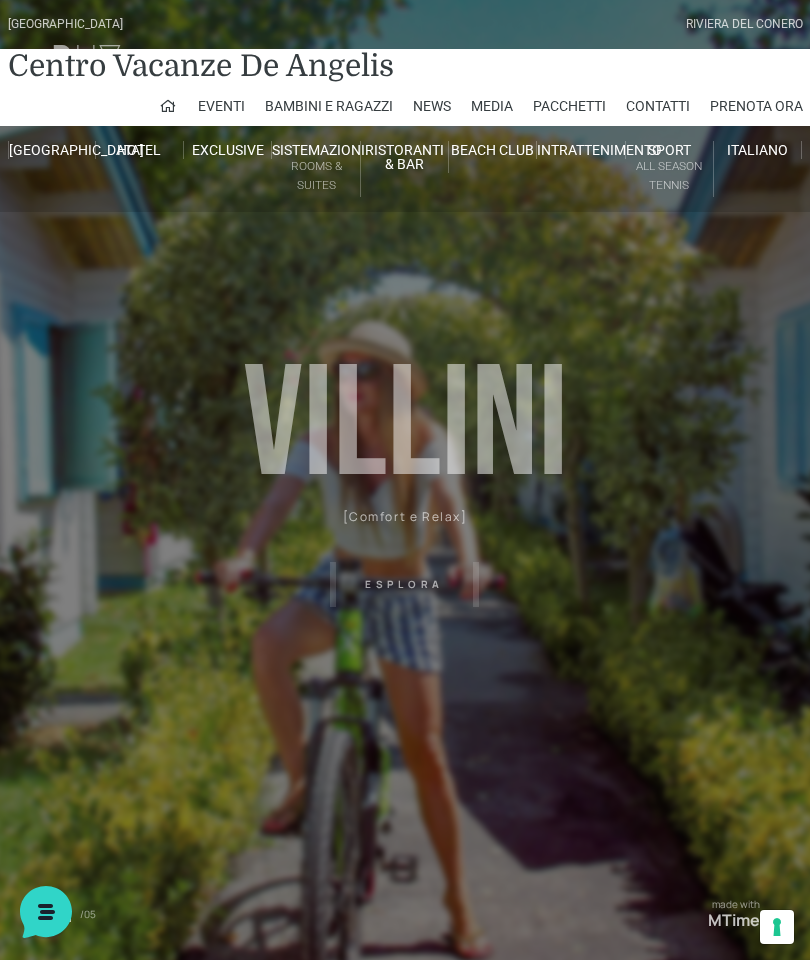 click on "Villaggio Hotel Resort
Riviera Del Conero
Centro Vacanze De Angelis
Eventi
Miss Italia
Cerimonie
Team building
Bambini e Ragazzi
Holly Beach Club
Holly Teeny Club
Holly Young Club
Piscine
Iscrizioni Holly Club
News
Media
Pacchetti
Contatti
Prenota Ora
De Angelis Resort
Parco Piscine
Oasi Naturale
Cappellina
Sala Convegni
Le Marche
Store
Concierge
Colonnina Ricarica
Mappa del Villaggio
Hotel
Suite Prestige
Camera Prestige
Camera Suite H
Sala Meeting
Exclusive
Villa Luxury
Dimora Padronale
Villa 601 Alpine
Villa Classic
Bilocale Garden Gold
Sistemazioni Rooms & Suites
Villa Trilocale Deluxe Numana
Villa Trilocale Deluxe Private Garden
Villa Bilocale Deluxe
Appartamento Trilocale Garden" at bounding box center (405, 450) 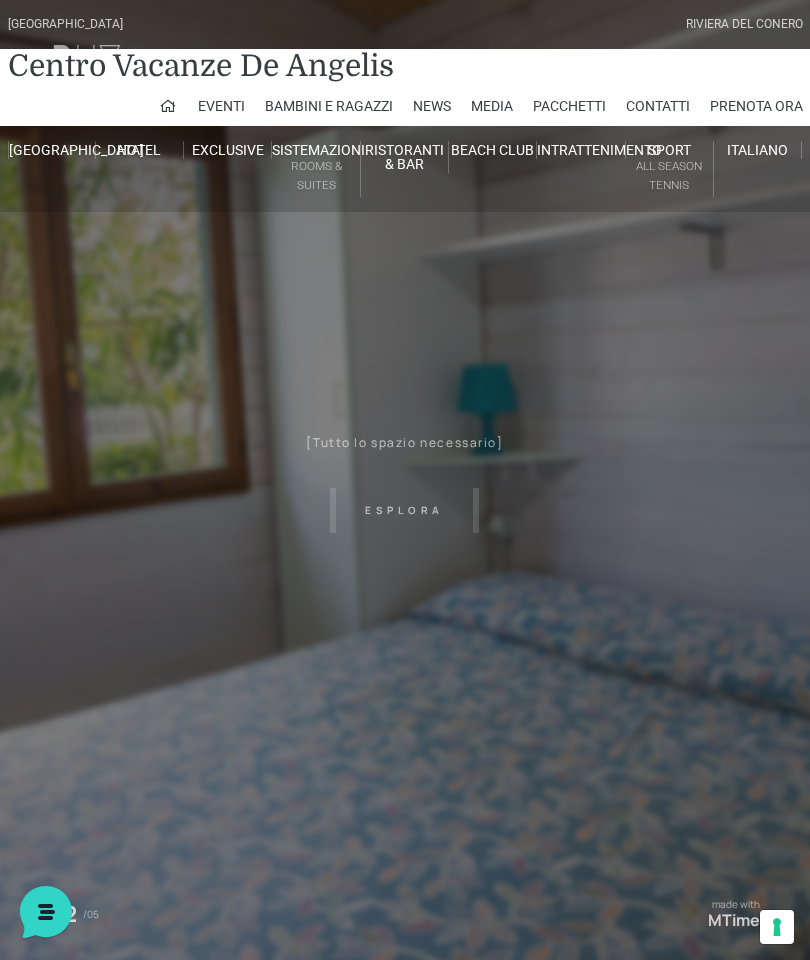 click on "Villaggio Hotel Resort
Riviera Del Conero
Centro Vacanze De Angelis
Eventi
Miss Italia
Cerimonie
Team building
Bambini e Ragazzi
Holly Beach Club
Holly Teeny Club
Holly Young Club
Piscine
Iscrizioni Holly Club
News
Media
Pacchetti
Contatti
Prenota Ora
De Angelis Resort
Parco Piscine
Oasi Naturale
Cappellina
Sala Convegni
Le Marche
Store
Concierge
Colonnina Ricarica
Mappa del Villaggio
Hotel
Suite Prestige
Camera Prestige
Camera Suite H
Sala Meeting
Exclusive
Villa Luxury
Dimora Padronale
Villa 601 Alpine
Villa Classic
Bilocale Garden Gold
Sistemazioni Rooms & Suites
Villa Trilocale Deluxe Numana
Villa Trilocale Deluxe Private Garden
Villa Bilocale Deluxe
Appartamento Trilocale Garden" at bounding box center [405, 450] 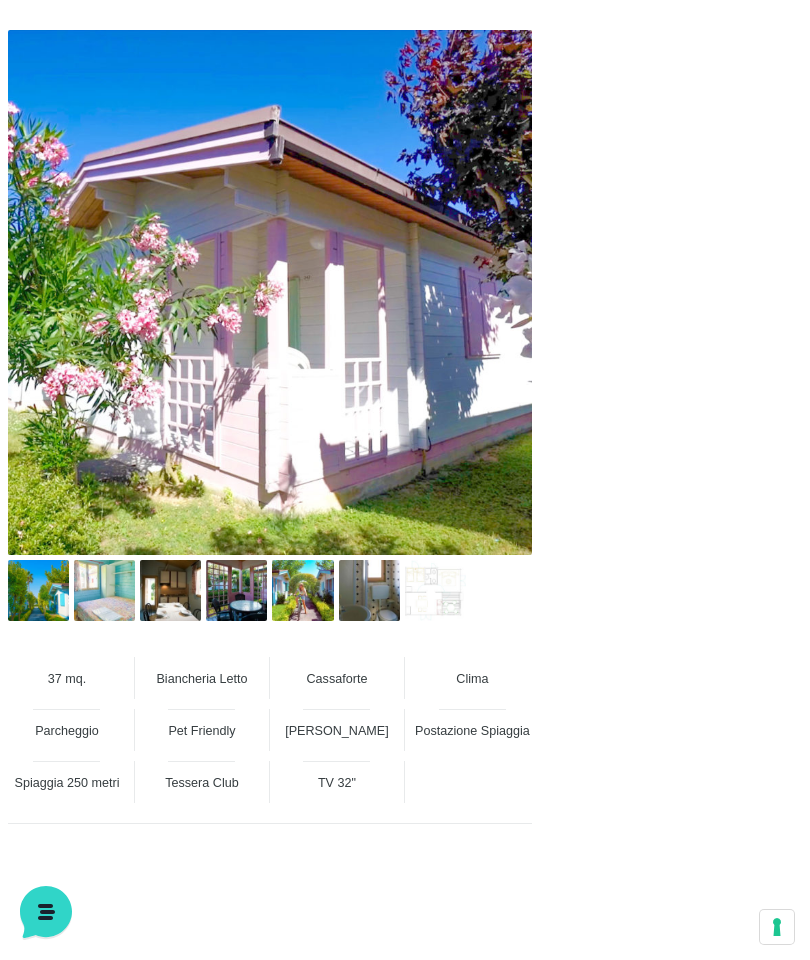 scroll, scrollTop: 1021, scrollLeft: 0, axis: vertical 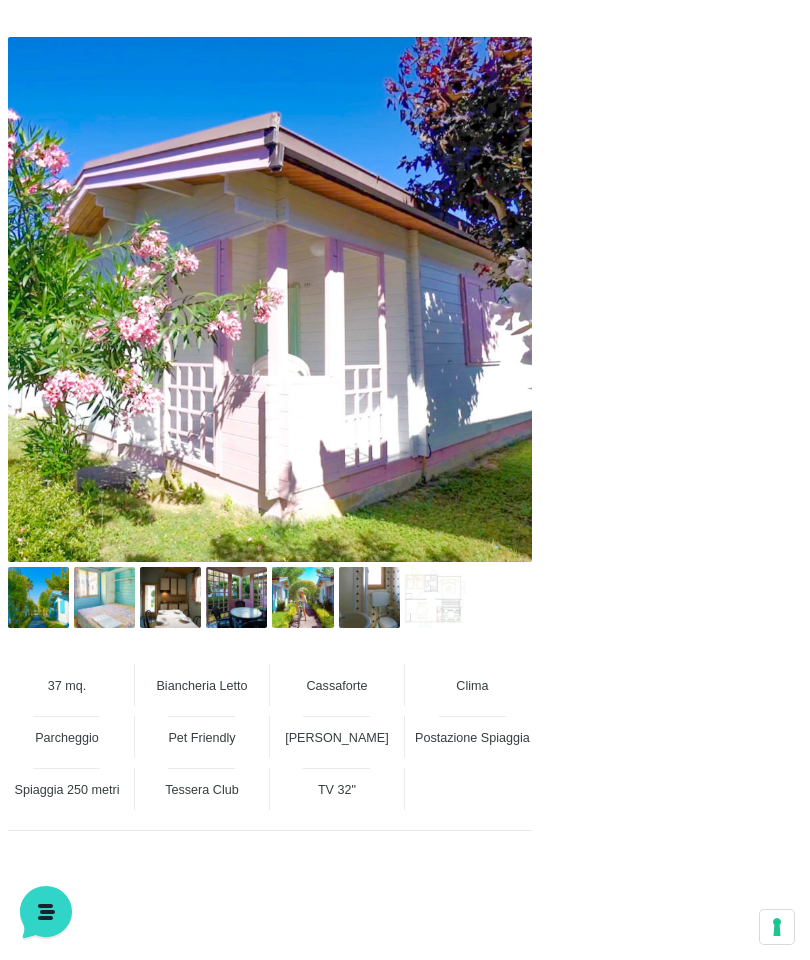 click at bounding box center [104, 597] 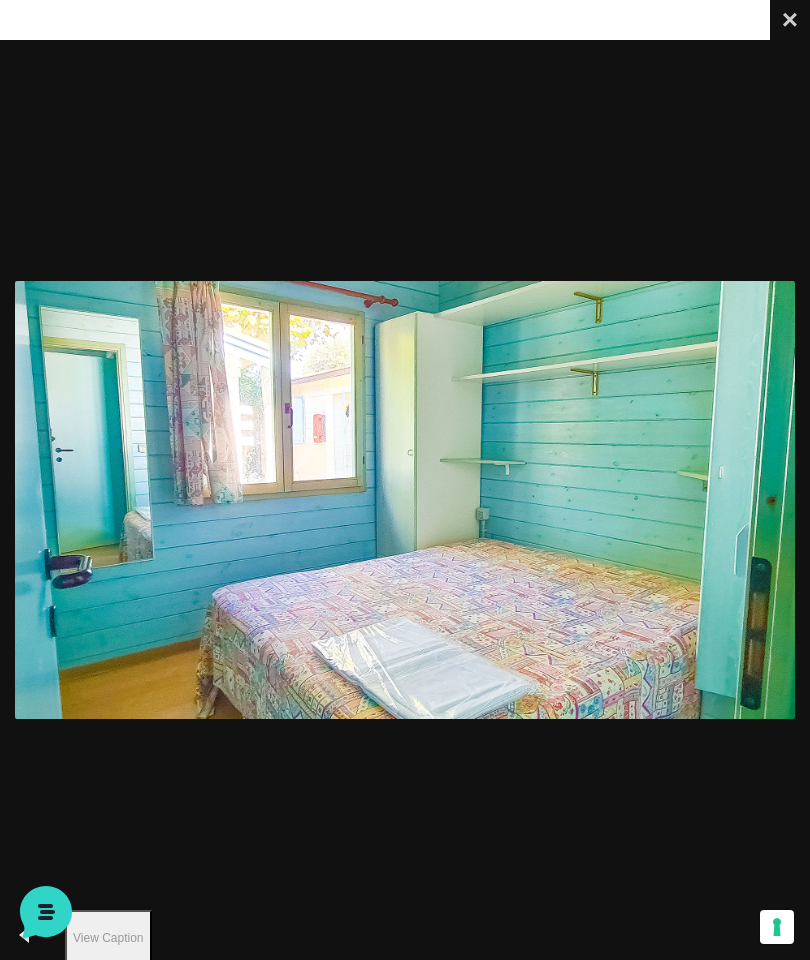 click on "Close" at bounding box center (790, 20) 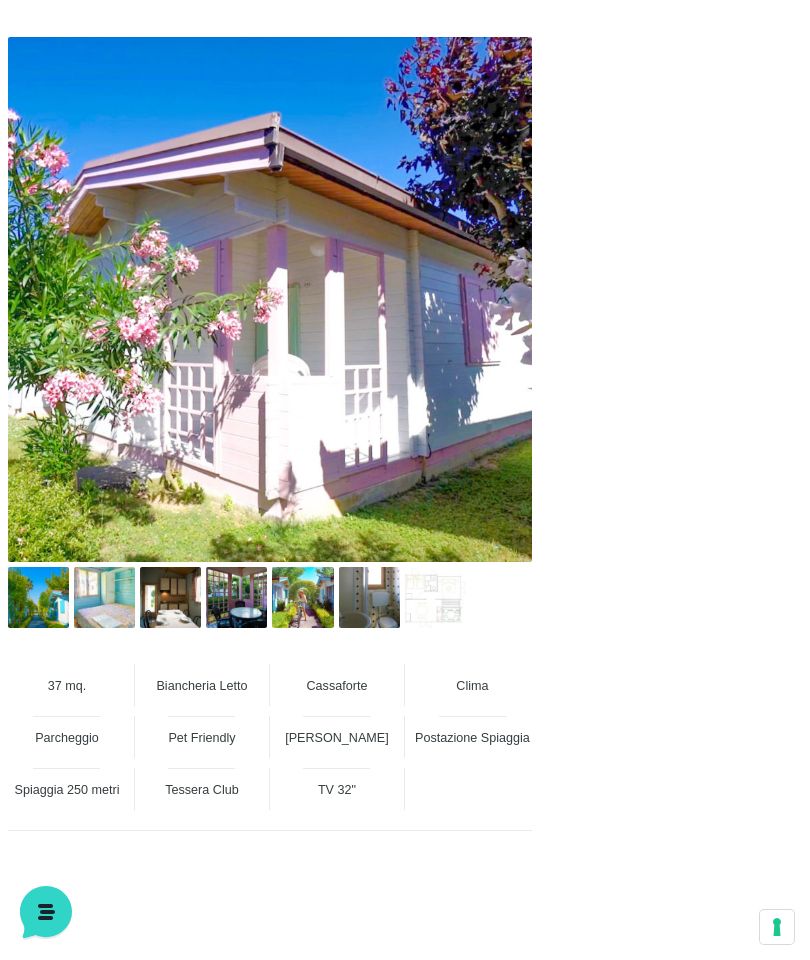 click at bounding box center (170, 597) 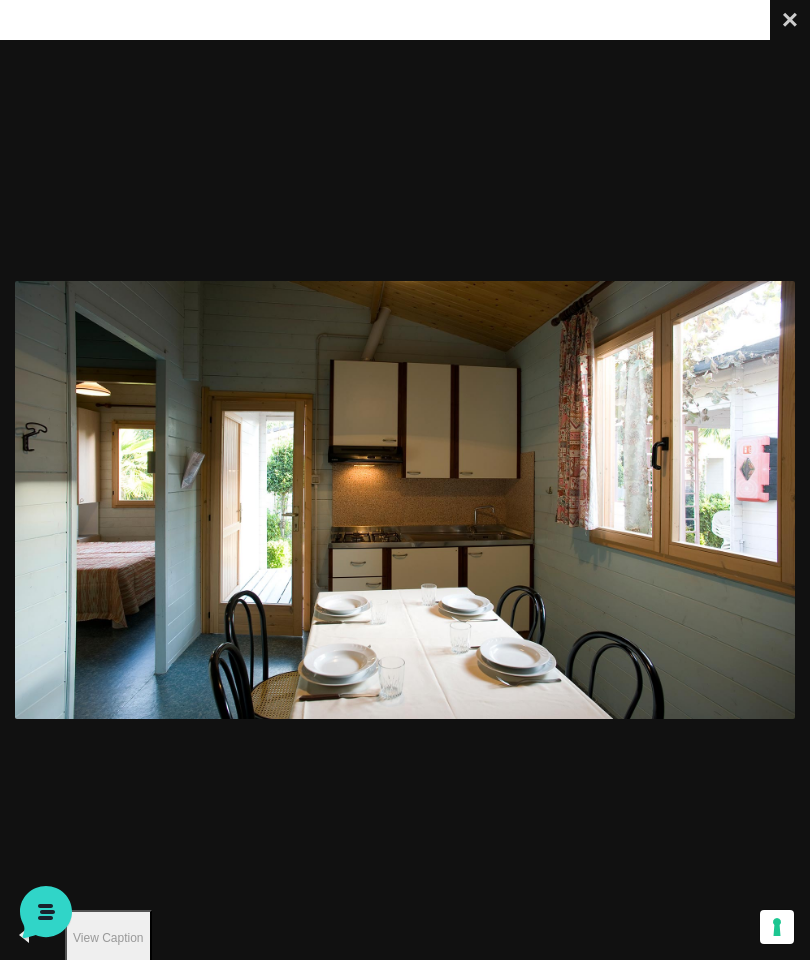 click on "Close" at bounding box center (790, 20) 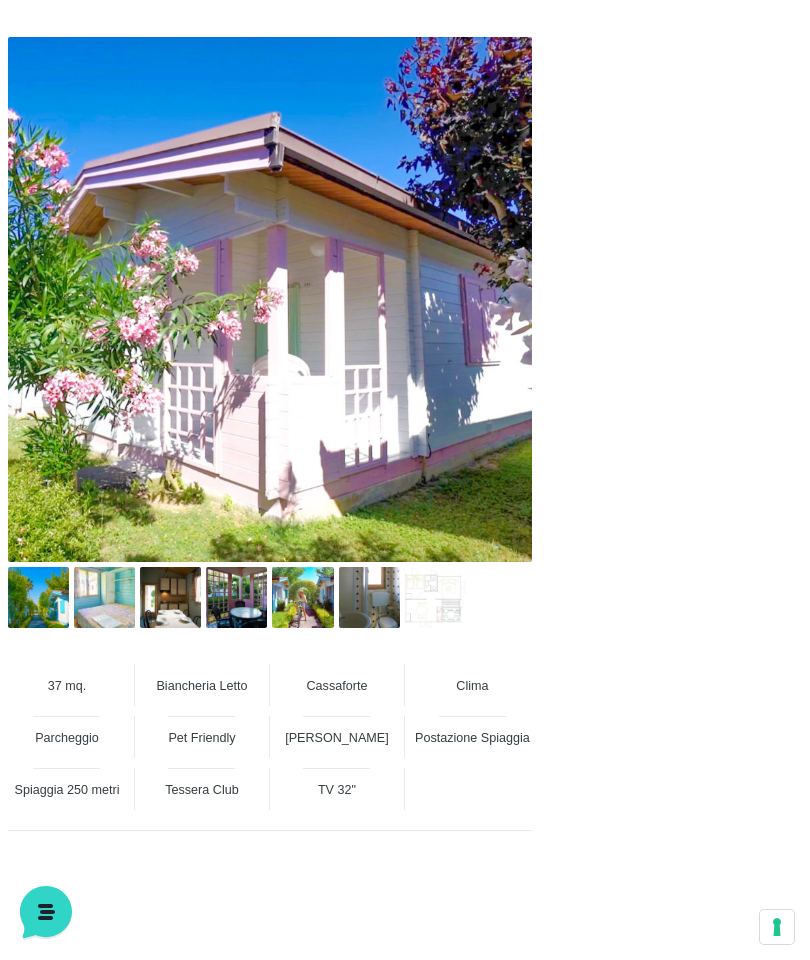 click at bounding box center [236, 597] 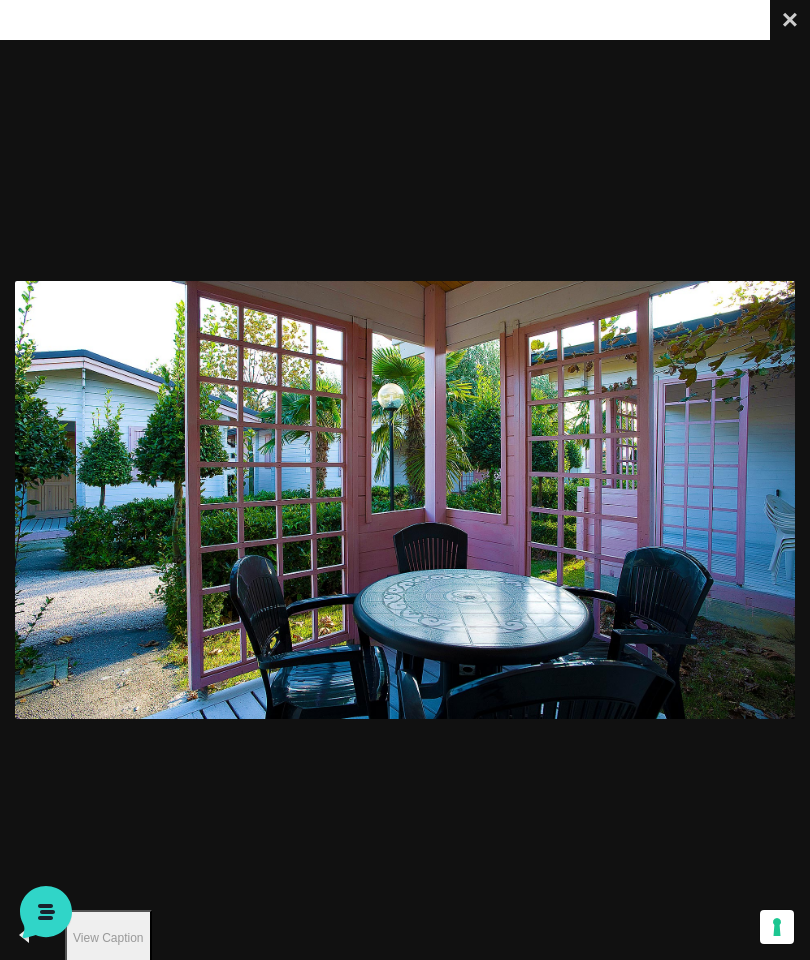 click on "Close" at bounding box center [790, 20] 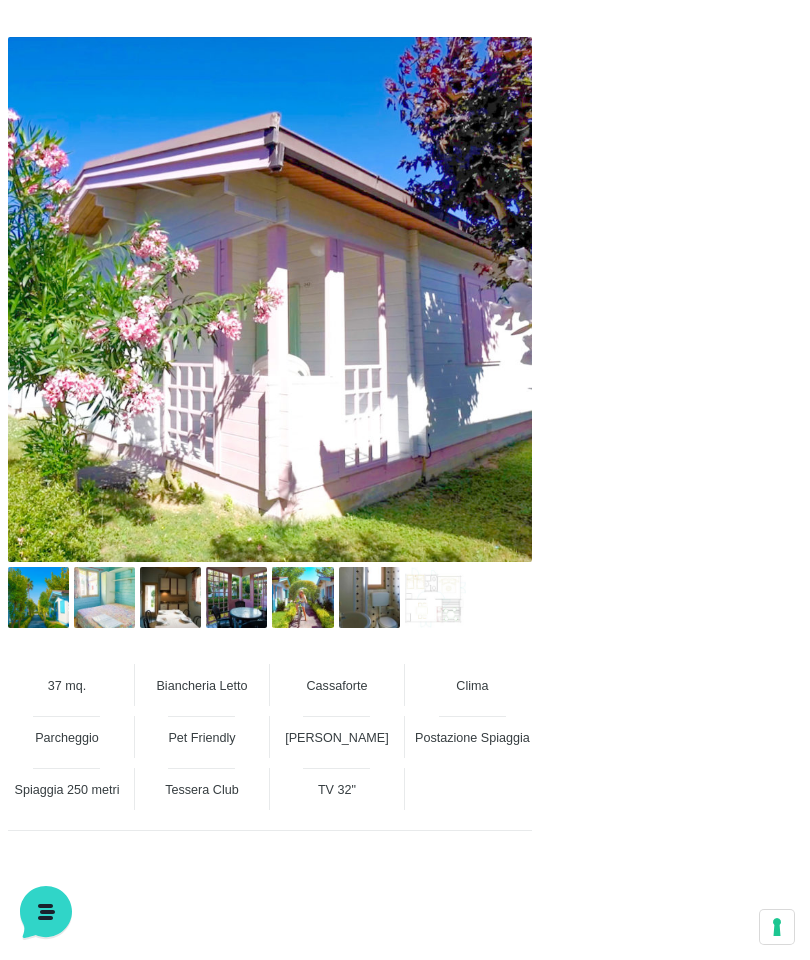 click at bounding box center [435, 597] 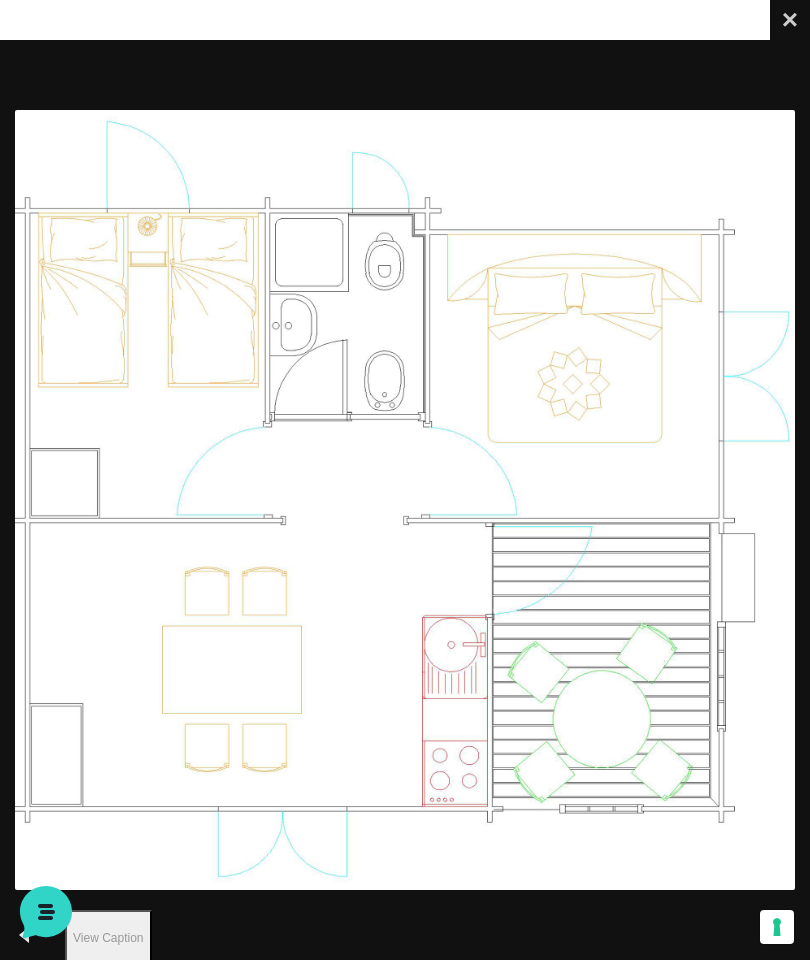 click on "Close" at bounding box center [790, 20] 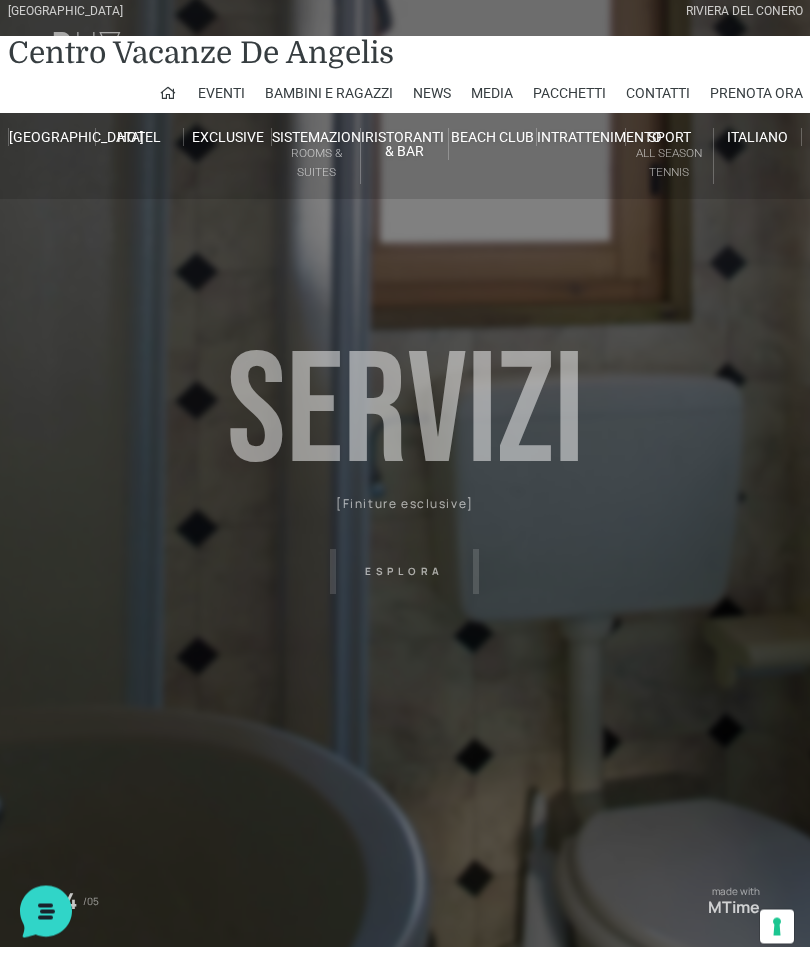 scroll, scrollTop: 0, scrollLeft: 0, axis: both 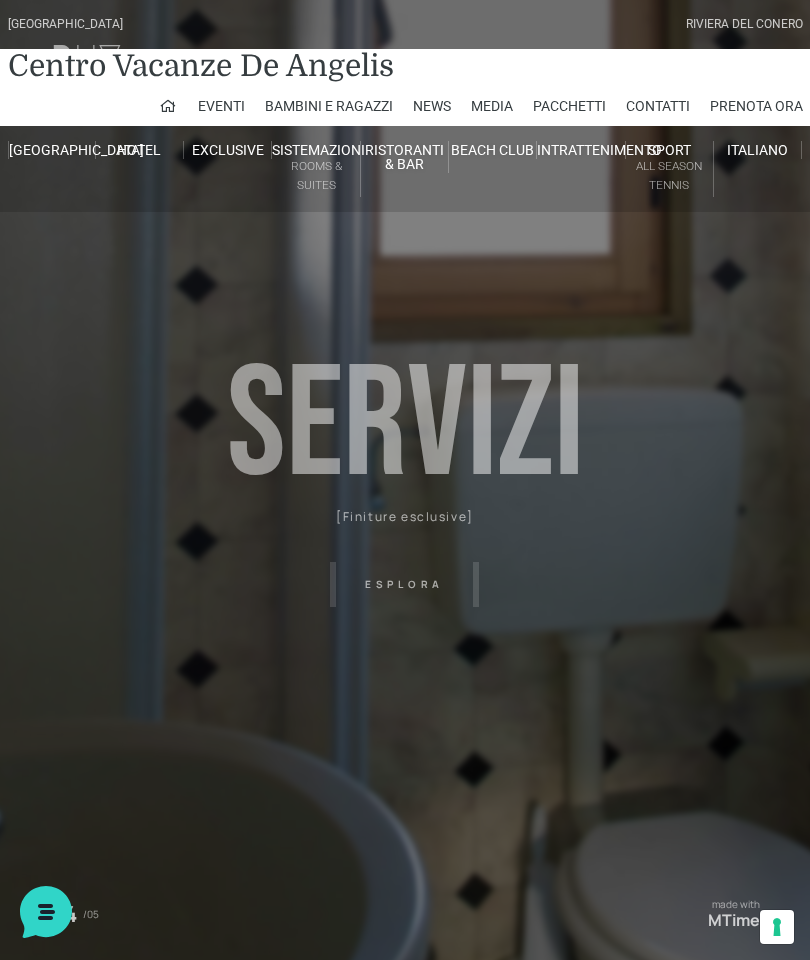 click on "Contatti" at bounding box center [658, 106] 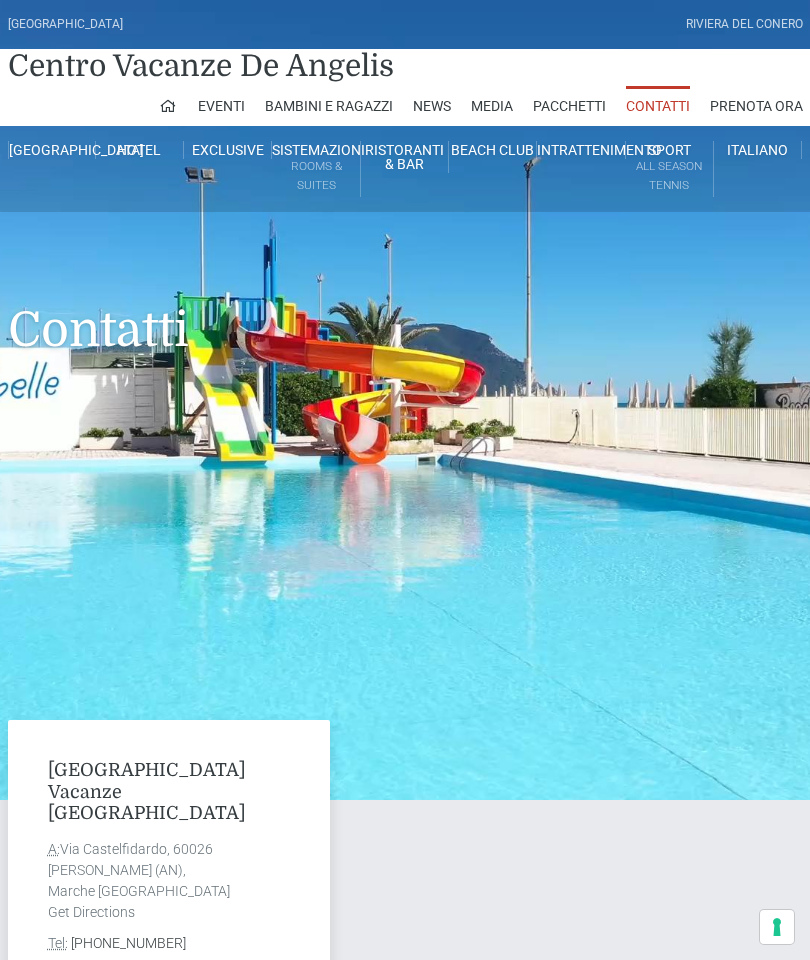 scroll, scrollTop: 0, scrollLeft: 0, axis: both 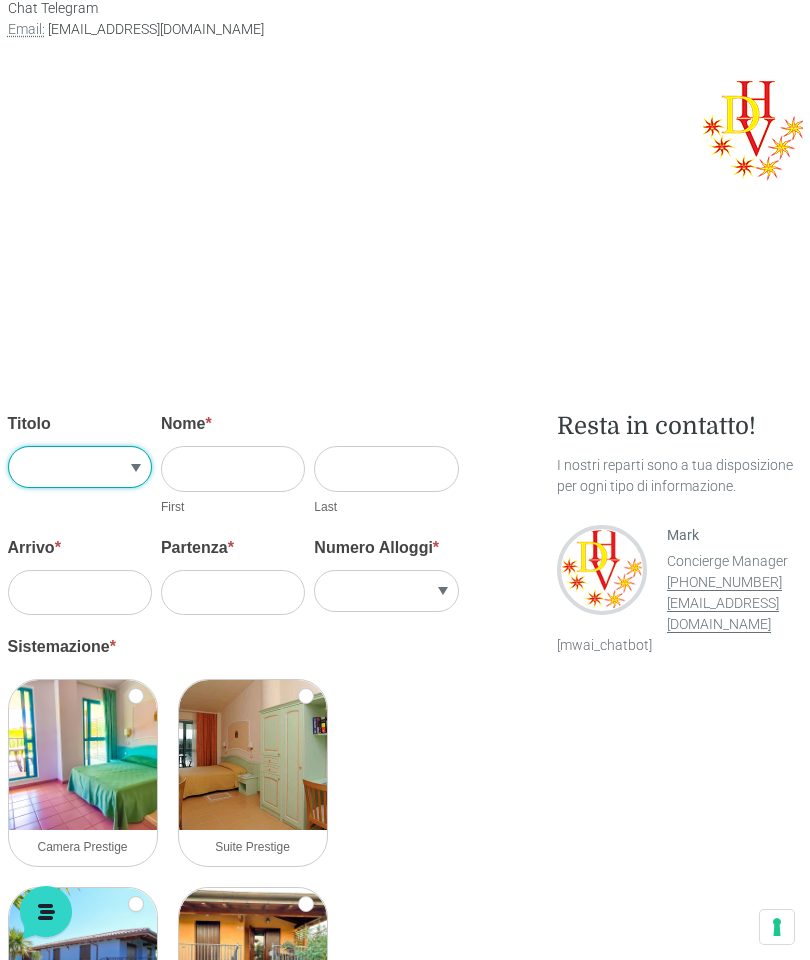 click on "Sig.re Sig.ra" at bounding box center (80, 467) 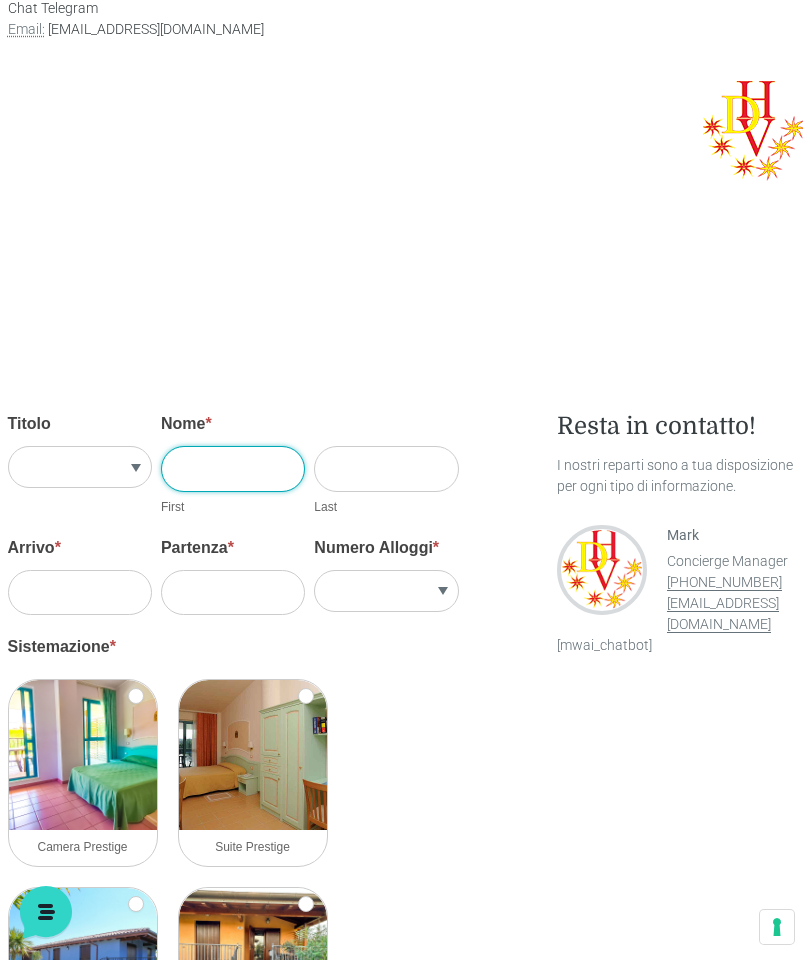 click on "Nome
*" at bounding box center [233, 468] 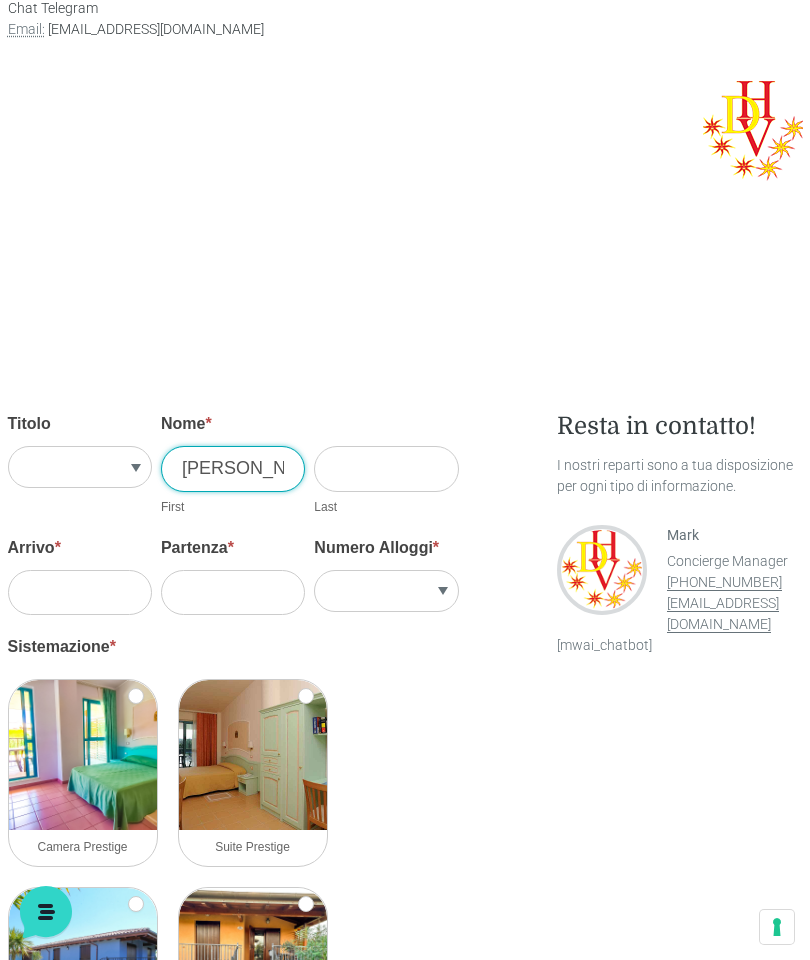 type on "Manuel" 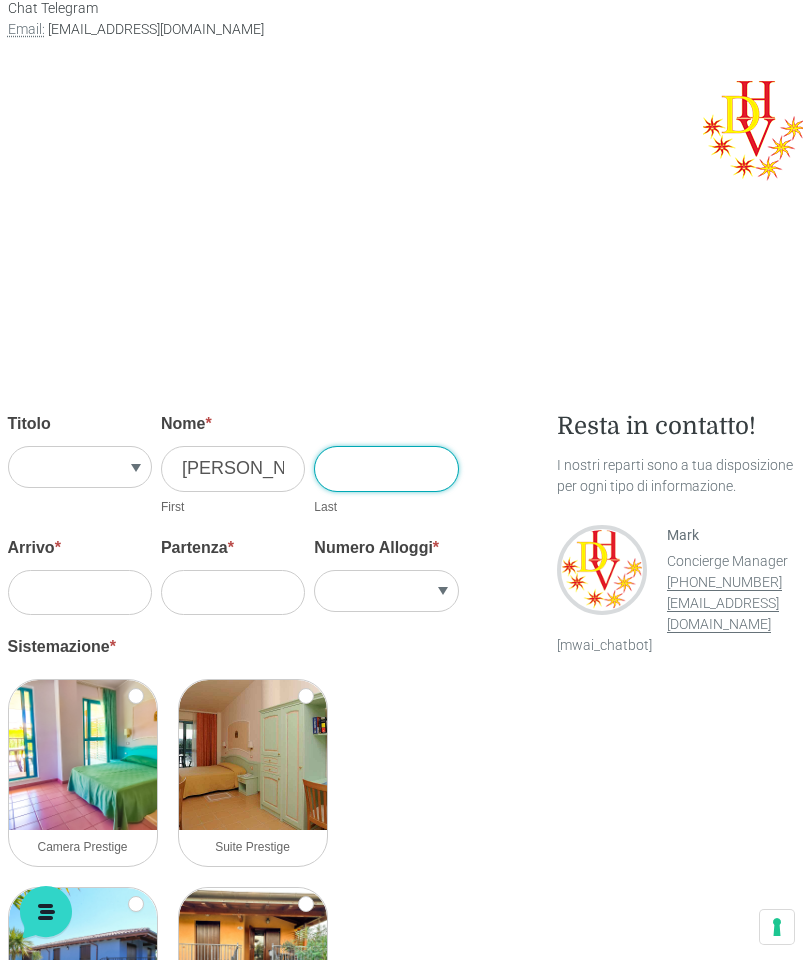 click on "Cognome
*" at bounding box center (386, 468) 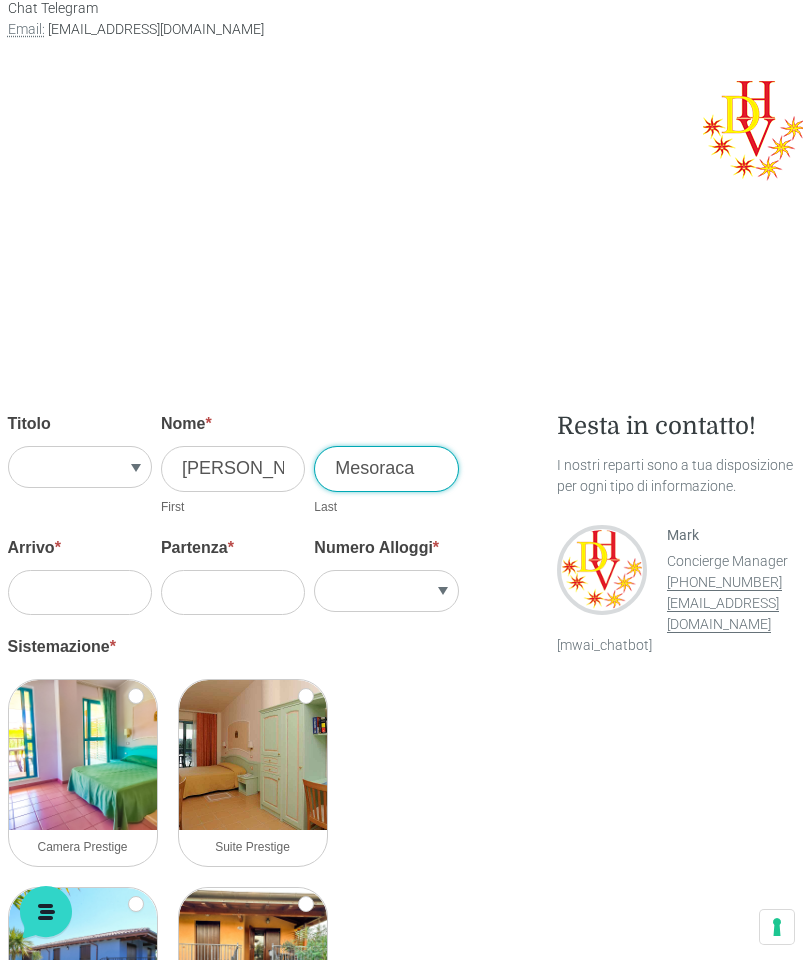 type on "Mesoraca" 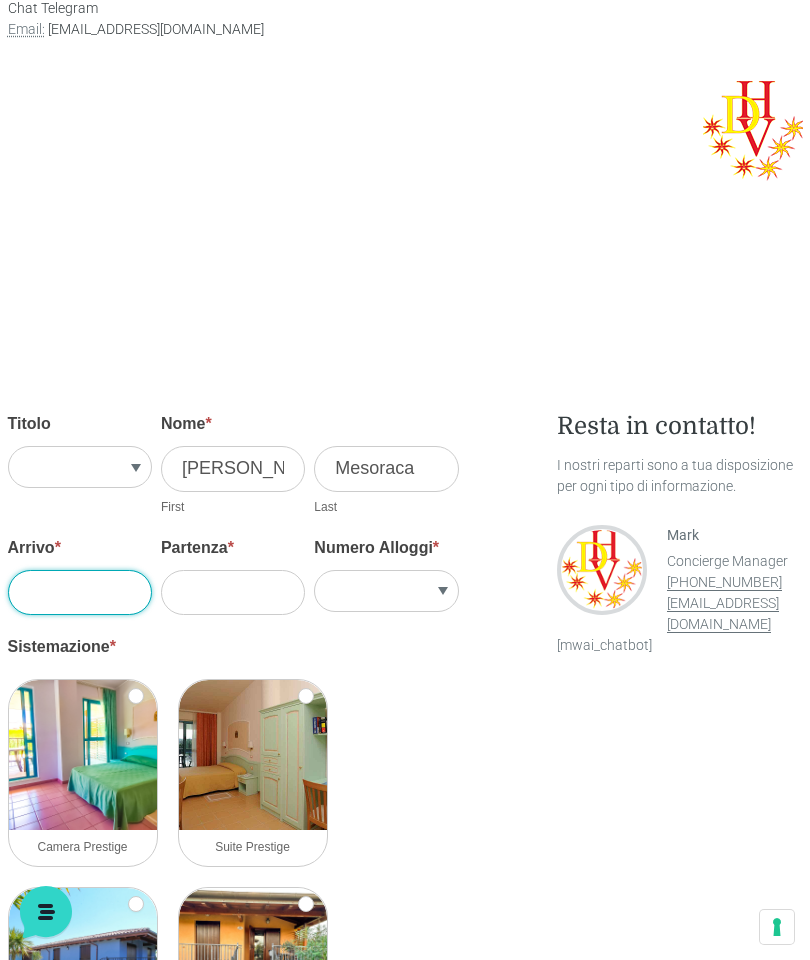 click on "Arrivo
*" at bounding box center [80, 592] 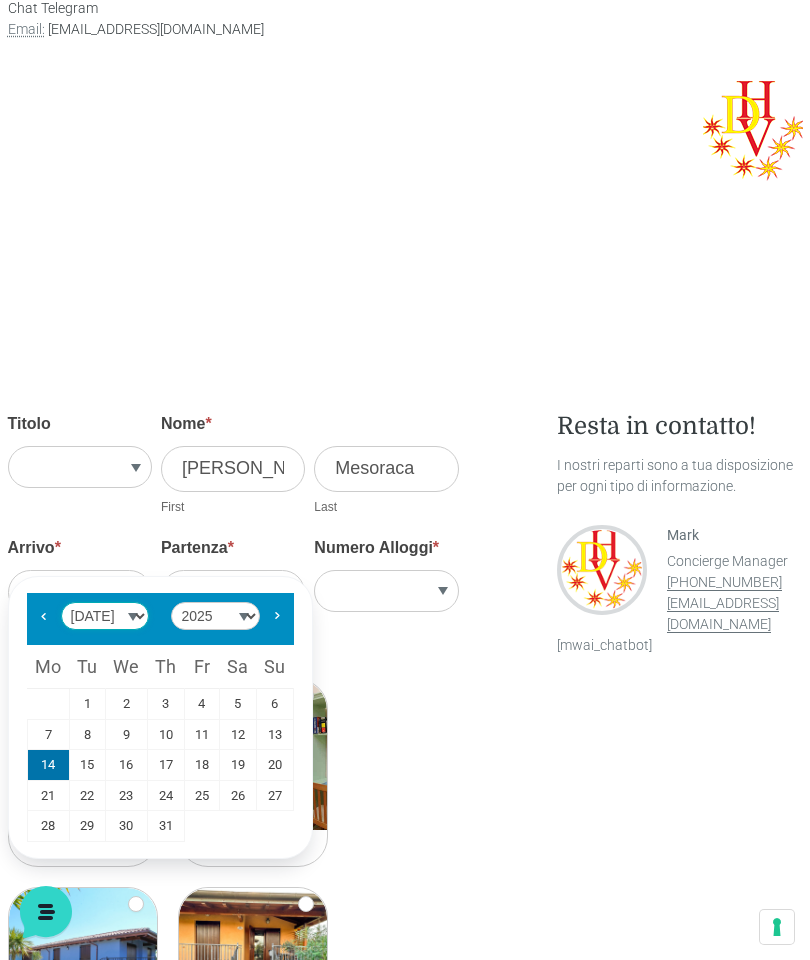 click on "Jan Feb Mar Apr May Jun Jul Aug Sep Oct Nov Dec" at bounding box center [105, 616] 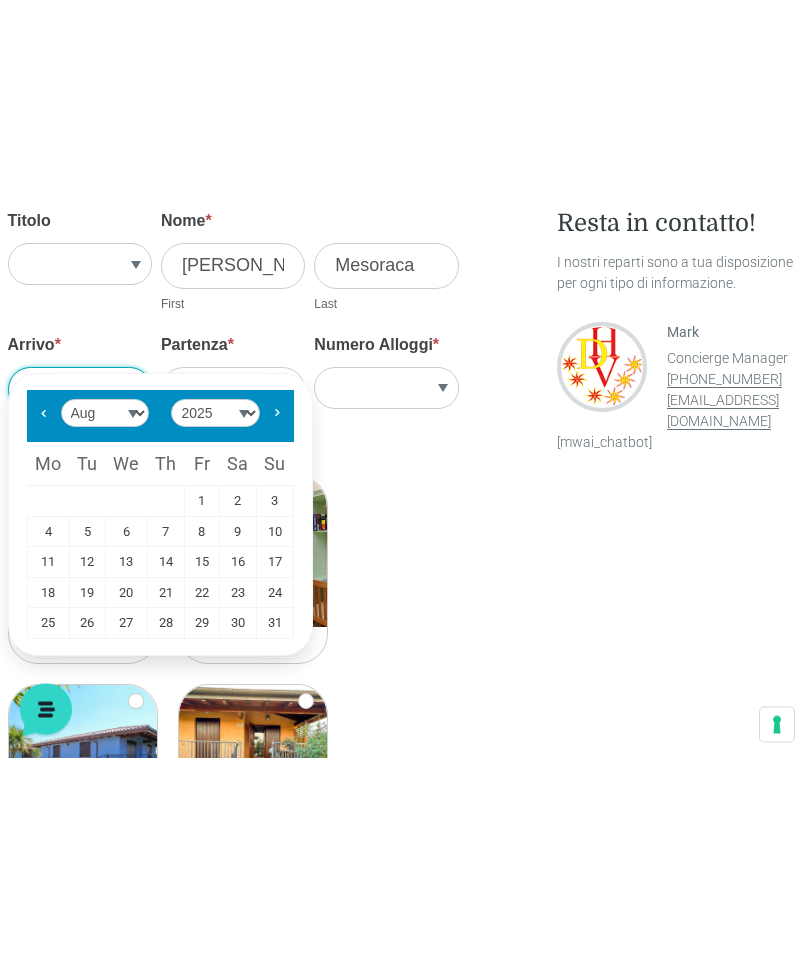 scroll, scrollTop: 0, scrollLeft: 0, axis: both 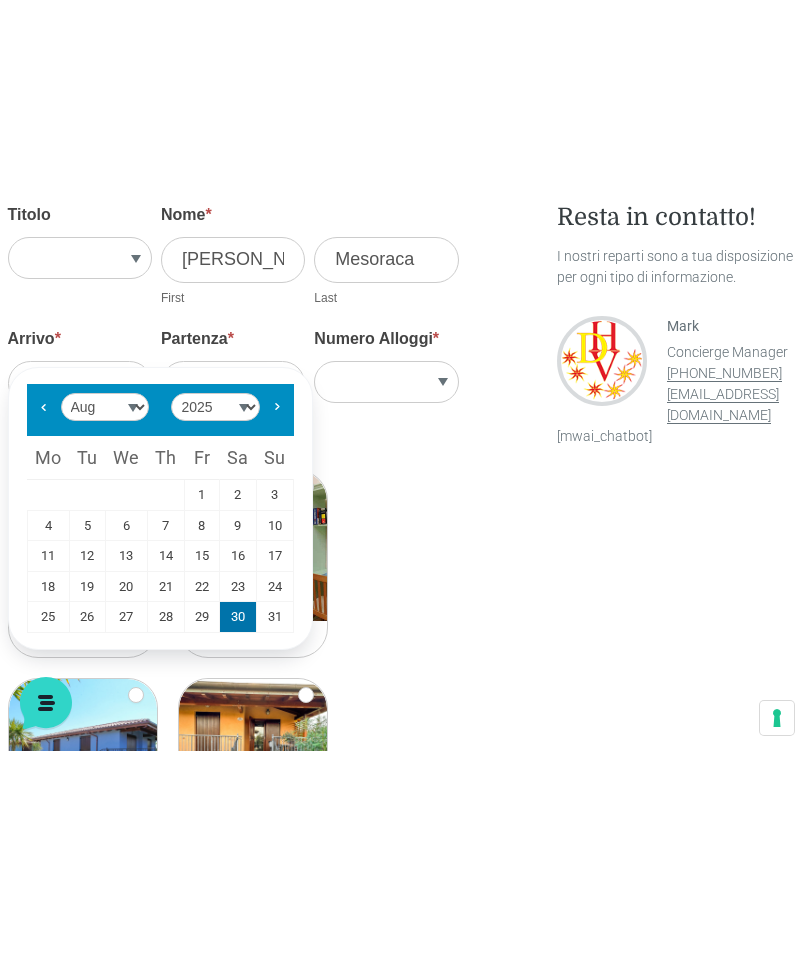 click on "30" at bounding box center [238, 826] 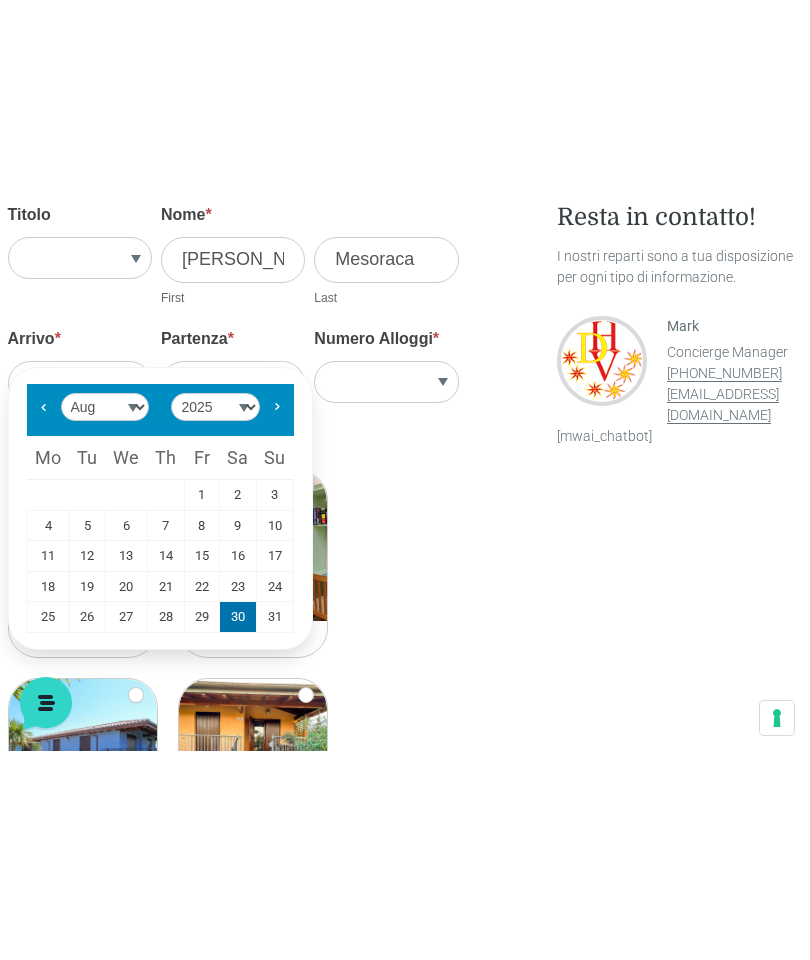 scroll, scrollTop: 1739, scrollLeft: 0, axis: vertical 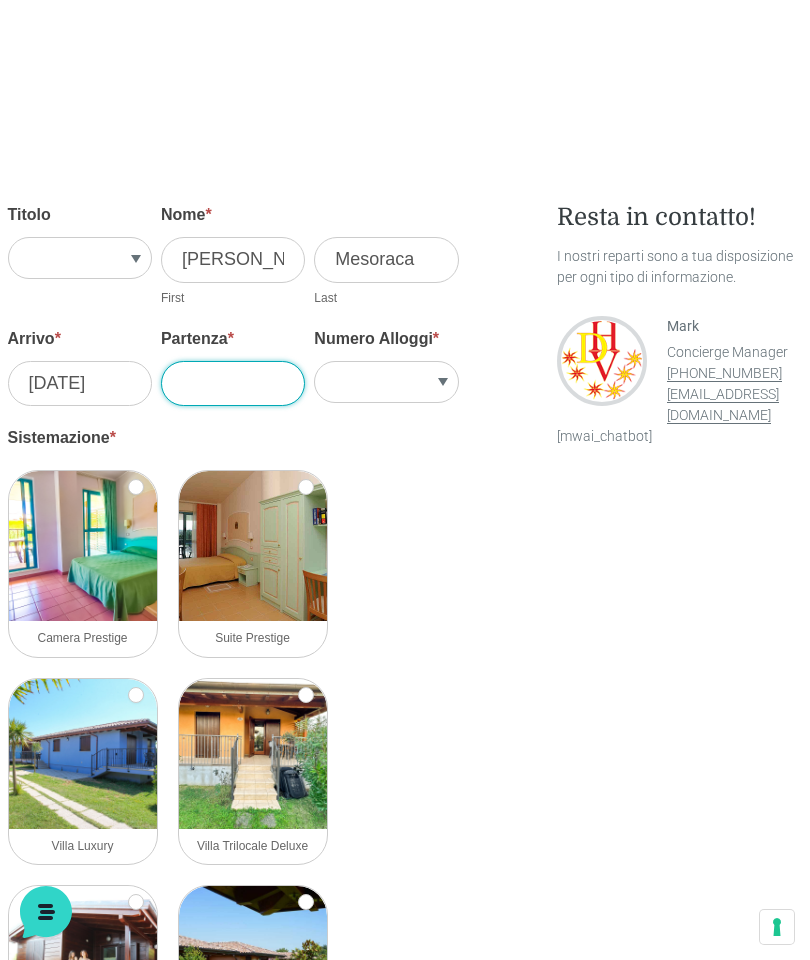 click on "Partenza
*" at bounding box center [233, 383] 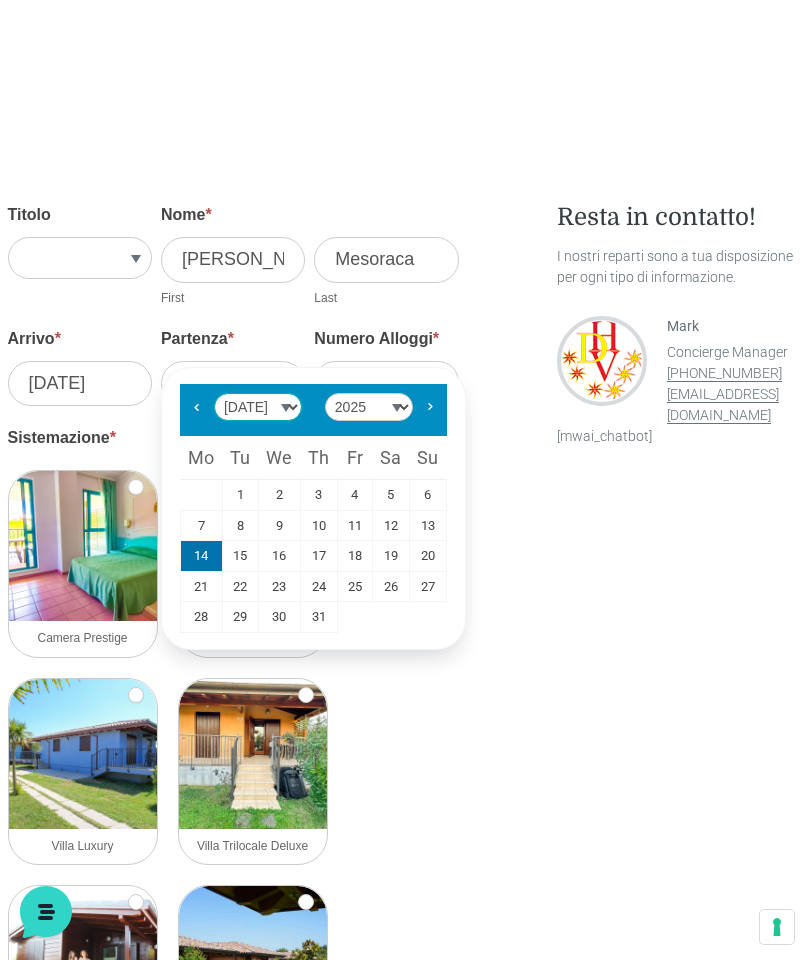 click on "Jan Feb Mar Apr May Jun Jul Aug Sep Oct Nov Dec" at bounding box center (258, 407) 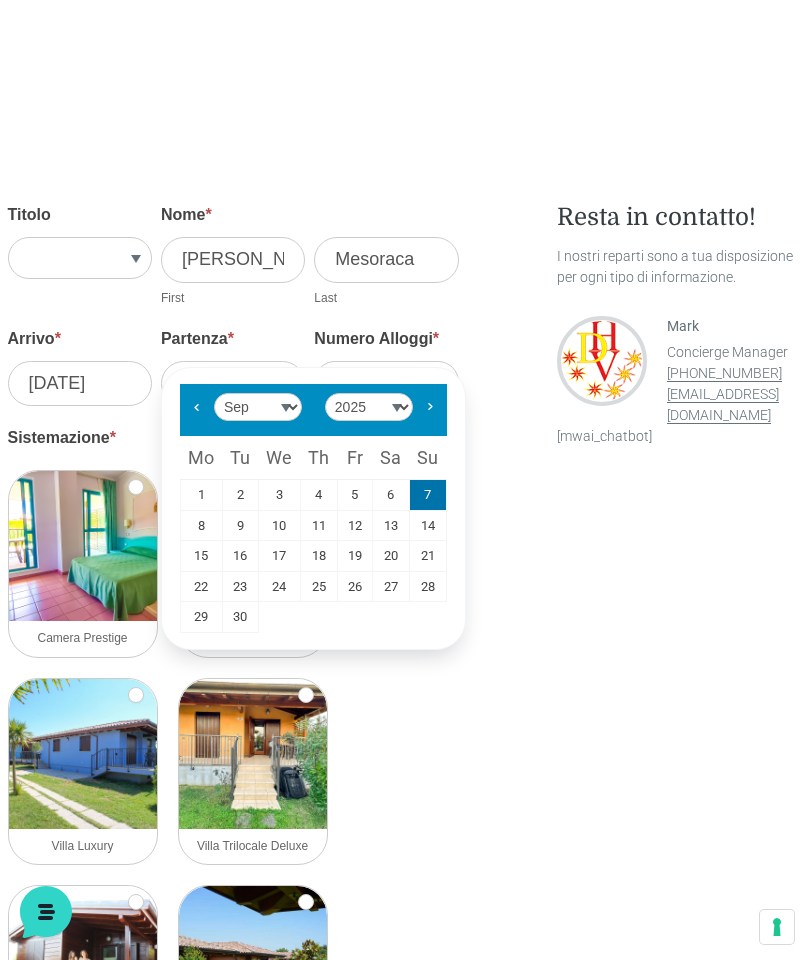 click on "7" at bounding box center (428, 495) 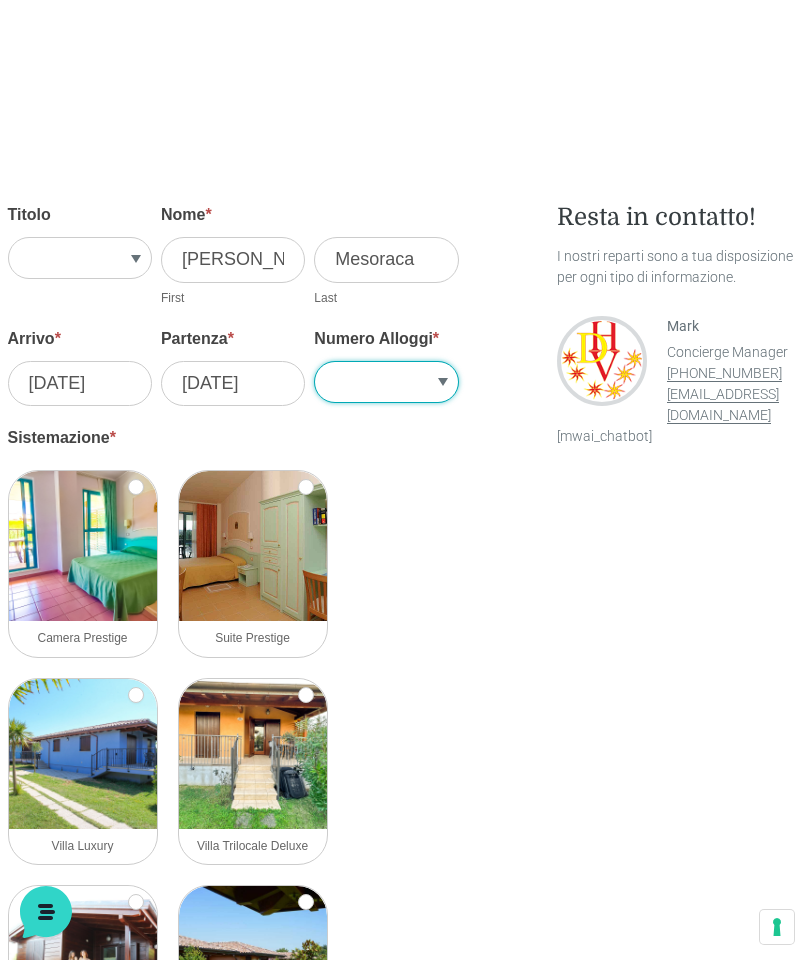 click on "1 2 3 4 5" at bounding box center [386, 382] 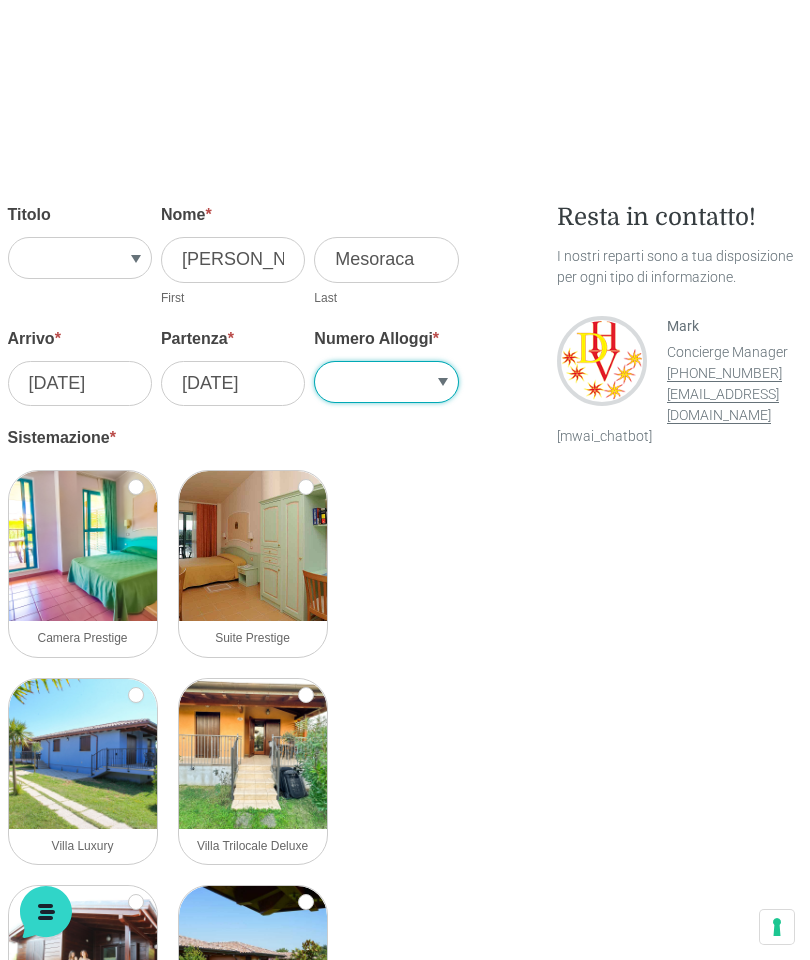 select on "1" 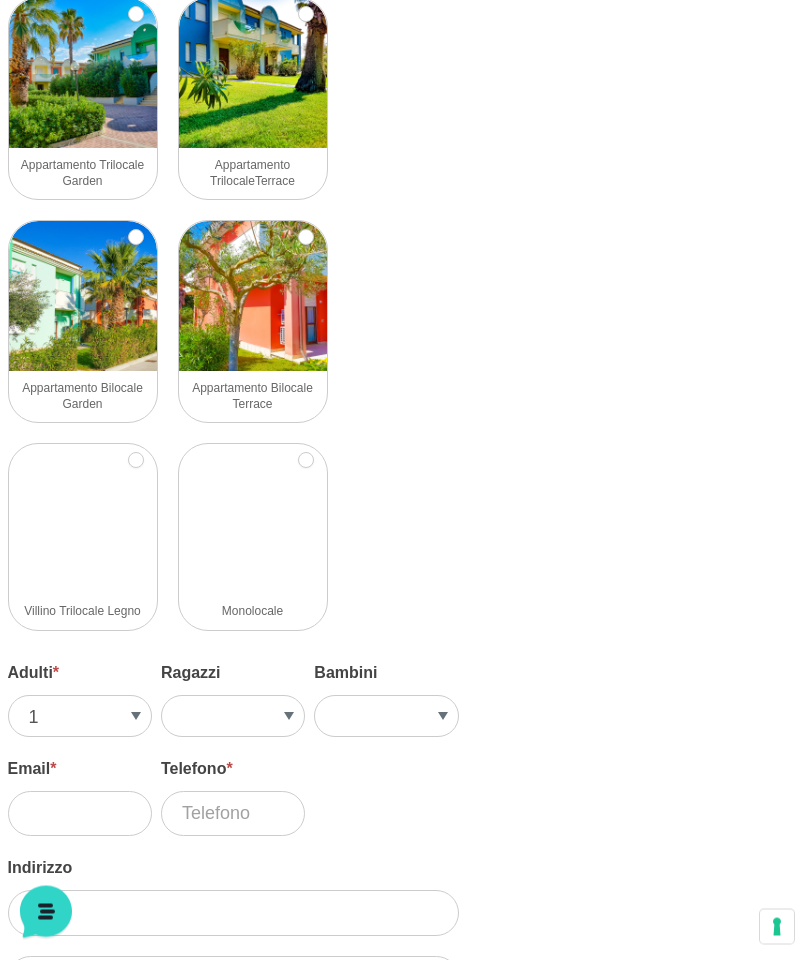 scroll, scrollTop: 2835, scrollLeft: 0, axis: vertical 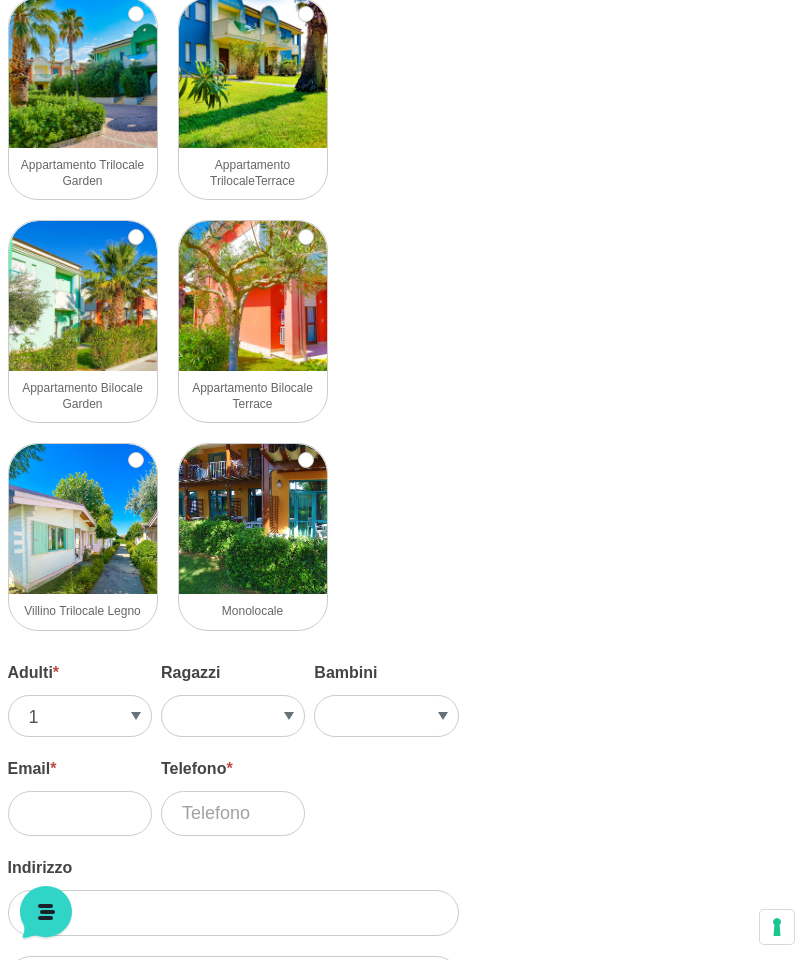 click at bounding box center [83, 519] 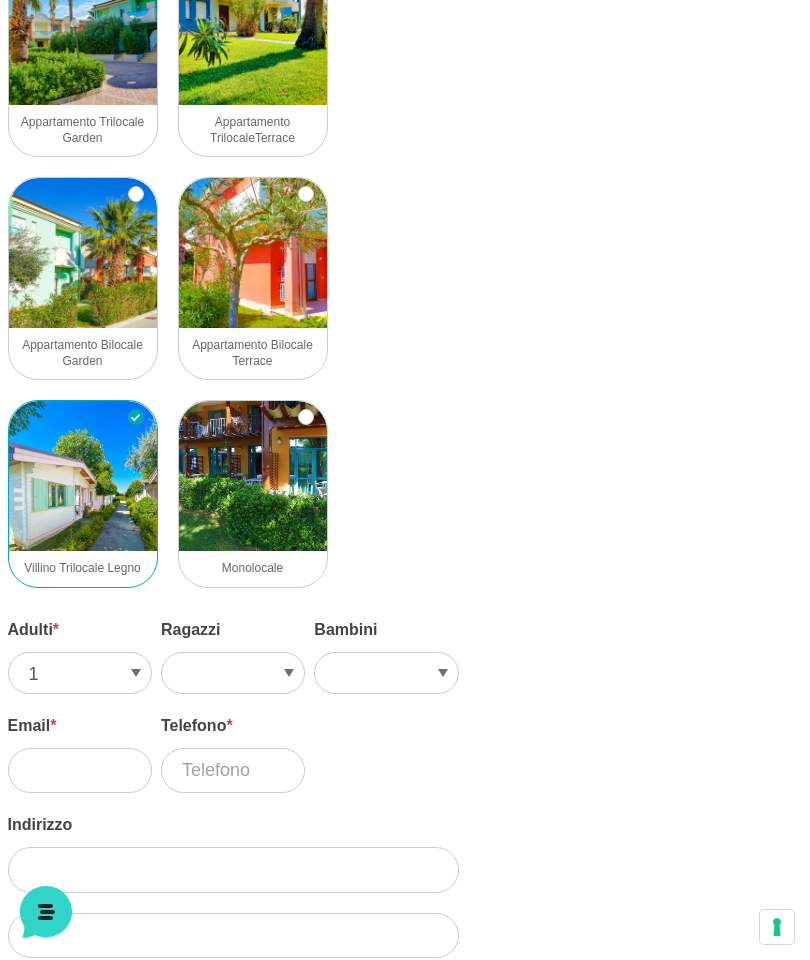 scroll, scrollTop: 2883, scrollLeft: 0, axis: vertical 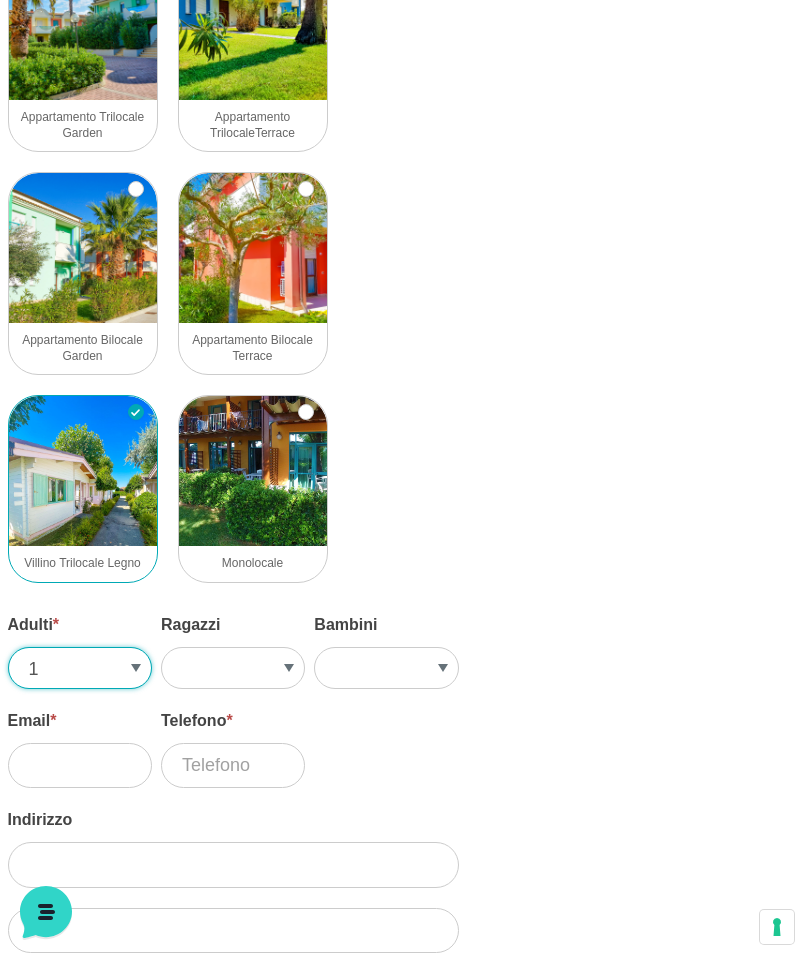 click on "1 2 3 4 5" at bounding box center (80, 668) 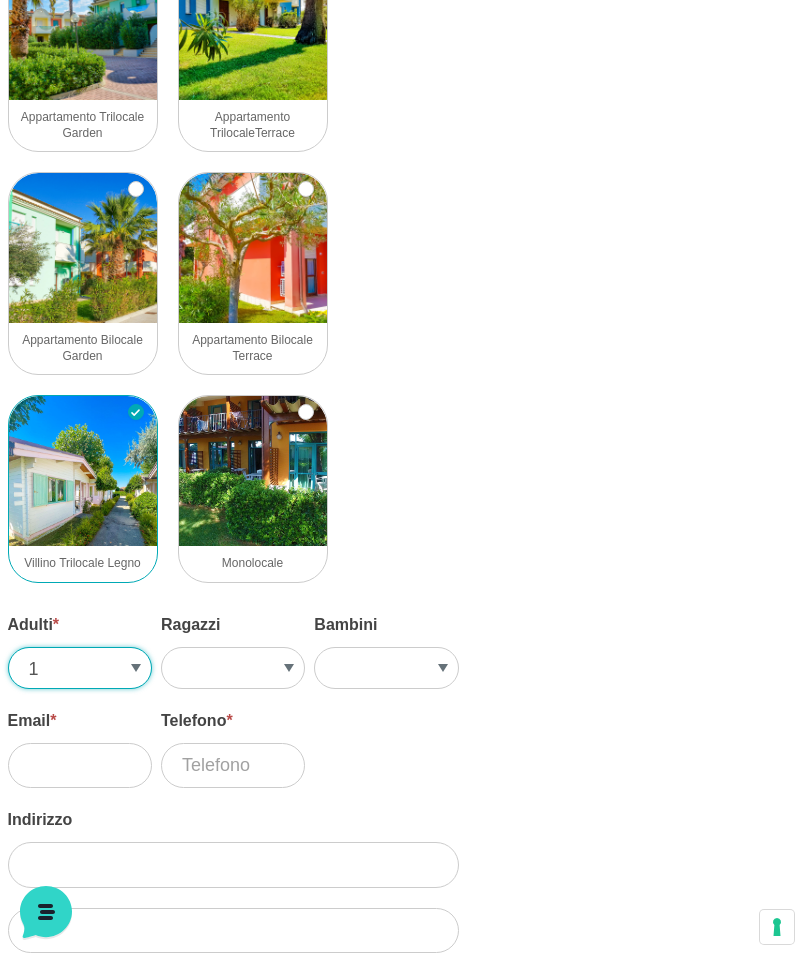 select on "2" 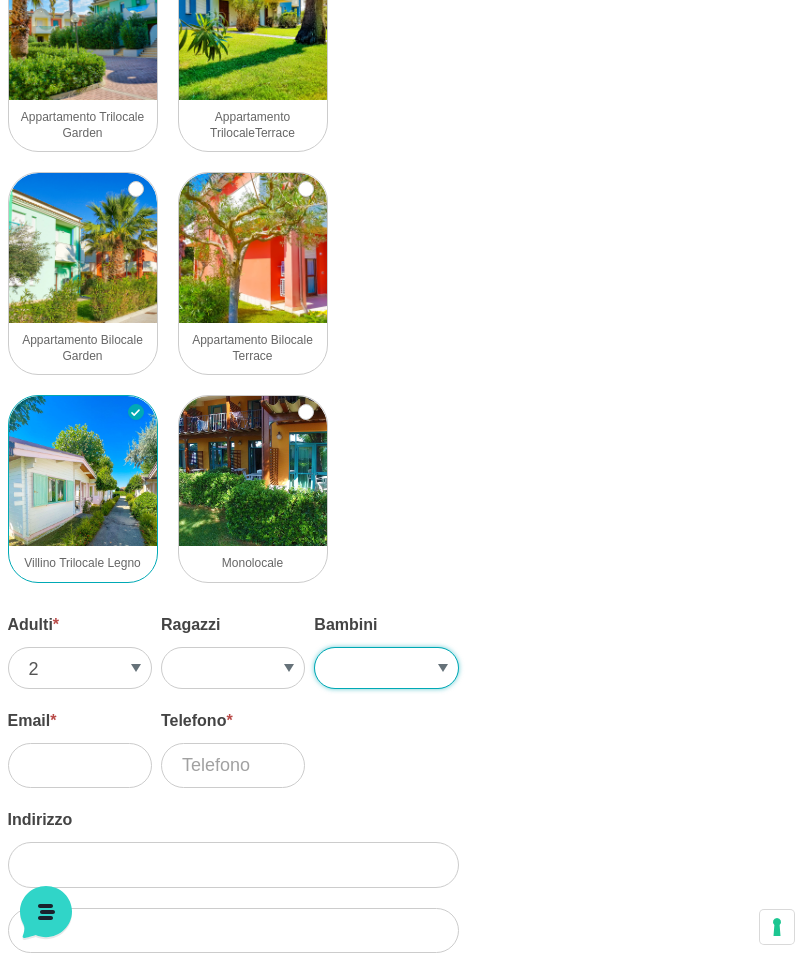 click on "1 2 3 4 5" at bounding box center [386, 668] 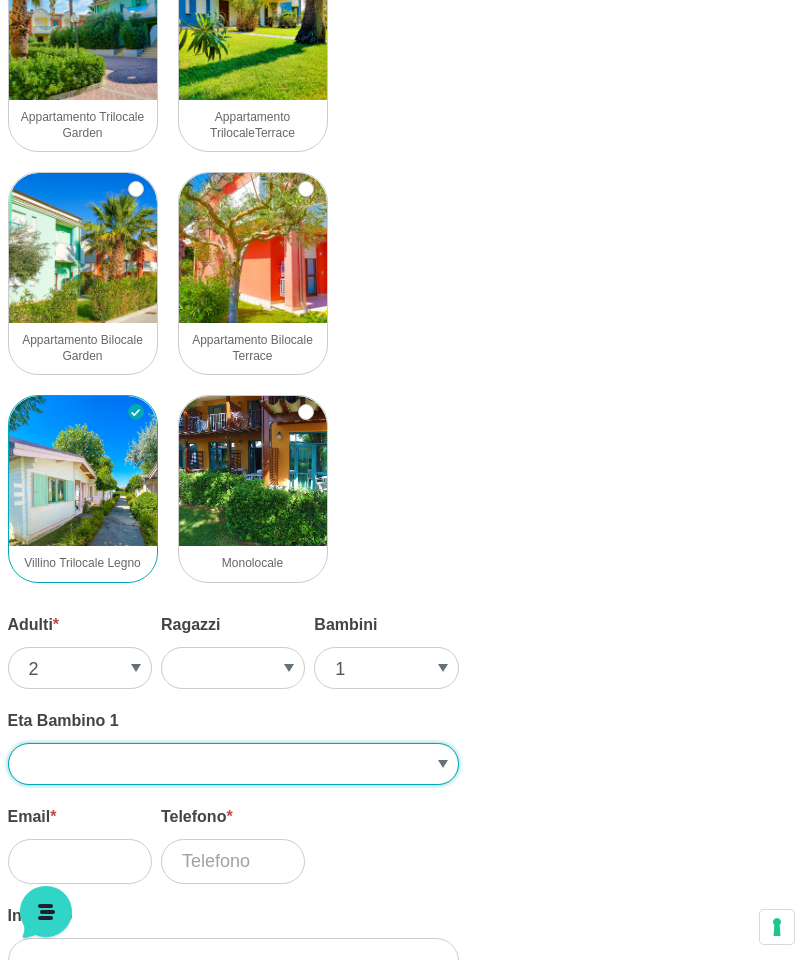 click on "1 2 3 4 5 6 7 8 9 10" at bounding box center [233, 764] 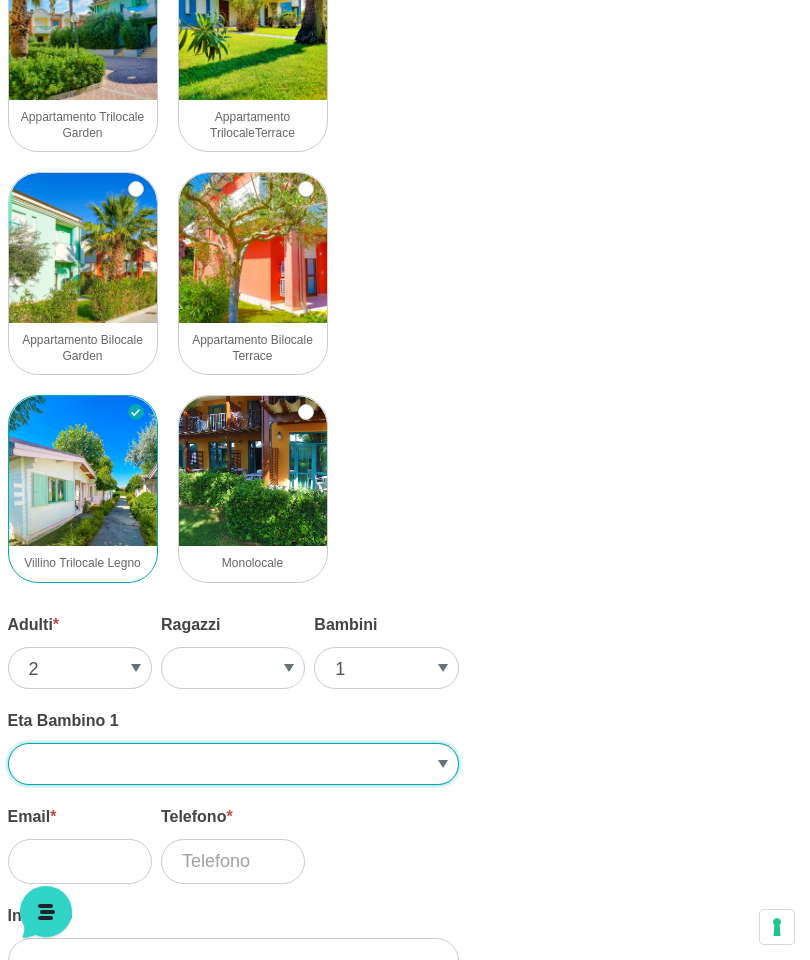 select on "3" 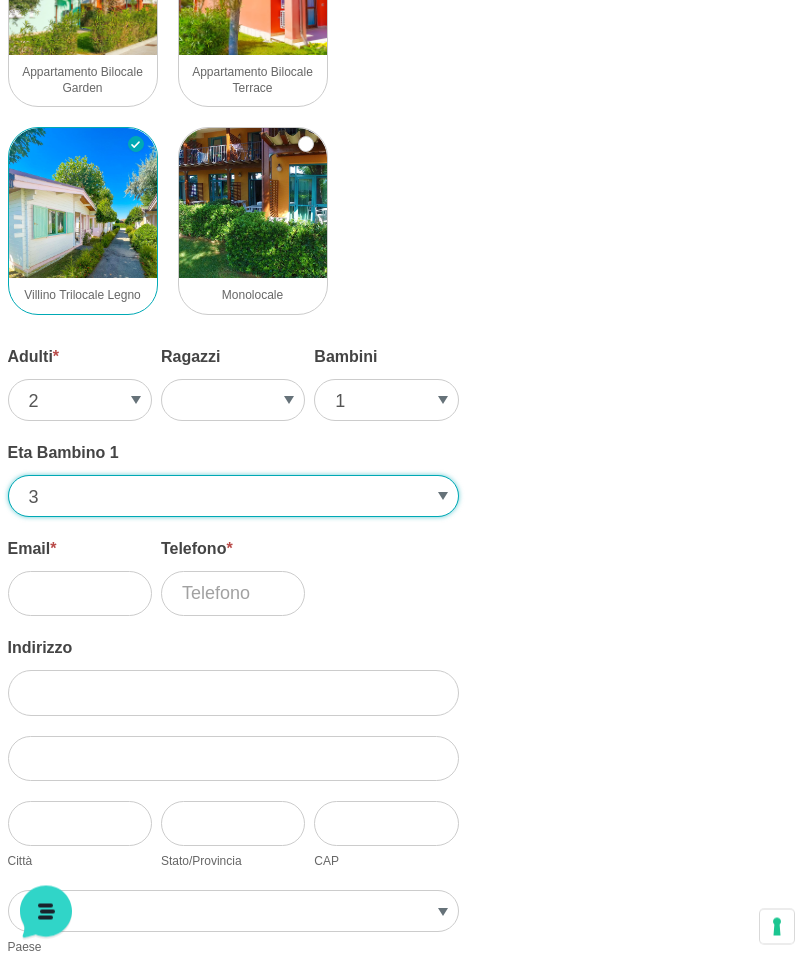 scroll, scrollTop: 3181, scrollLeft: 0, axis: vertical 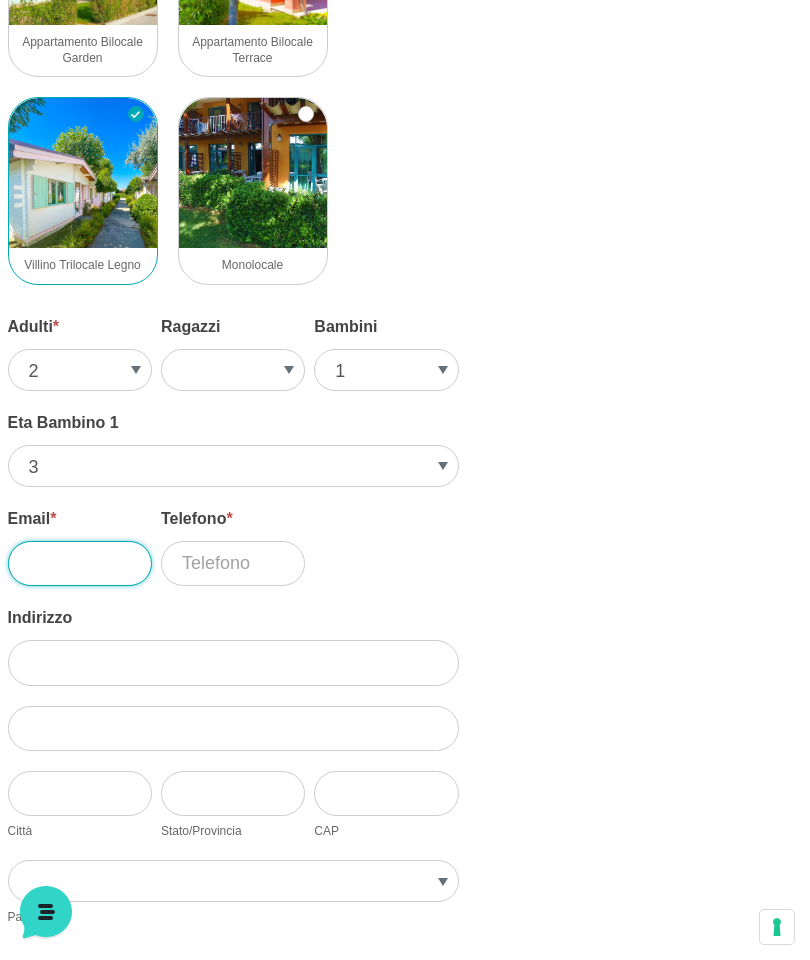 click on "Email
*" at bounding box center (80, 563) 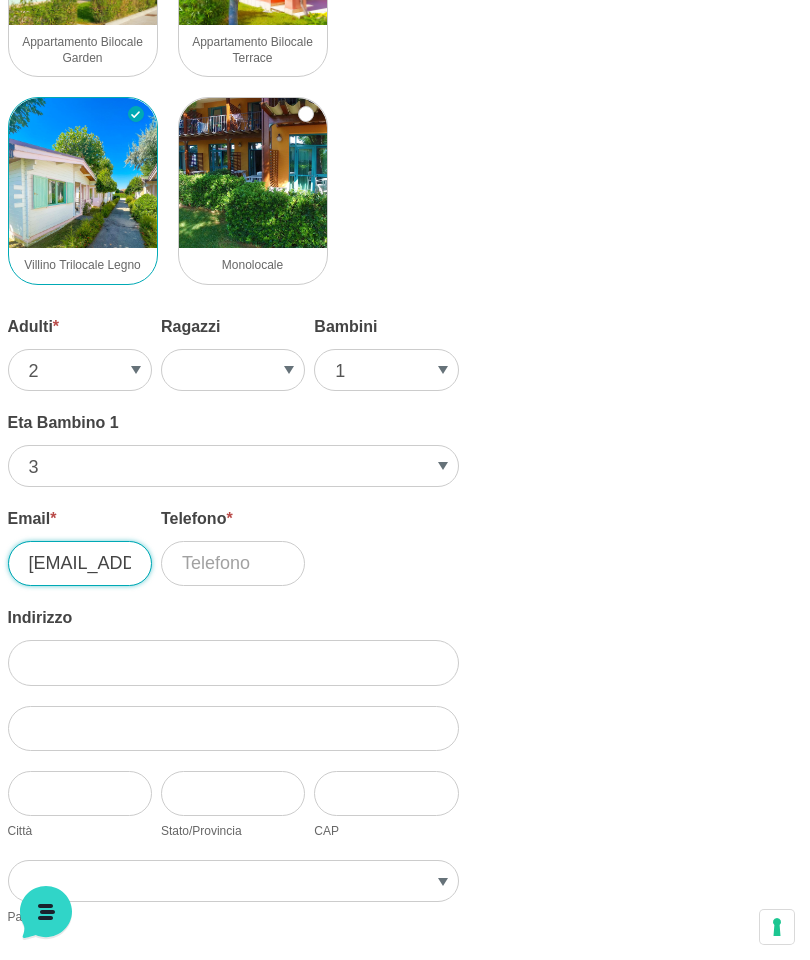 type on "mesolatino@gmail.com" 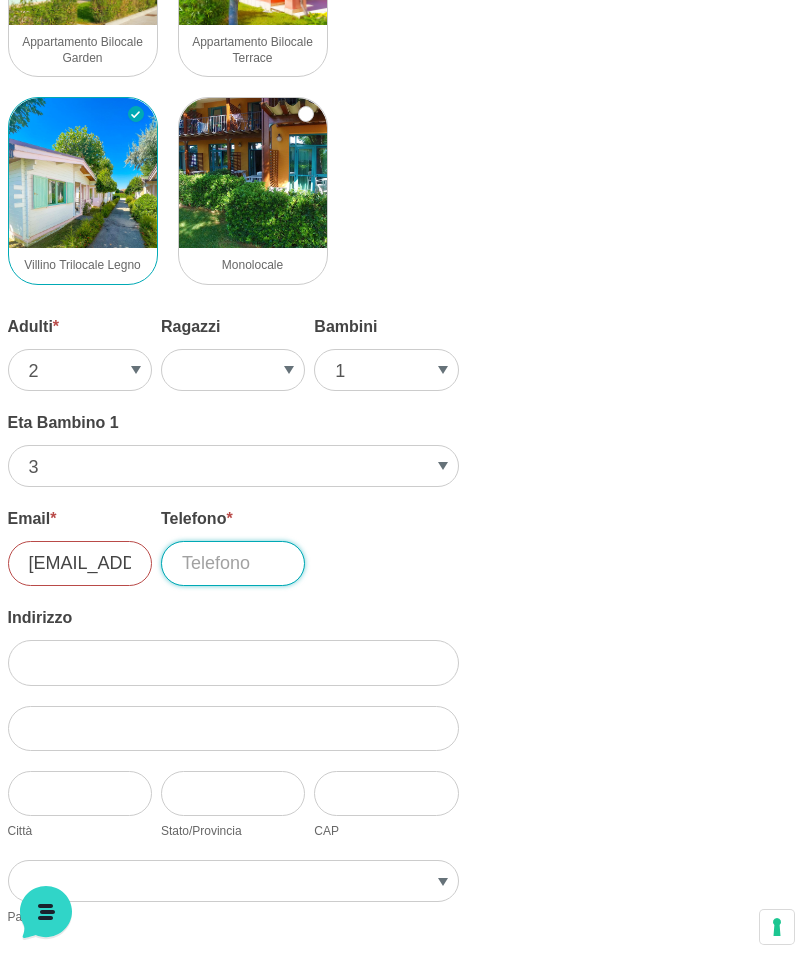 click on "Telefono
*" at bounding box center (233, 563) 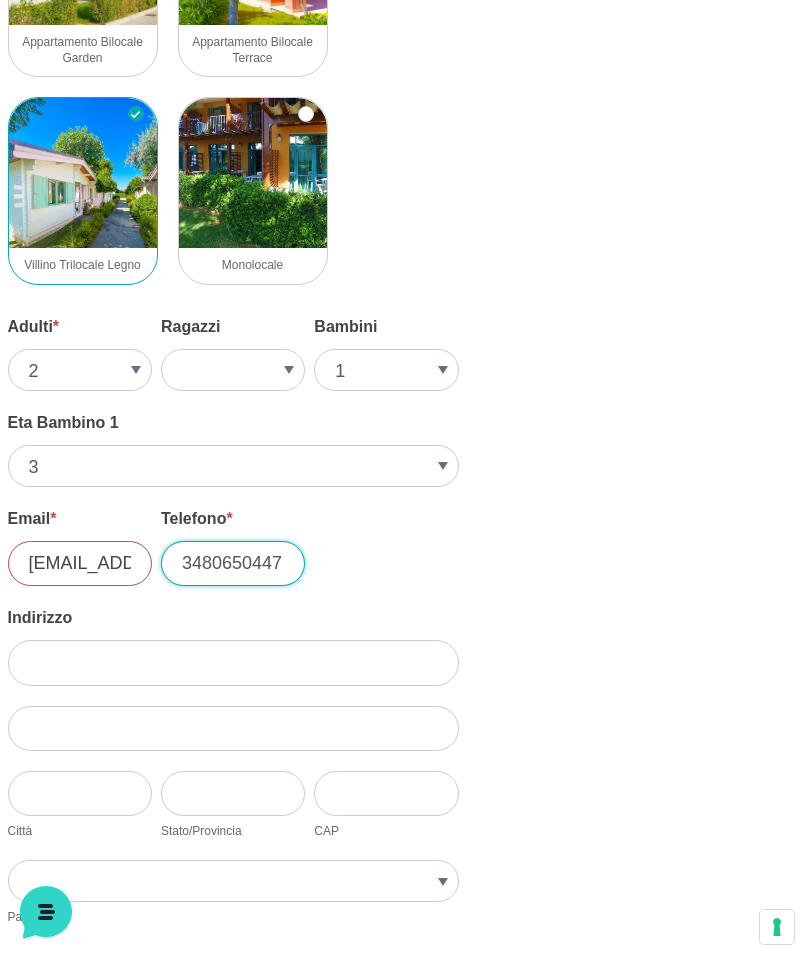 type on "3480650447" 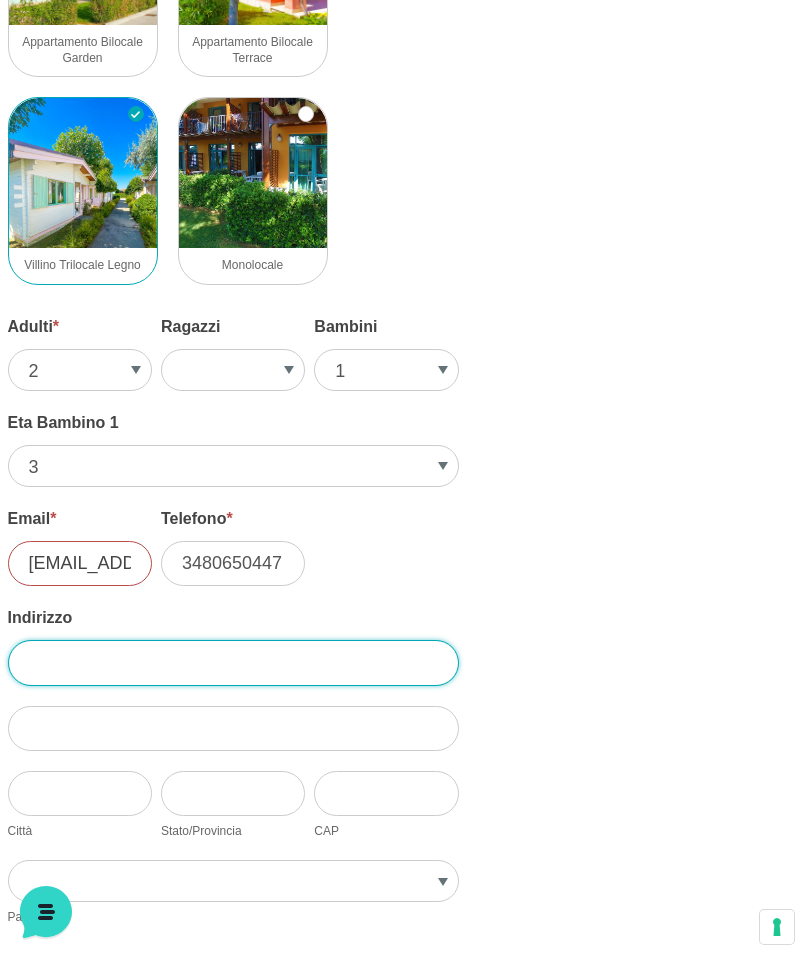 click on "Indirizzo" at bounding box center (233, 662) 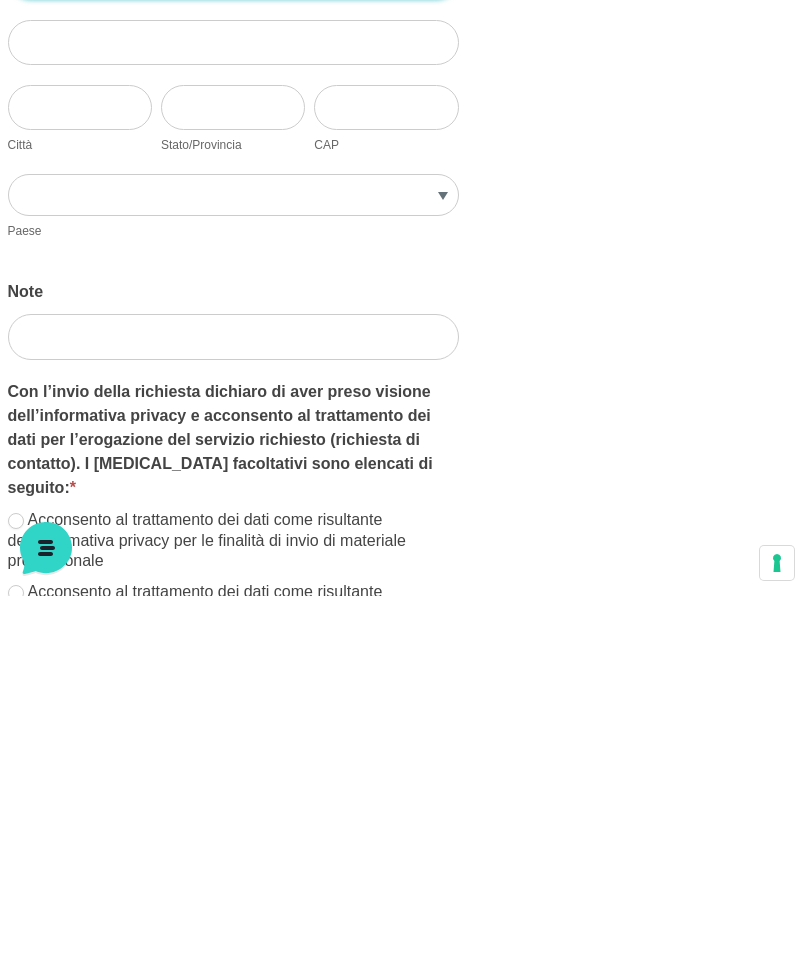 scroll, scrollTop: 3516, scrollLeft: 0, axis: vertical 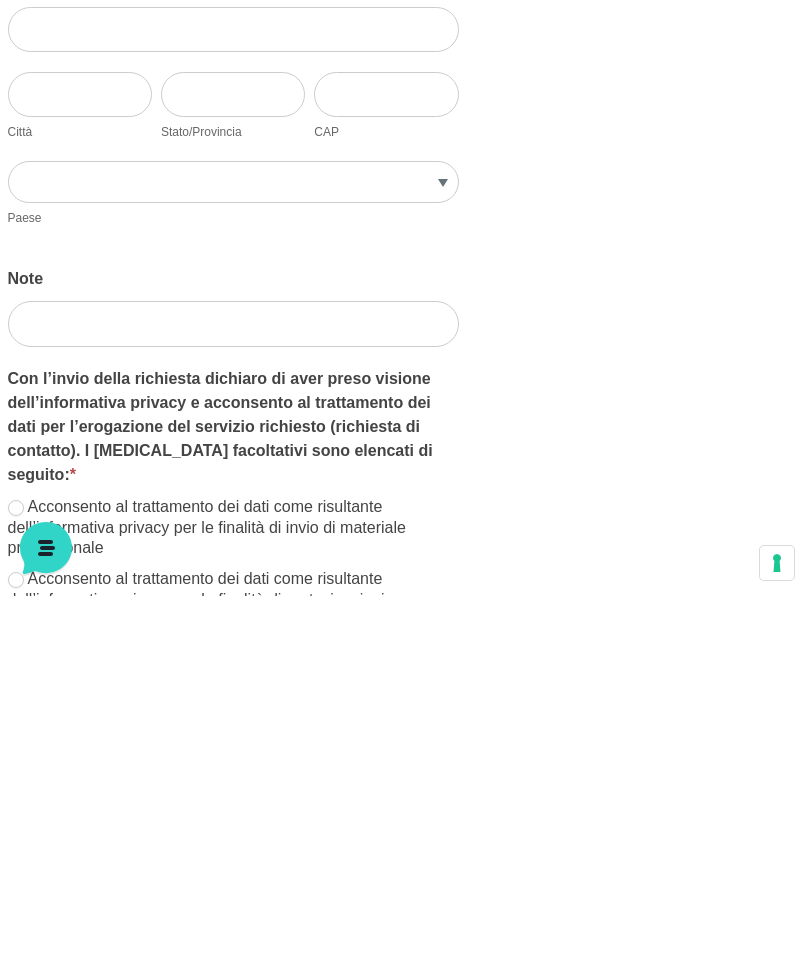 click on "Acconsento al trattamento dei dati come risultante dell’informativa privacy per le finalità di invio di materiale promozionale" at bounding box center [16, 872] 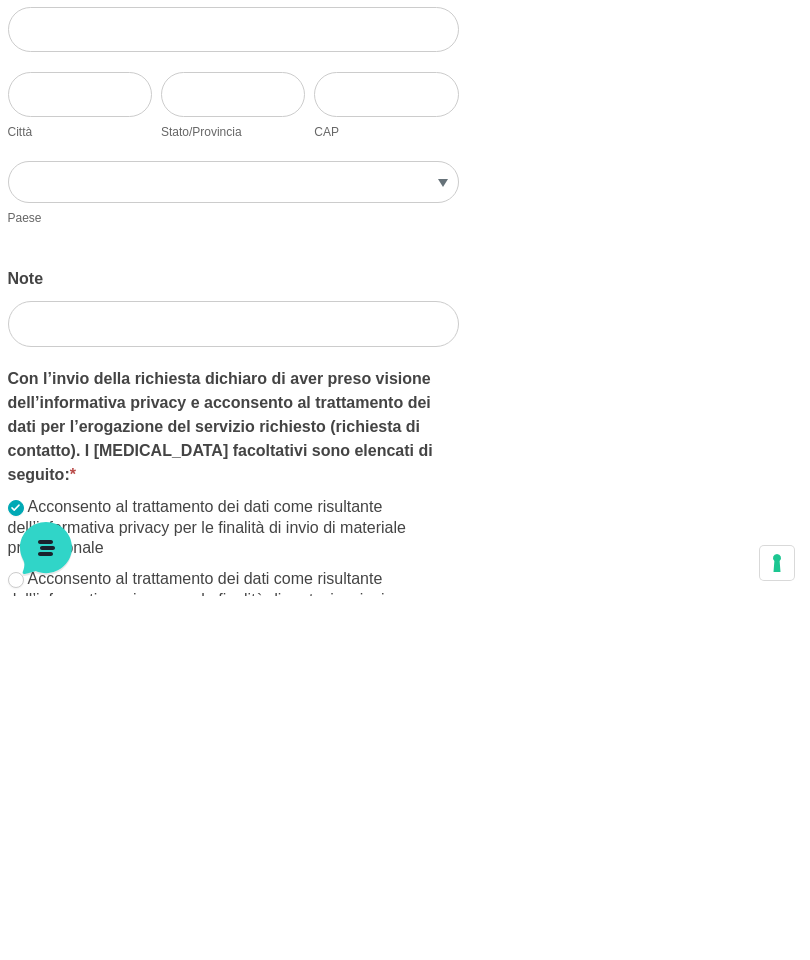scroll, scrollTop: 3880, scrollLeft: 0, axis: vertical 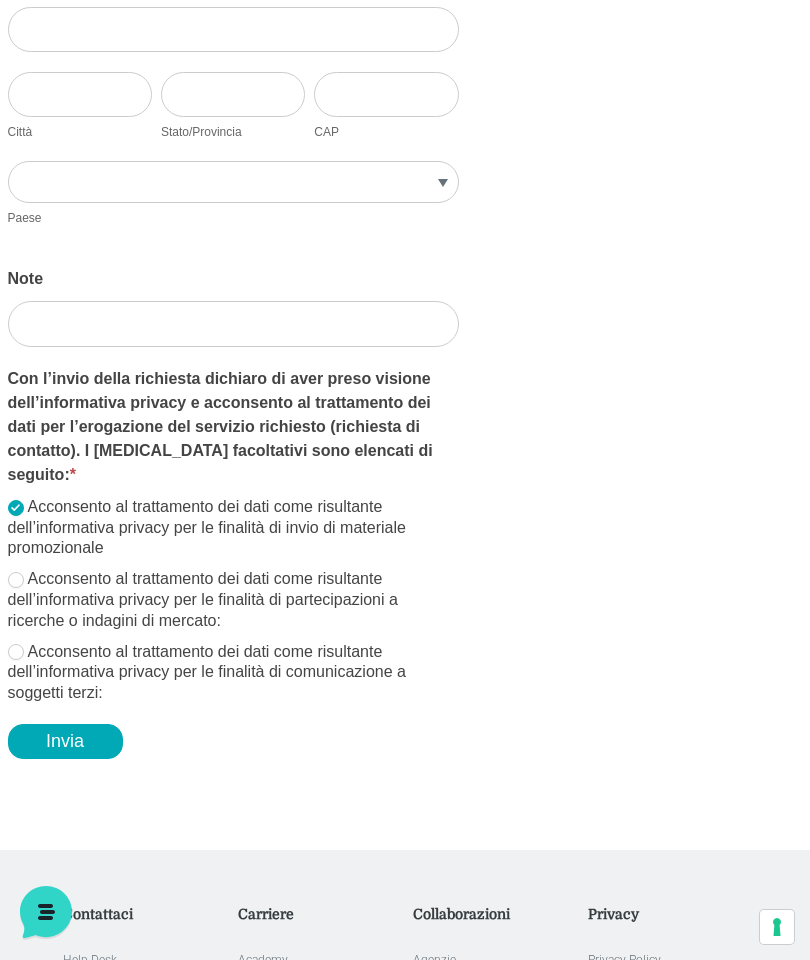click on "Acconsento al trattamento dei dati come risultante dell’informativa privacy per le finalità di partecipazioni a ricerche o indagini di mercato:" at bounding box center [16, 580] 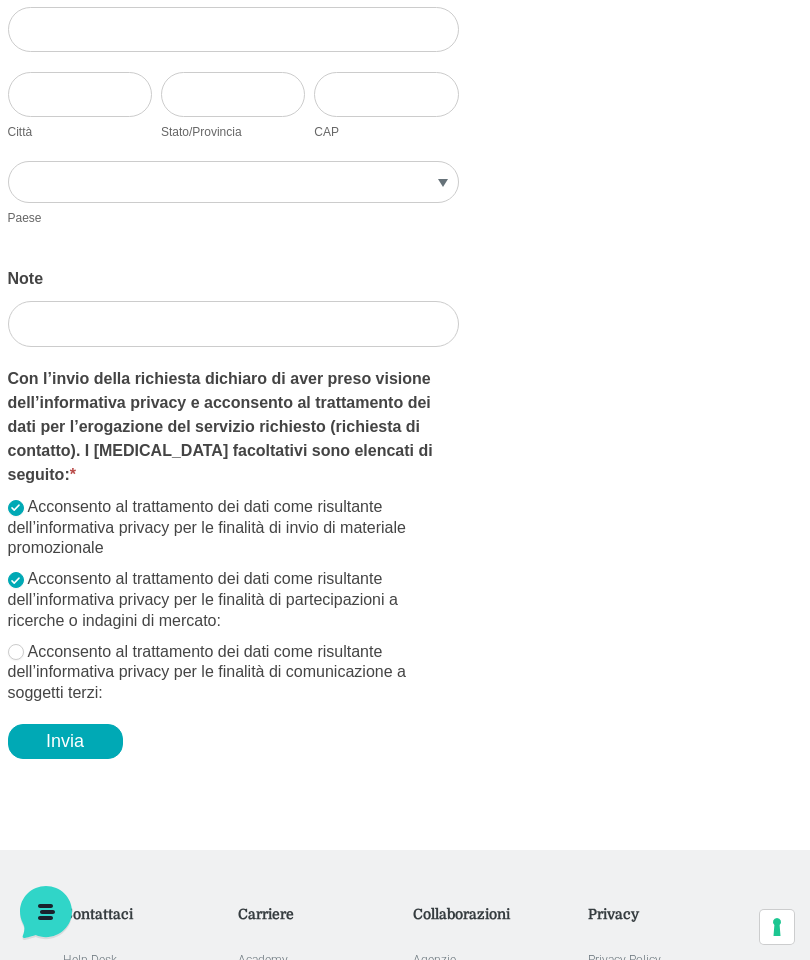 click on "Acconsento al trattamento dei dati come risultante dell’informativa privacy per le finalità di comunicazione a soggetti terzi:" at bounding box center (233, 673) 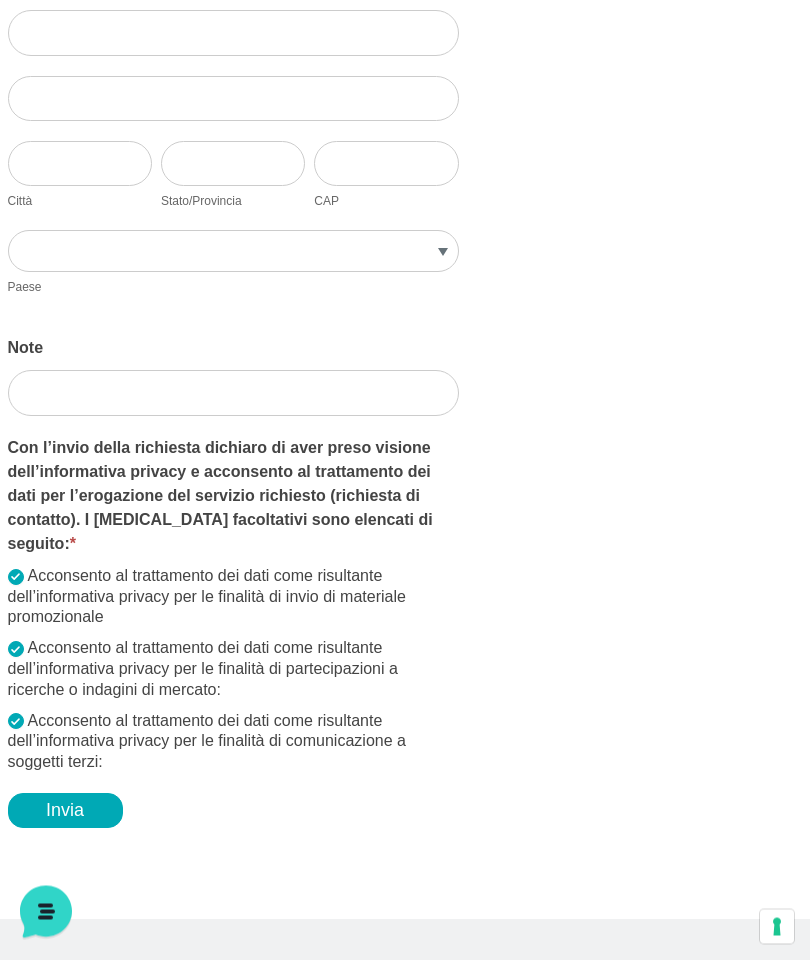 scroll, scrollTop: 3811, scrollLeft: 0, axis: vertical 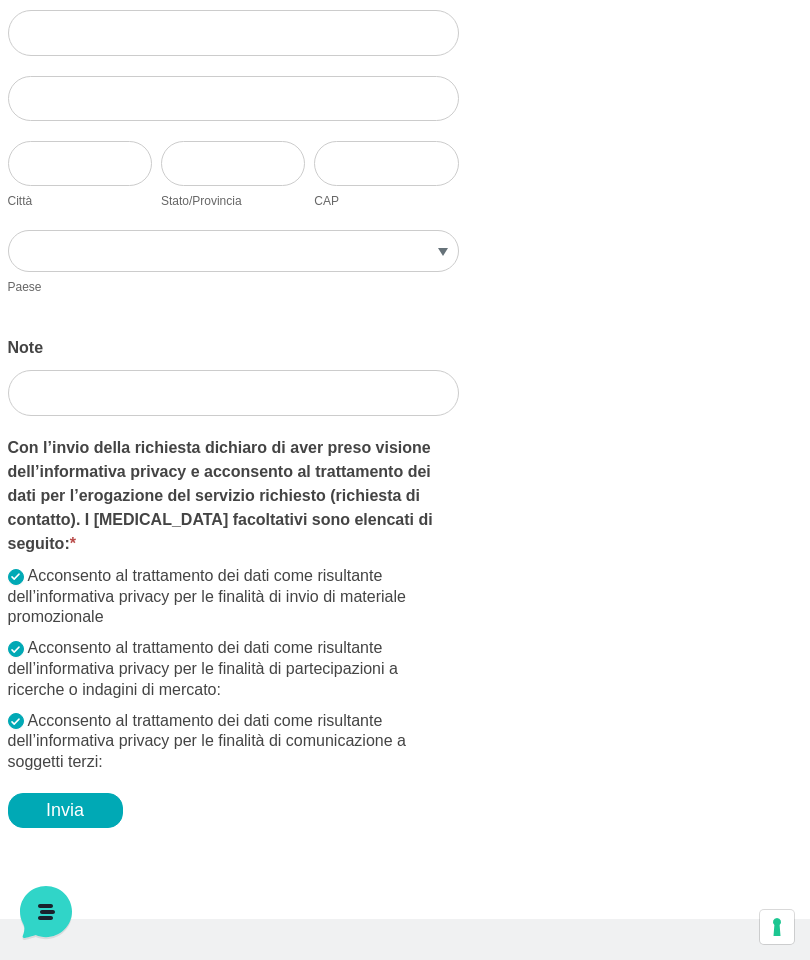 click on "Invia" at bounding box center (65, 810) 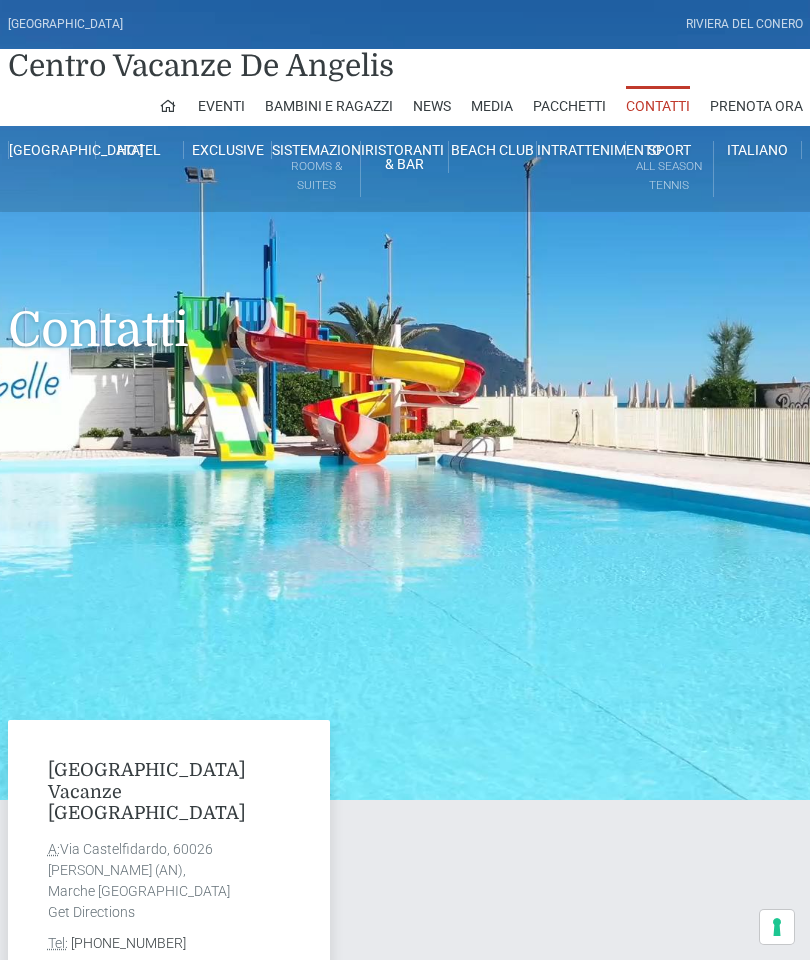 scroll, scrollTop: 1893, scrollLeft: 0, axis: vertical 